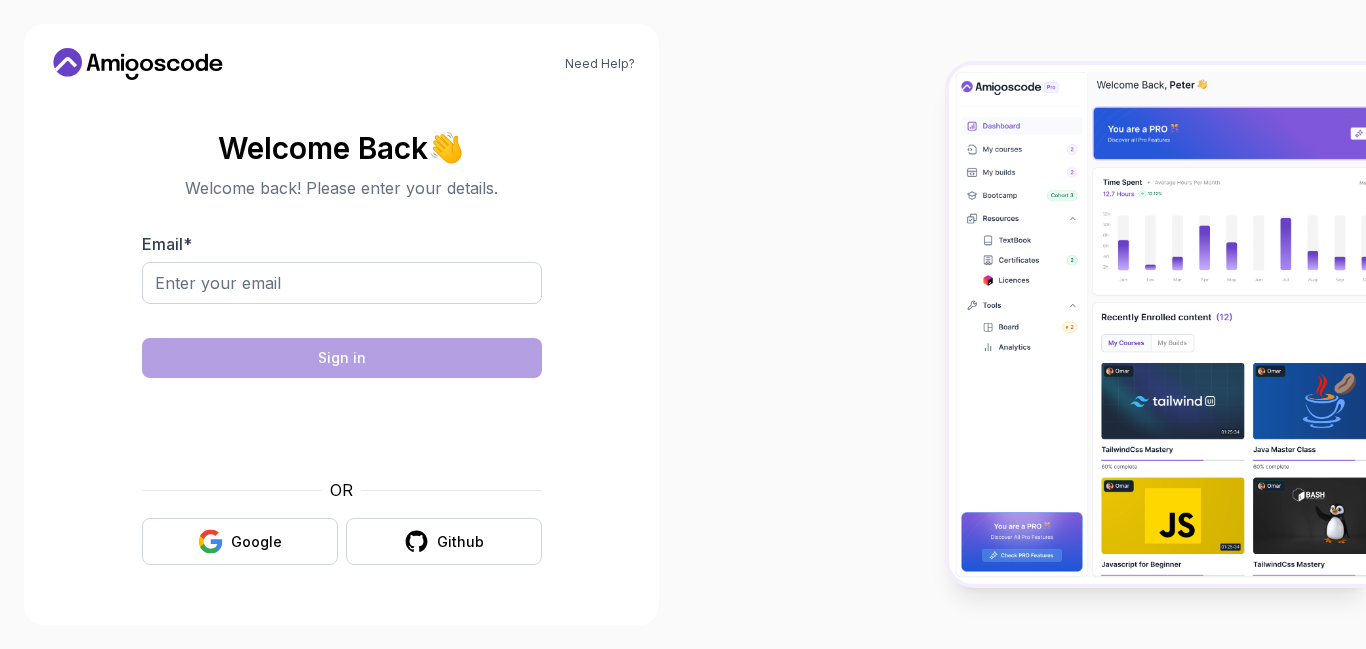 click on "Email *" at bounding box center [342, 283] 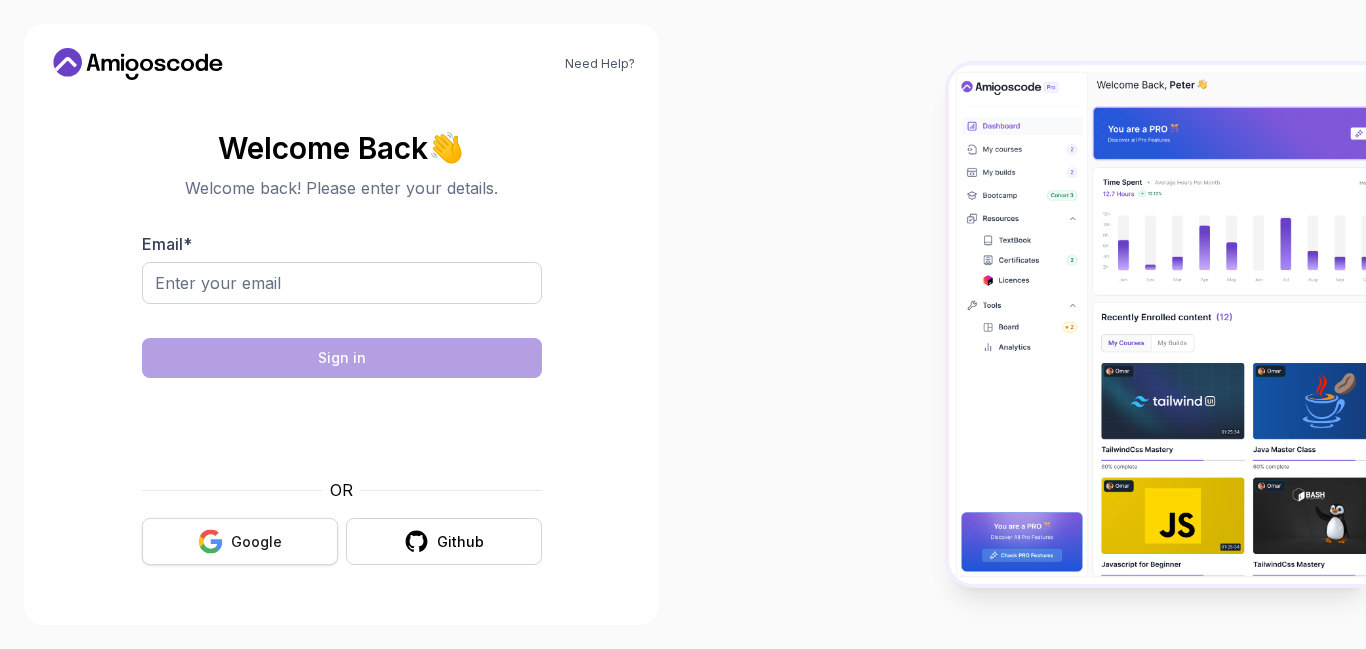 scroll, scrollTop: 0, scrollLeft: 0, axis: both 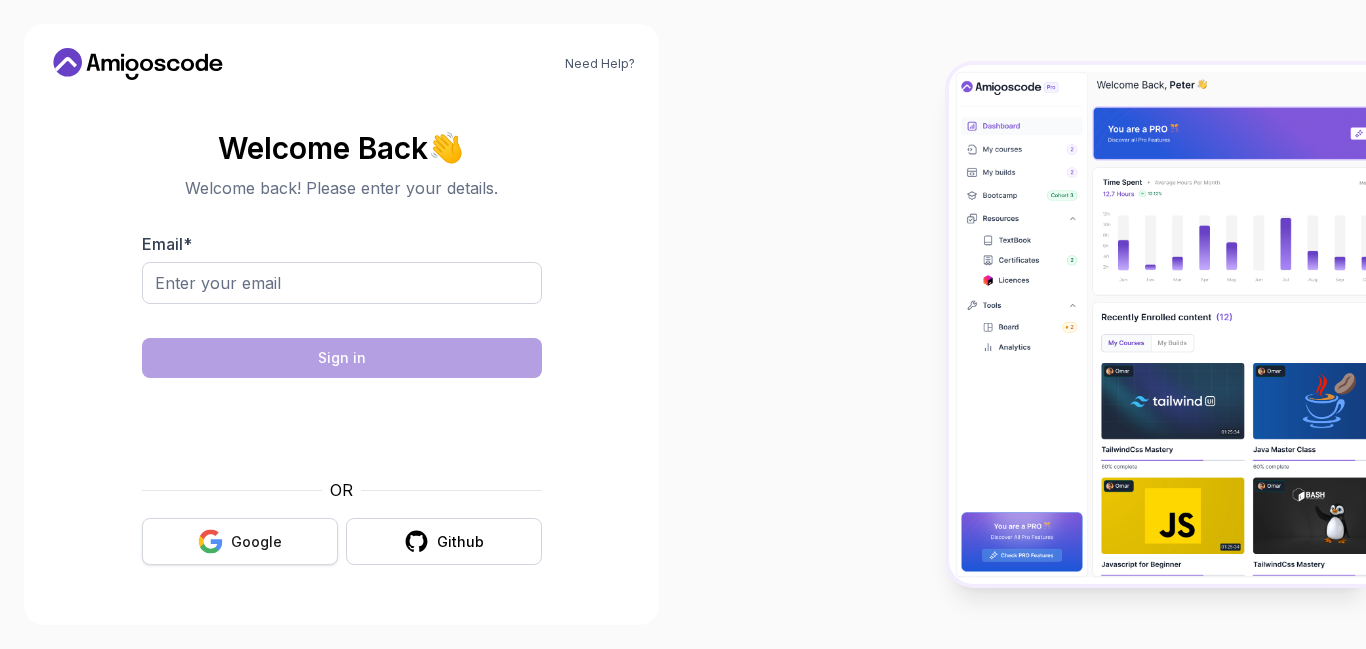 click 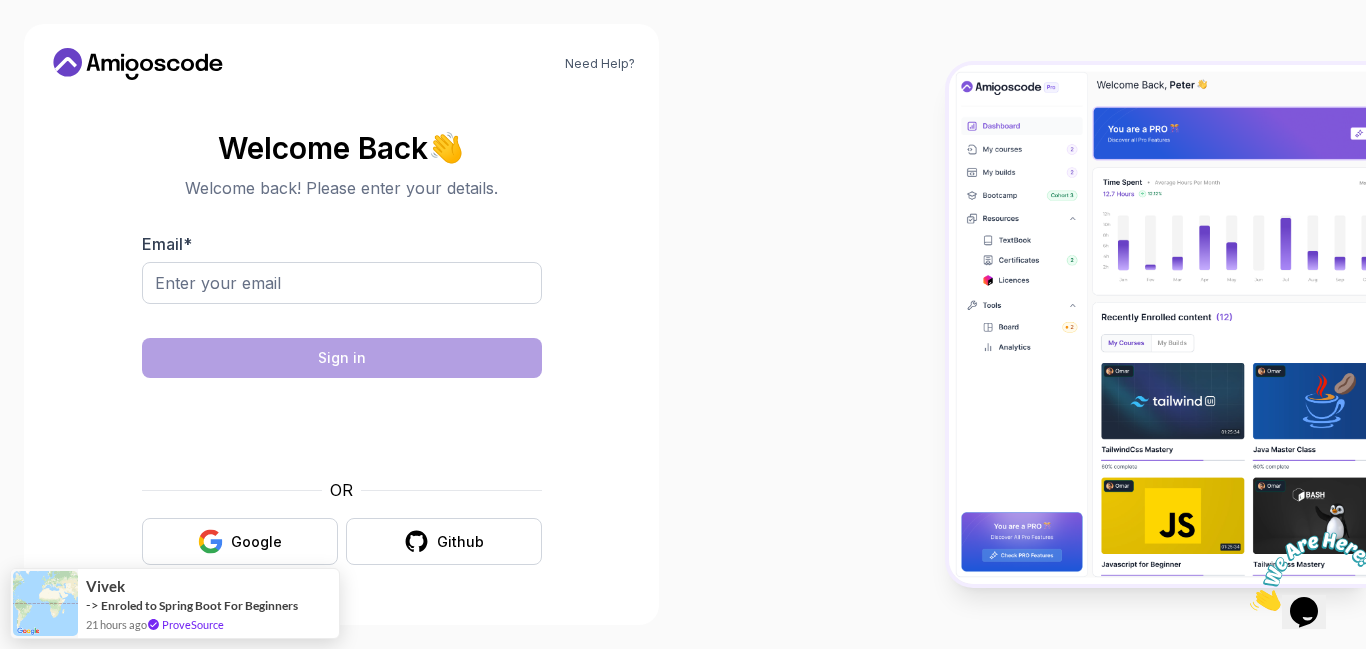 scroll, scrollTop: 0, scrollLeft: 0, axis: both 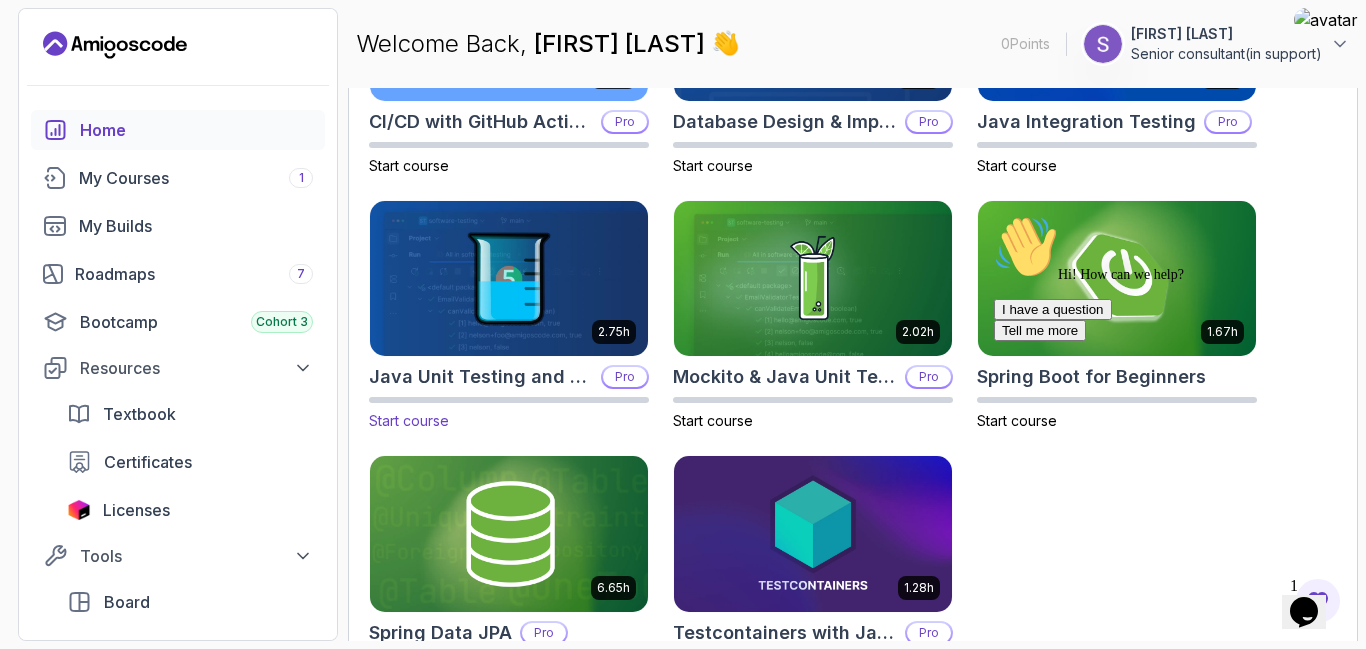 click on "Java Unit Testing and TDD" at bounding box center (481, 377) 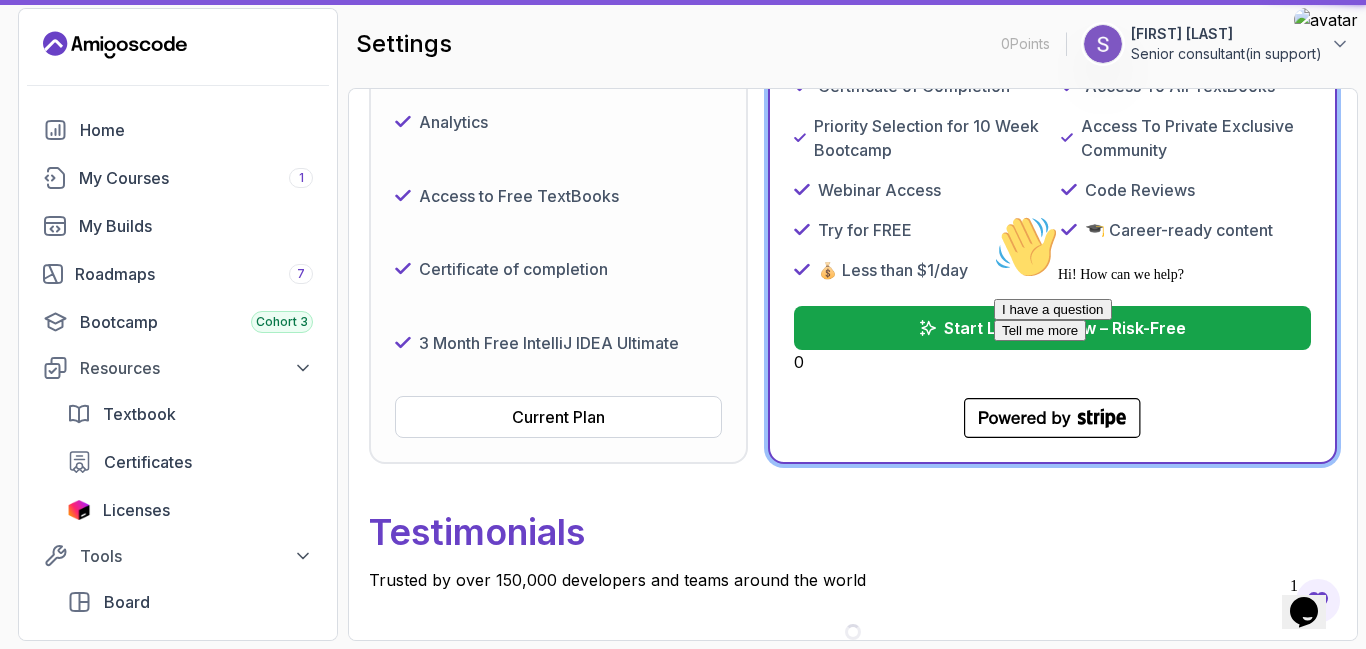 scroll, scrollTop: 118, scrollLeft: 0, axis: vertical 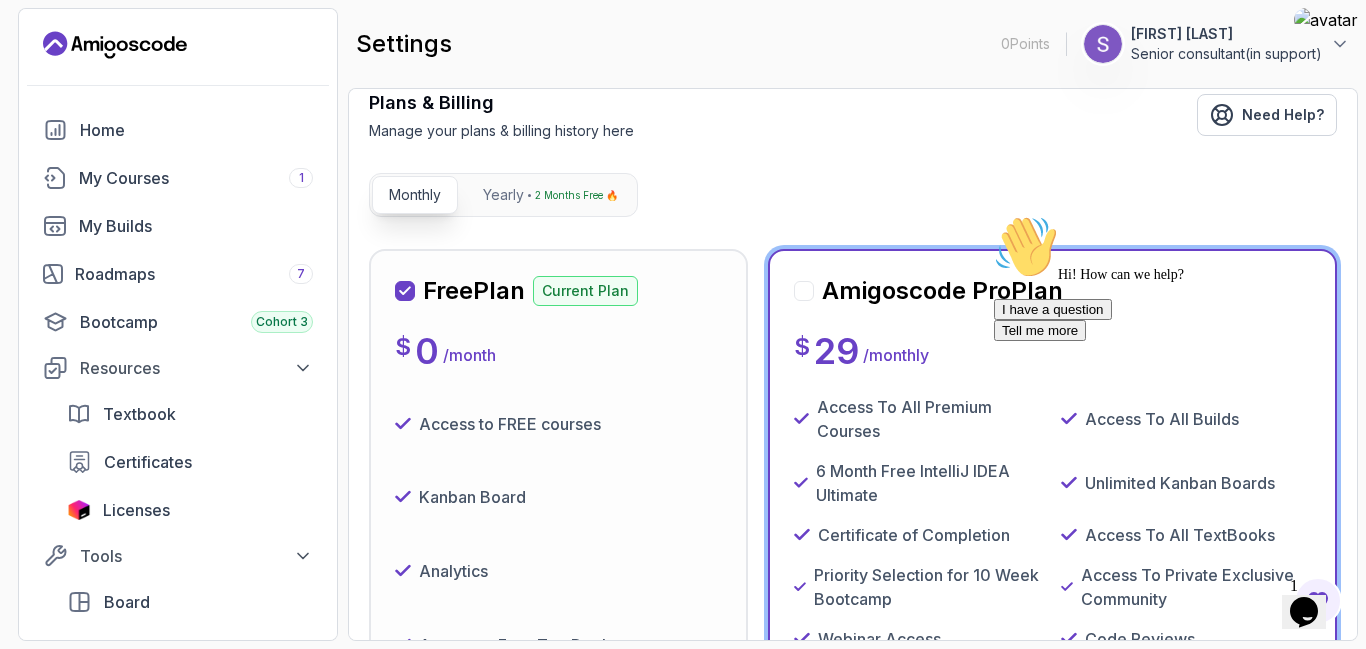 click on "Free  Plan Current Plan $ 0 / month Access to FREE courses Kanban Board Analytics Access to Free TextBooks Certificate of completion 3 Month Free IntelliJ IDEA Ultimate Current Plan" at bounding box center [558, 581] 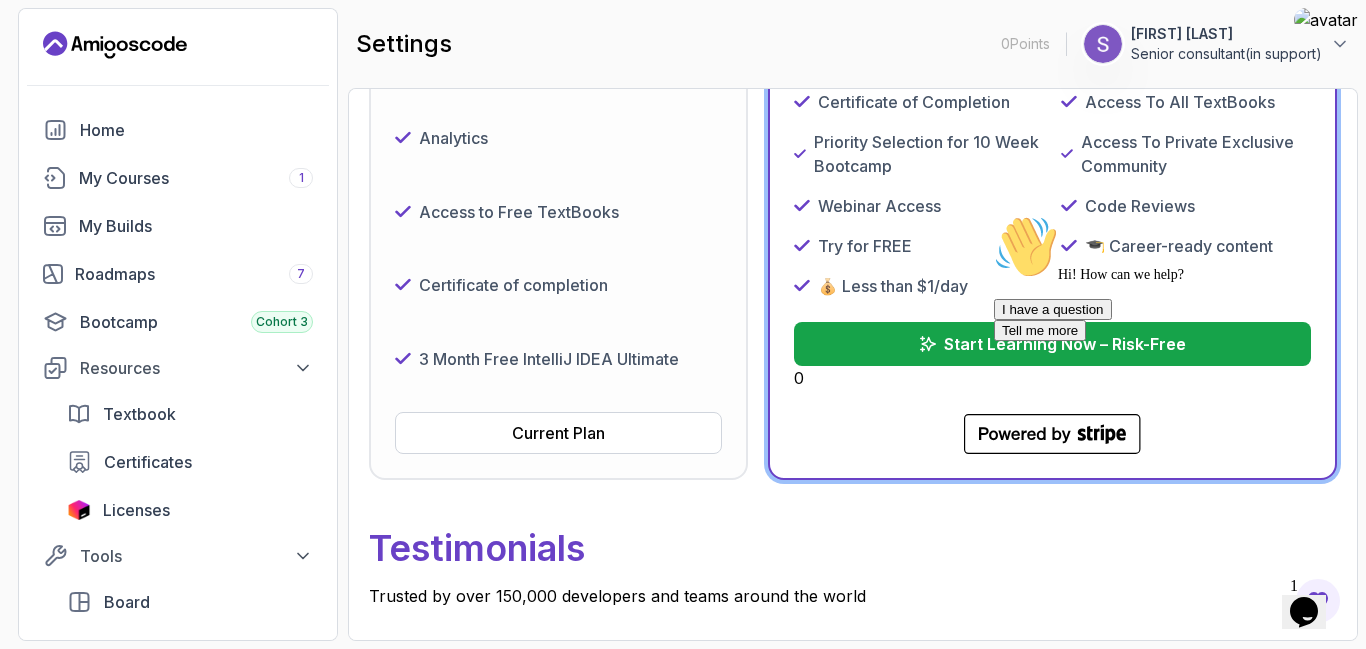 scroll, scrollTop: 600, scrollLeft: 0, axis: vertical 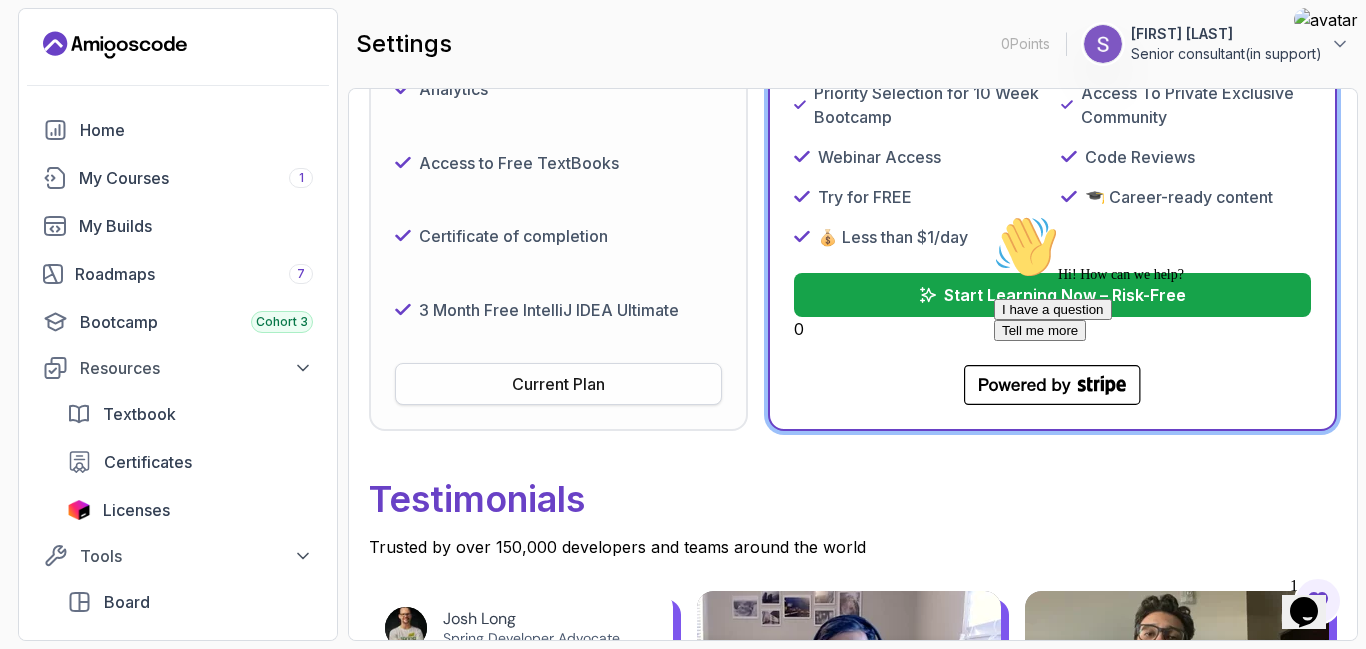 click on "Current Plan" at bounding box center (558, 384) 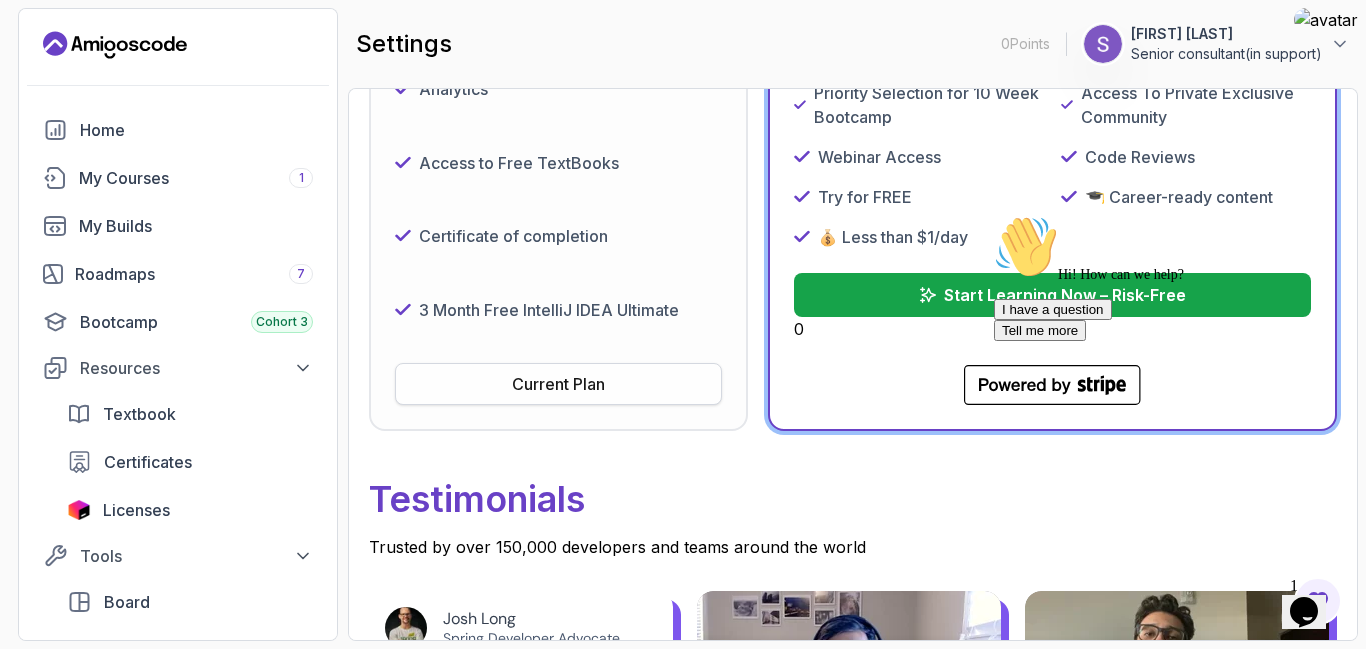 click on "Current Plan" at bounding box center [558, 384] 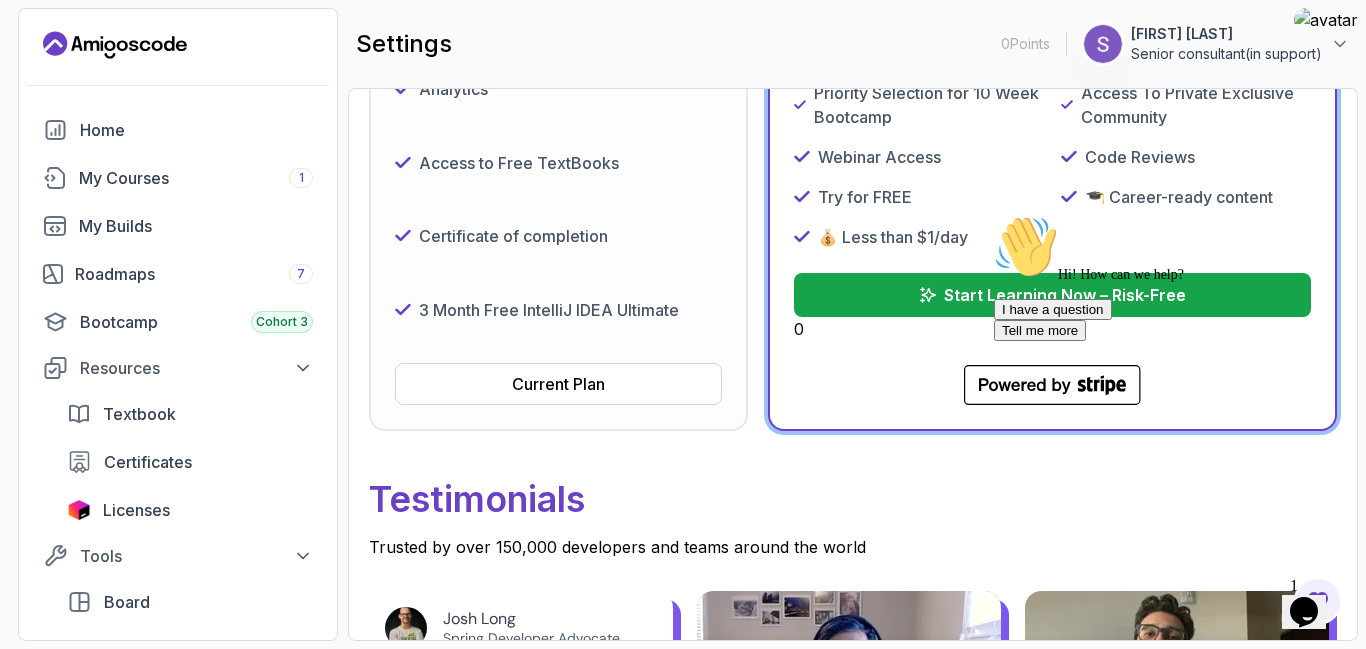 click 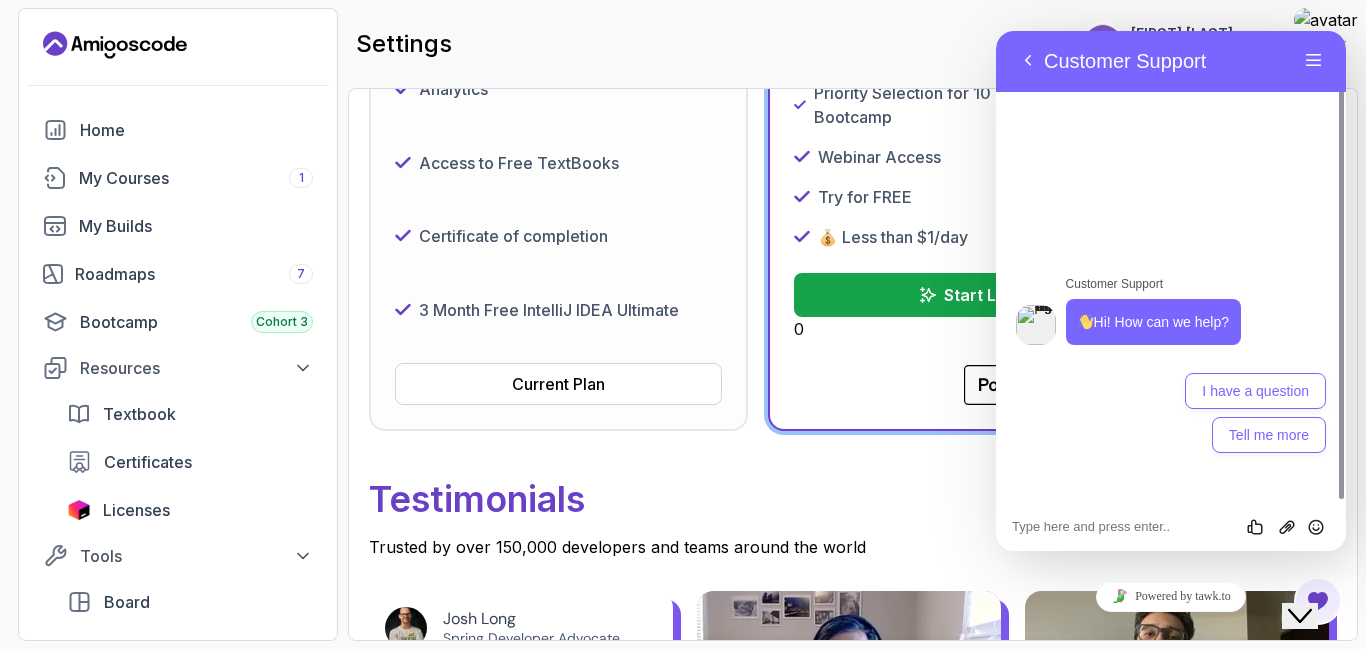 click on "settings   0  Points Saif Alam Senior consultant(in support)" at bounding box center [853, 44] 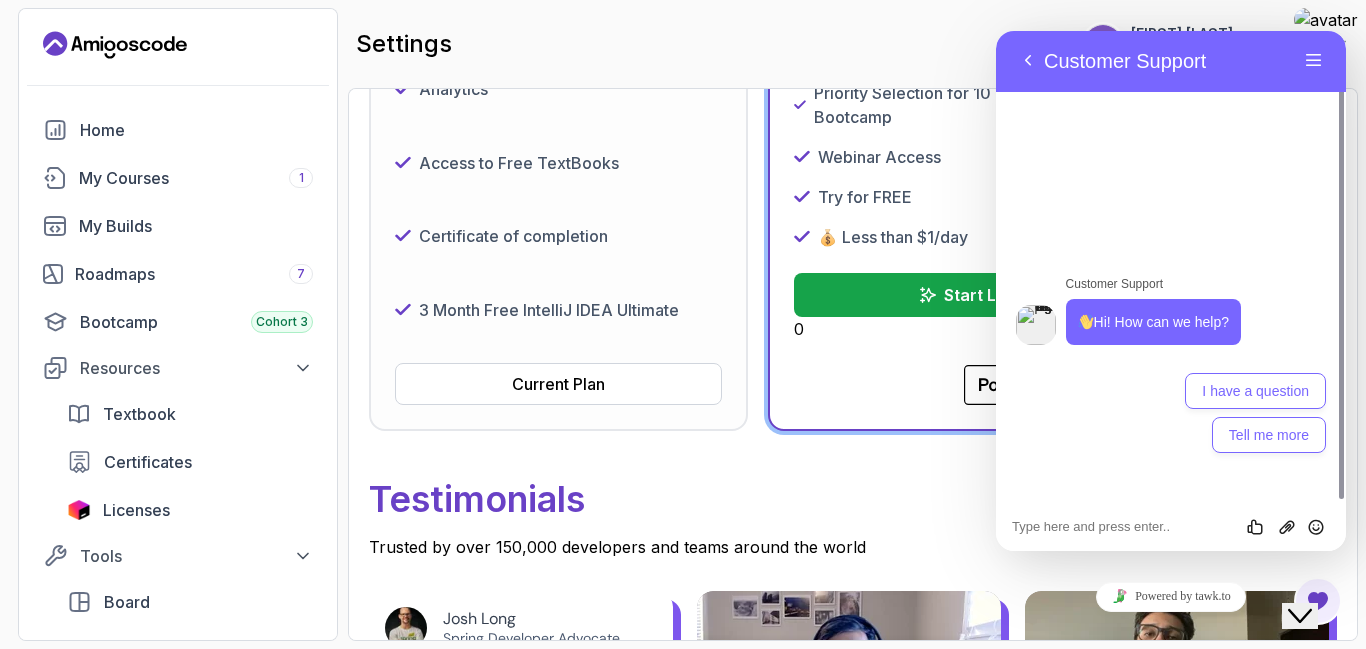 click 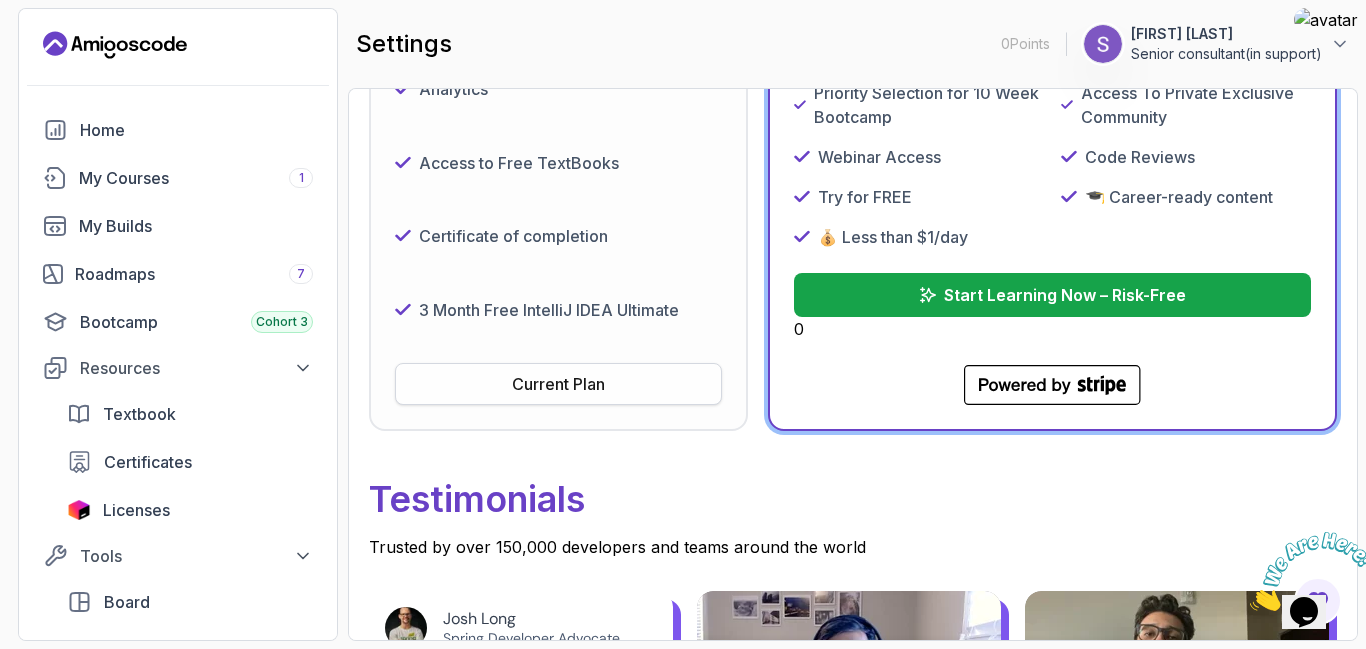 click on "Current Plan" at bounding box center [558, 384] 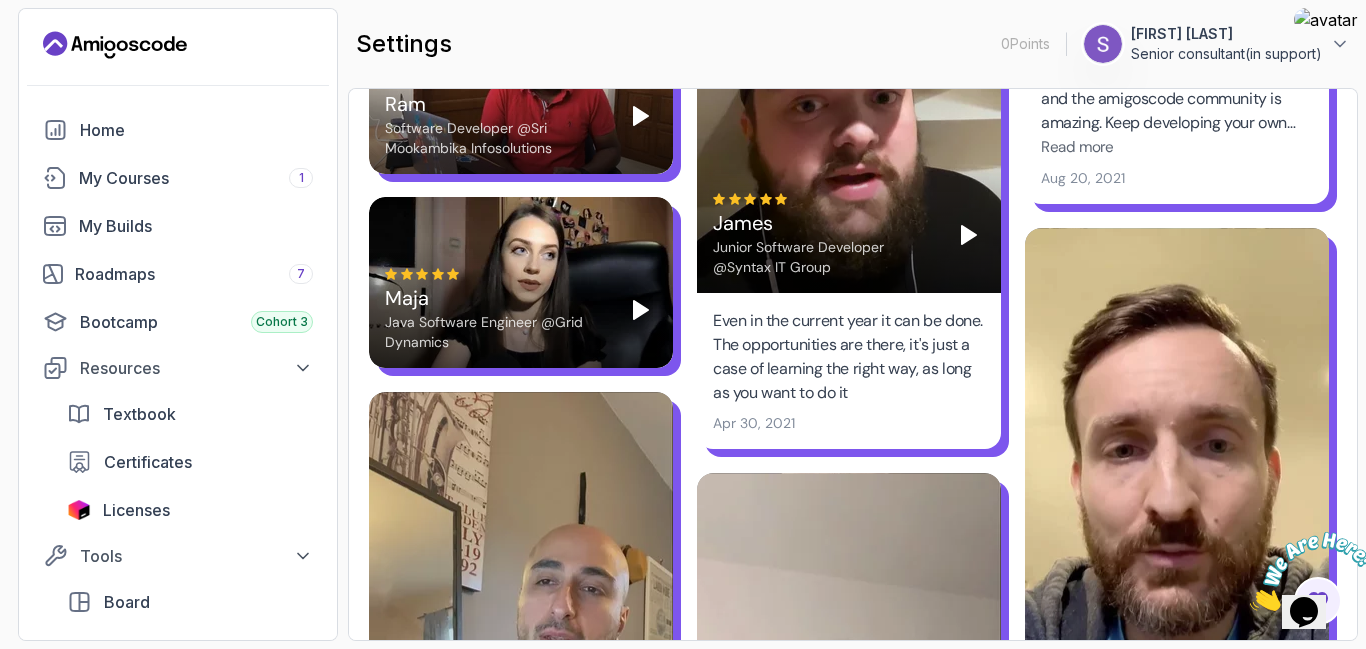 scroll, scrollTop: 5965, scrollLeft: 0, axis: vertical 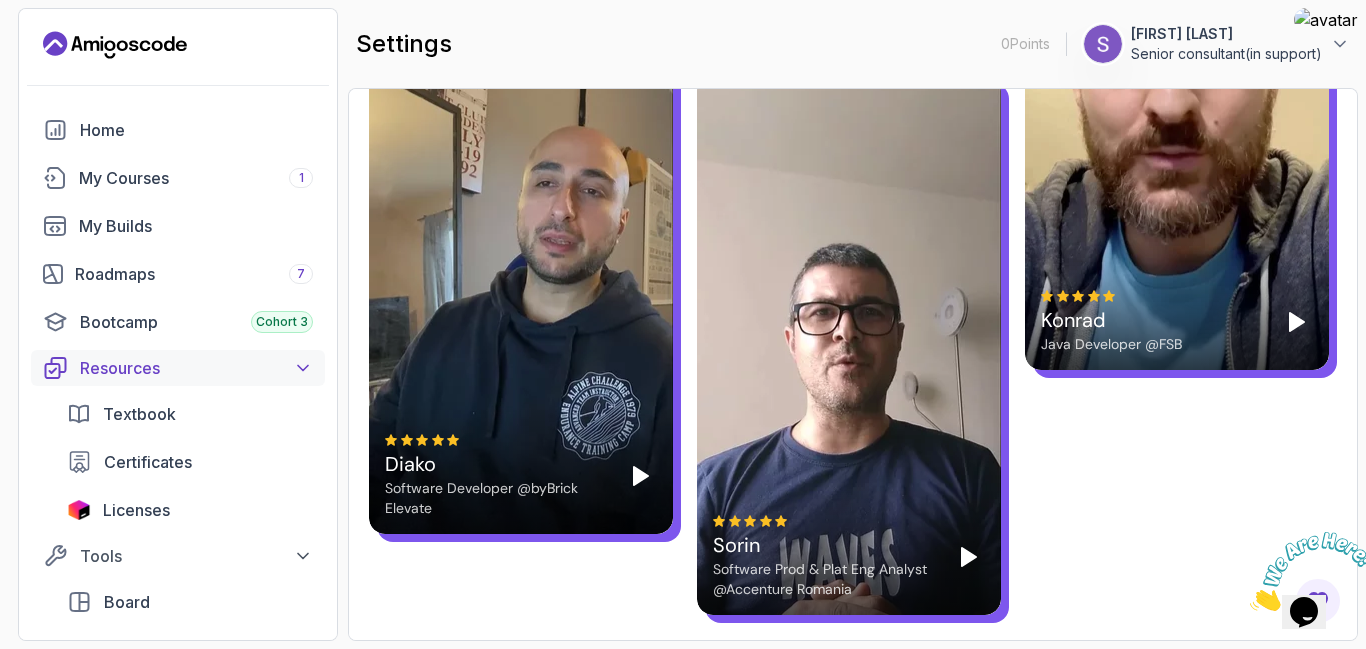 click on "Resources" at bounding box center [196, 368] 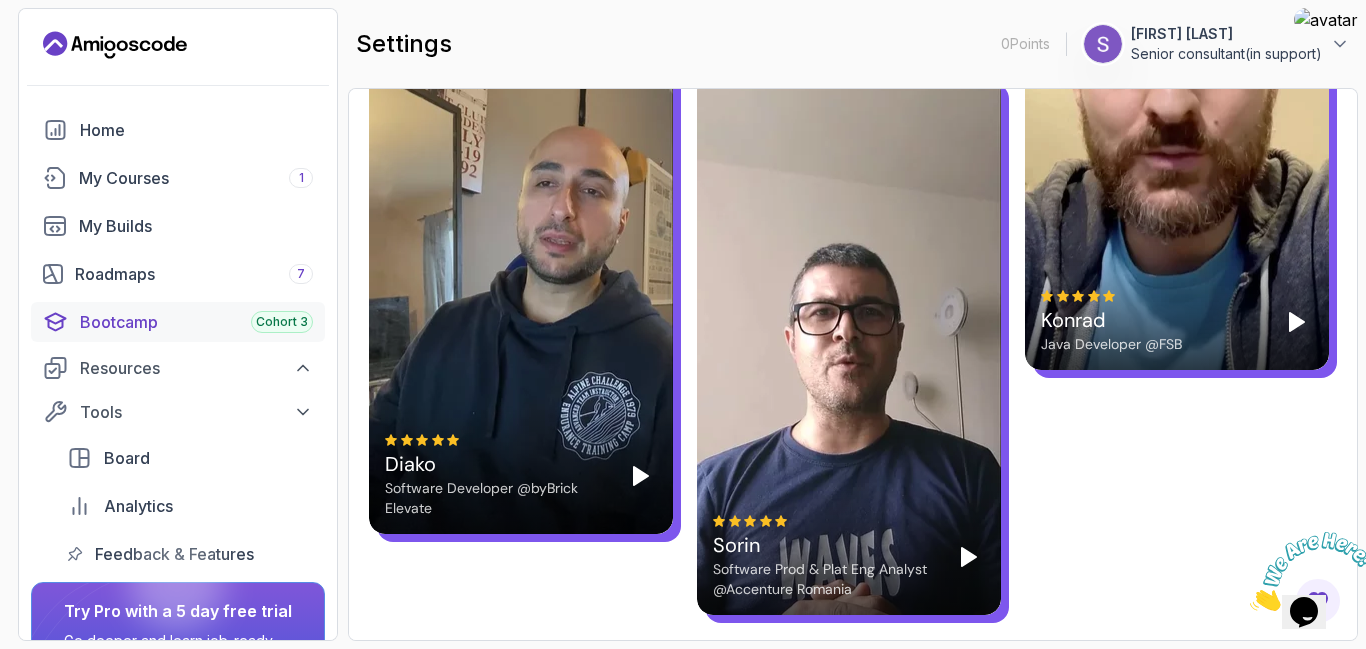 click on "Bootcamp Cohort 3" at bounding box center (196, 322) 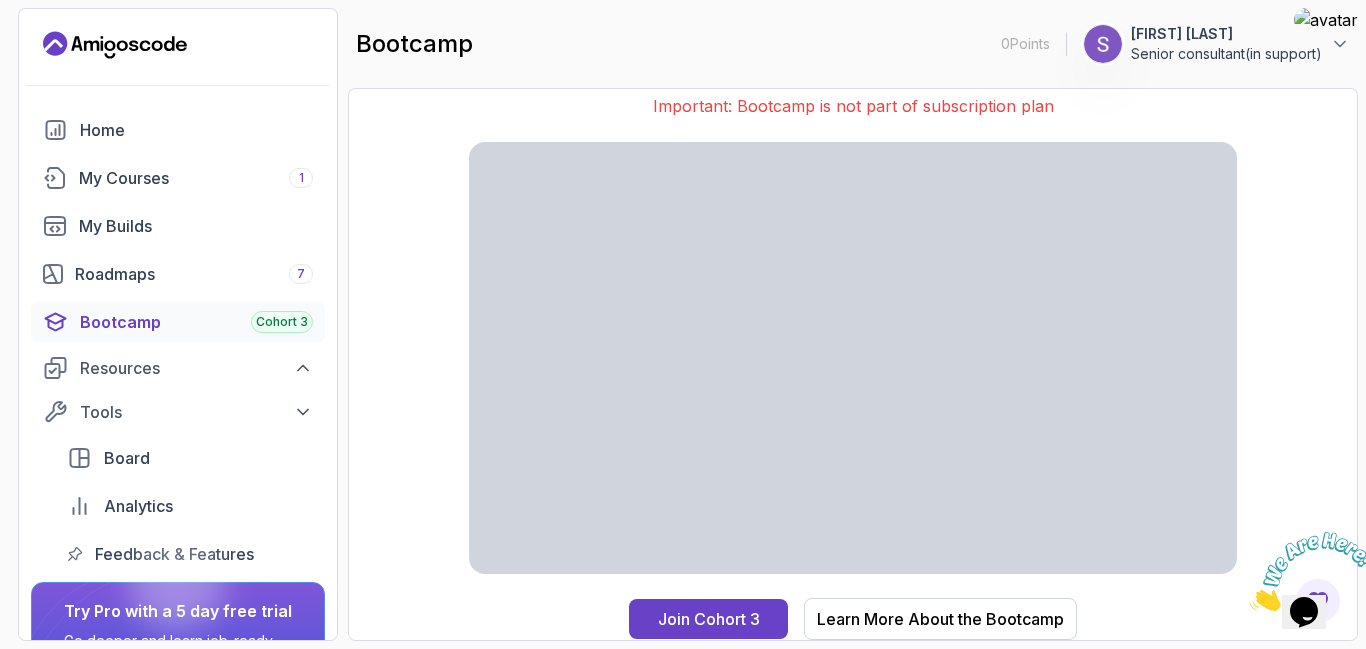 scroll, scrollTop: 0, scrollLeft: 0, axis: both 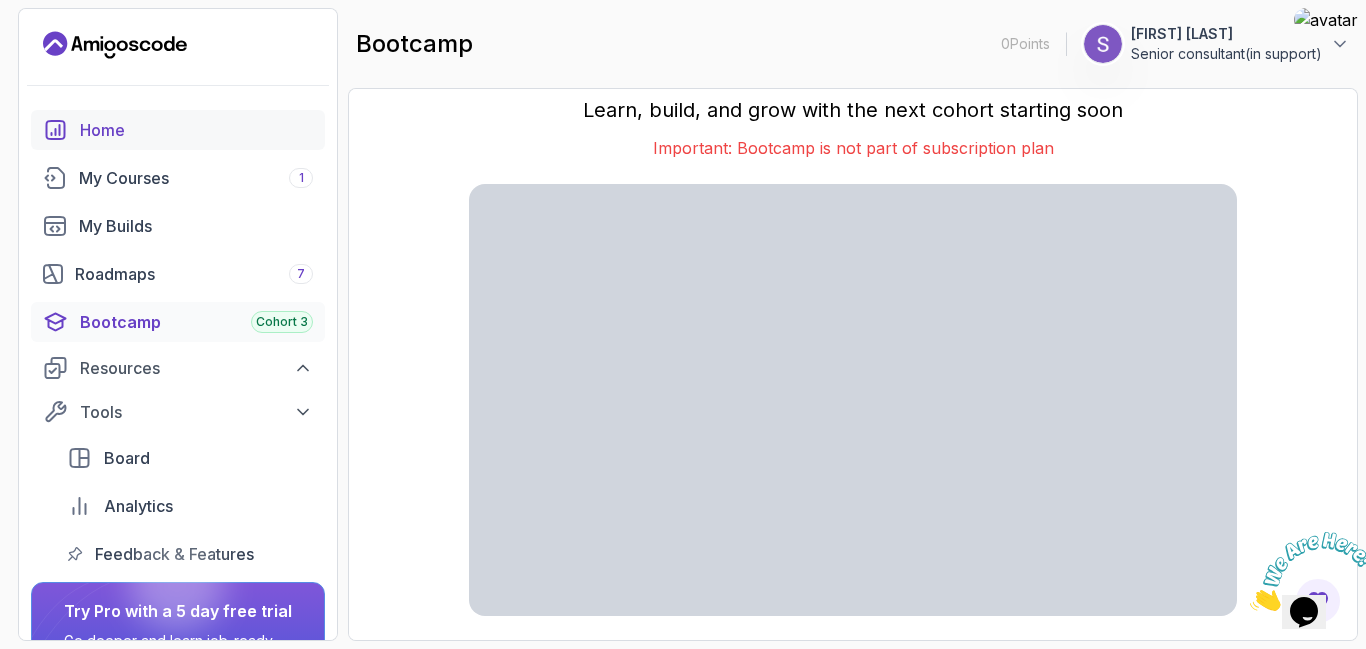 click on "Home" at bounding box center [196, 130] 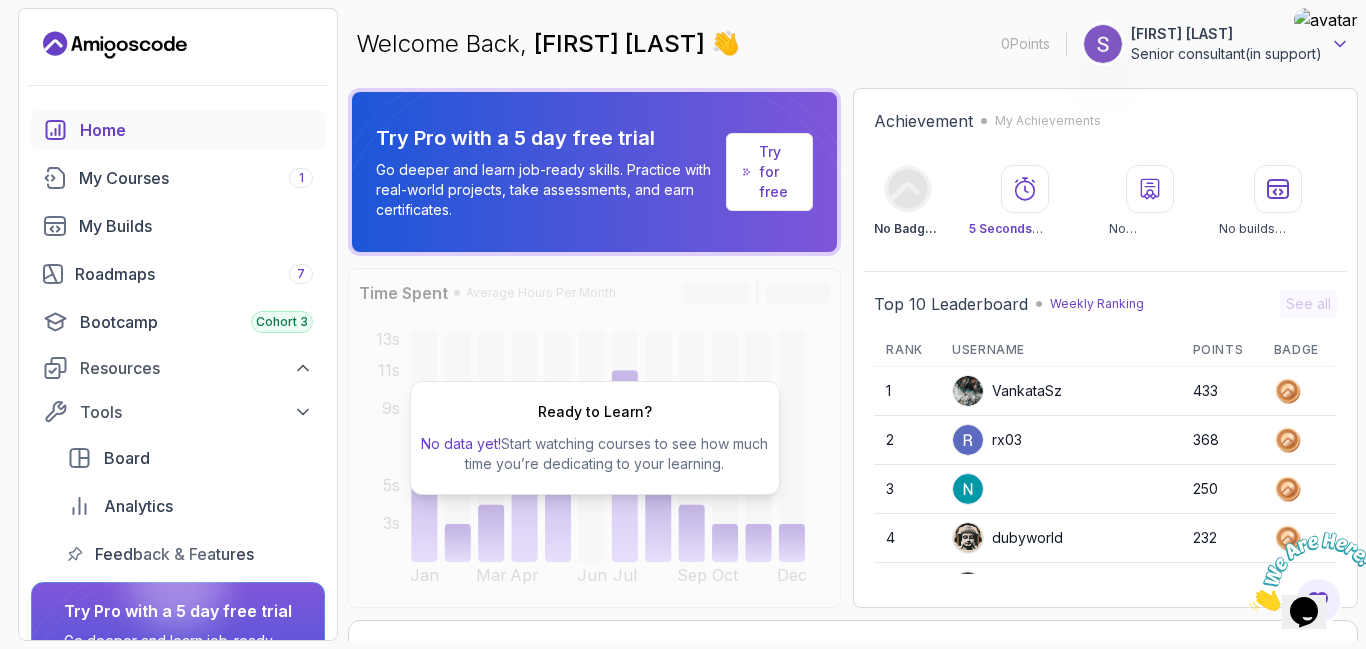 click 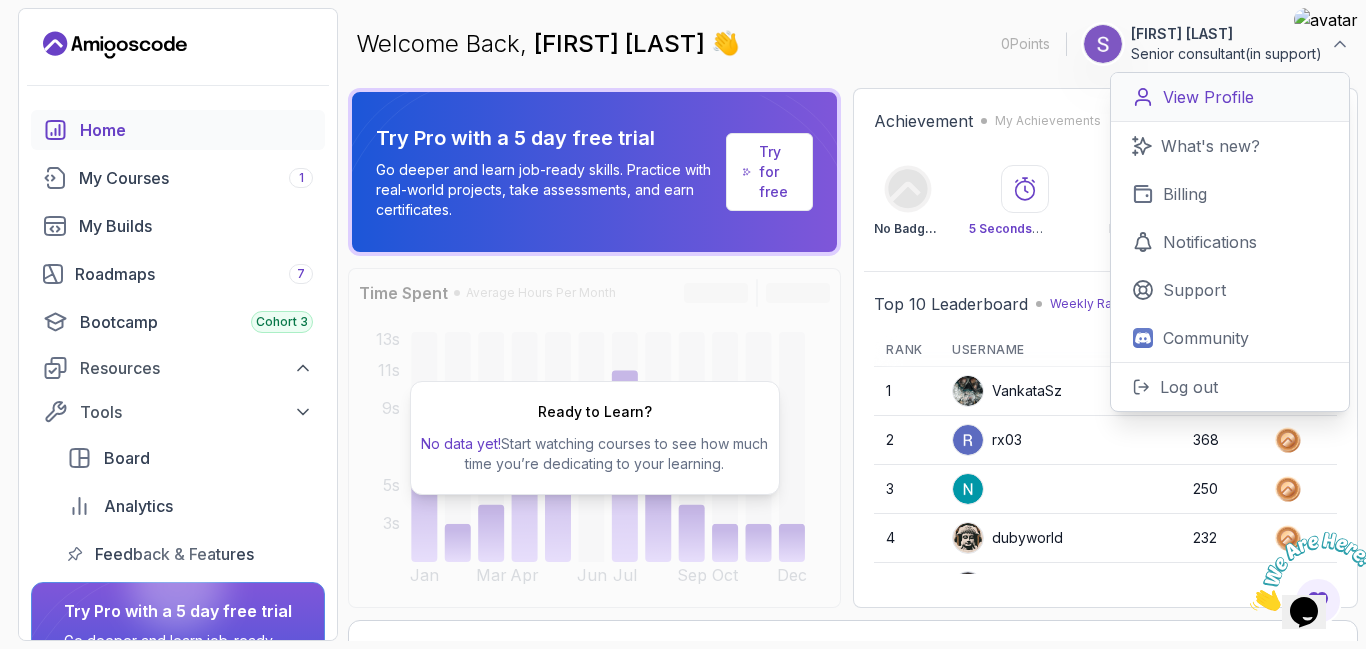 click on "View Profile" at bounding box center (1208, 97) 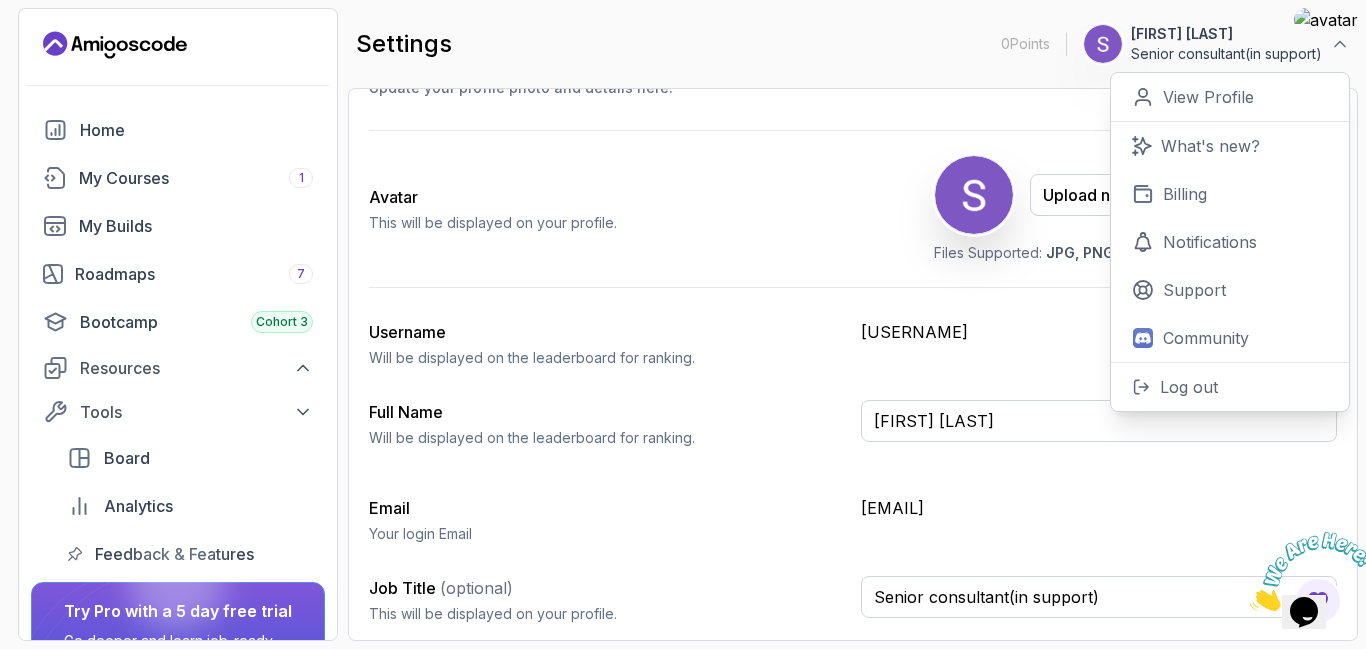 scroll, scrollTop: 0, scrollLeft: 0, axis: both 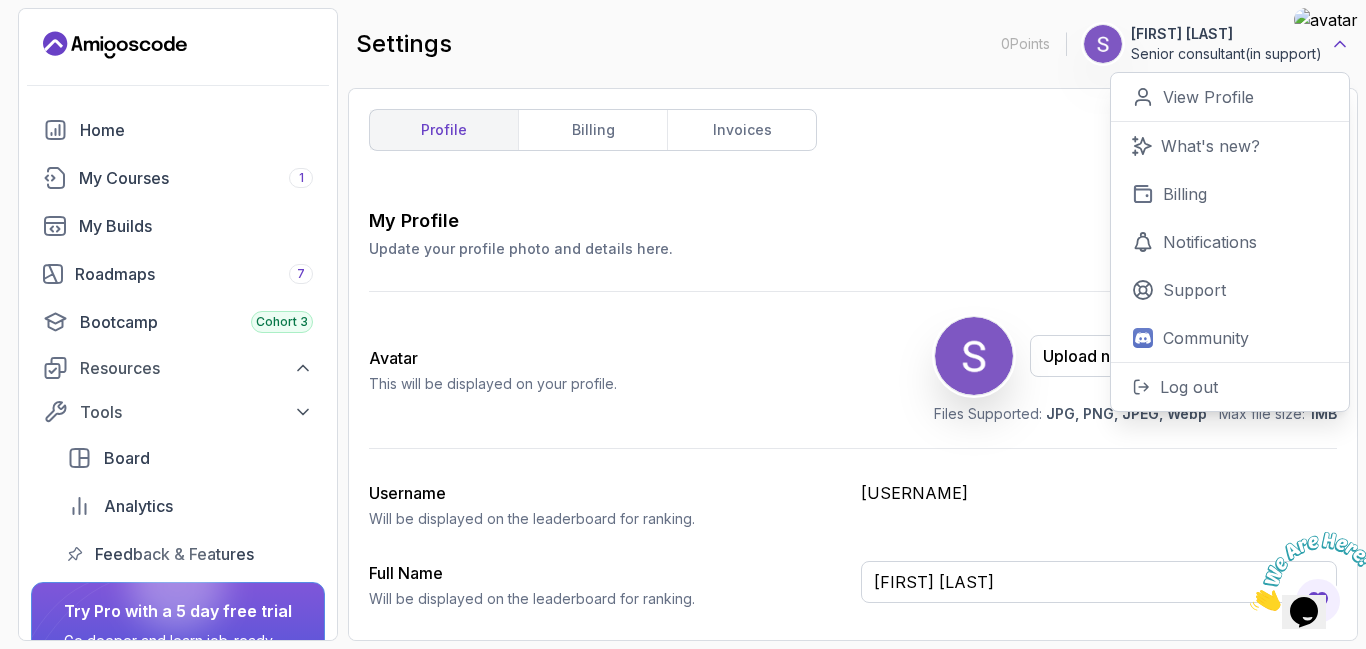 click 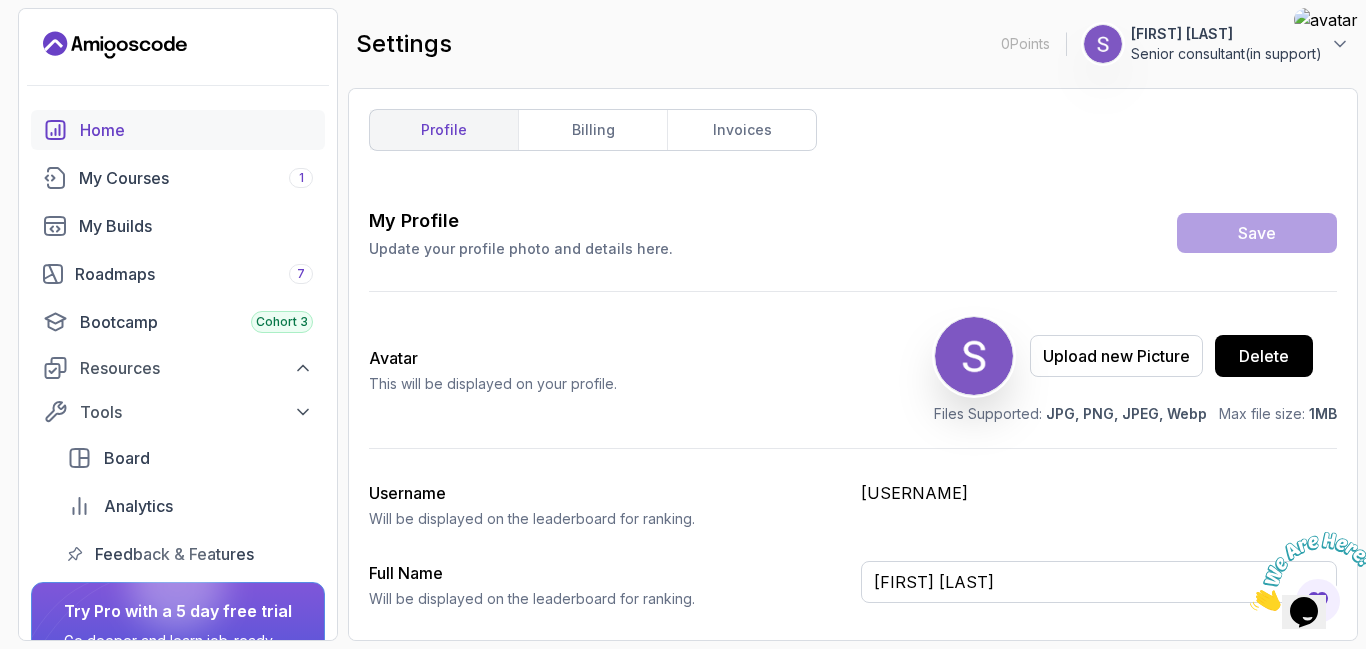 click on "Home" at bounding box center [196, 130] 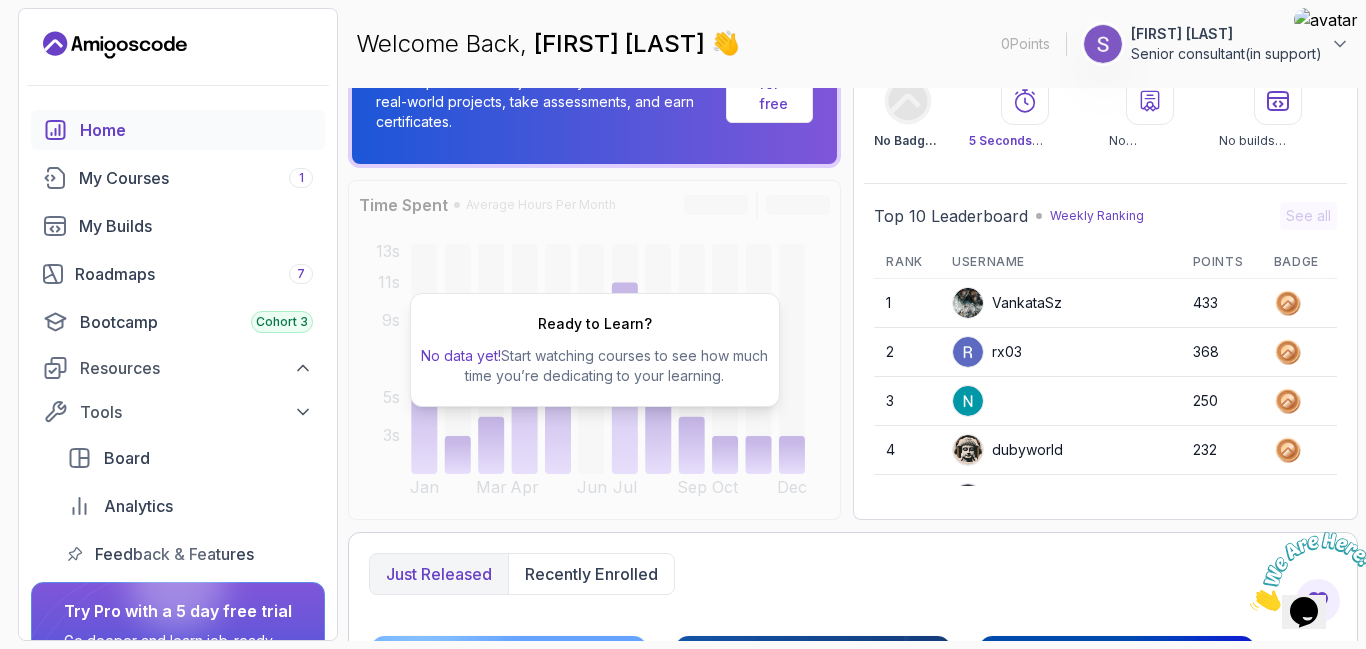 scroll, scrollTop: 89, scrollLeft: 0, axis: vertical 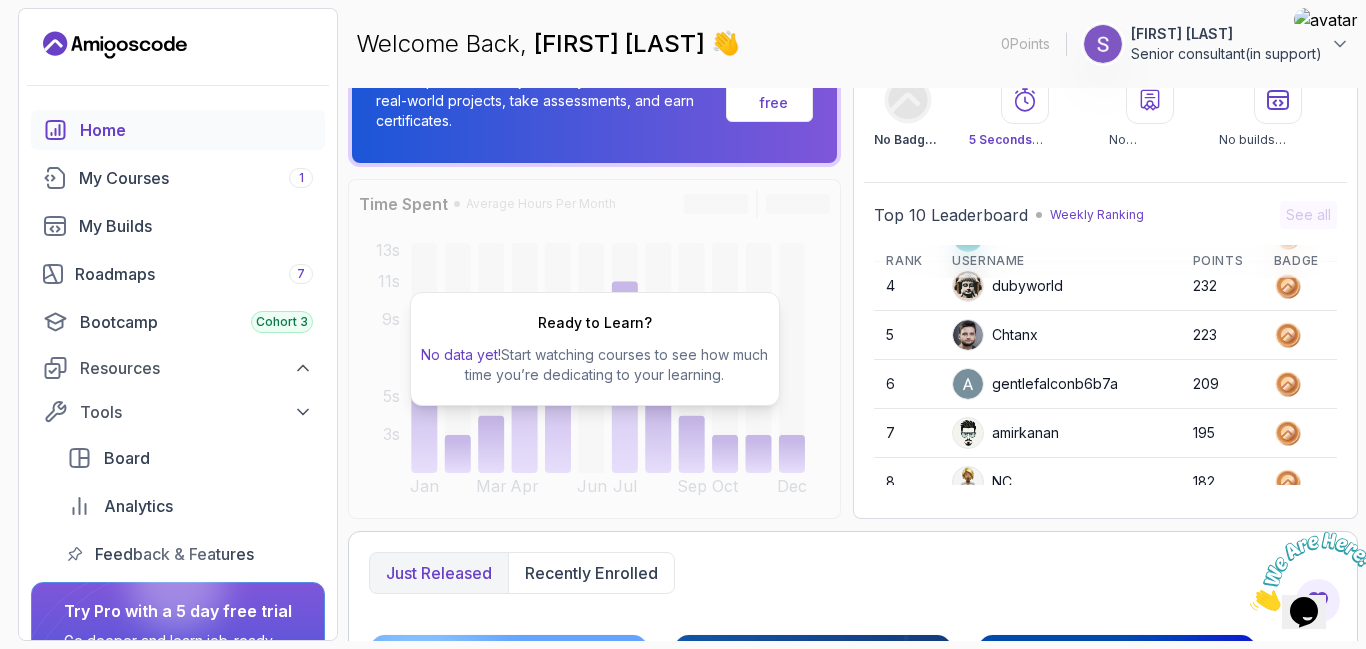 click on "Weekly Ranking" at bounding box center [1097, 215] 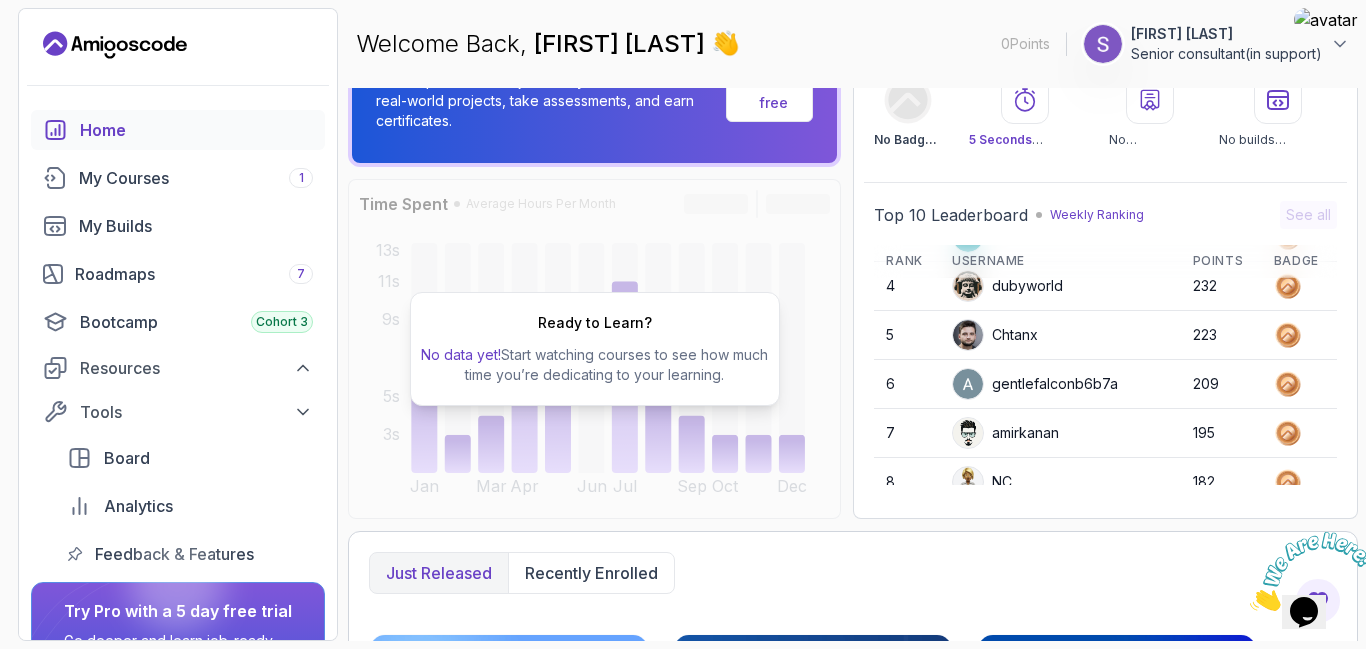 scroll, scrollTop: 0, scrollLeft: 0, axis: both 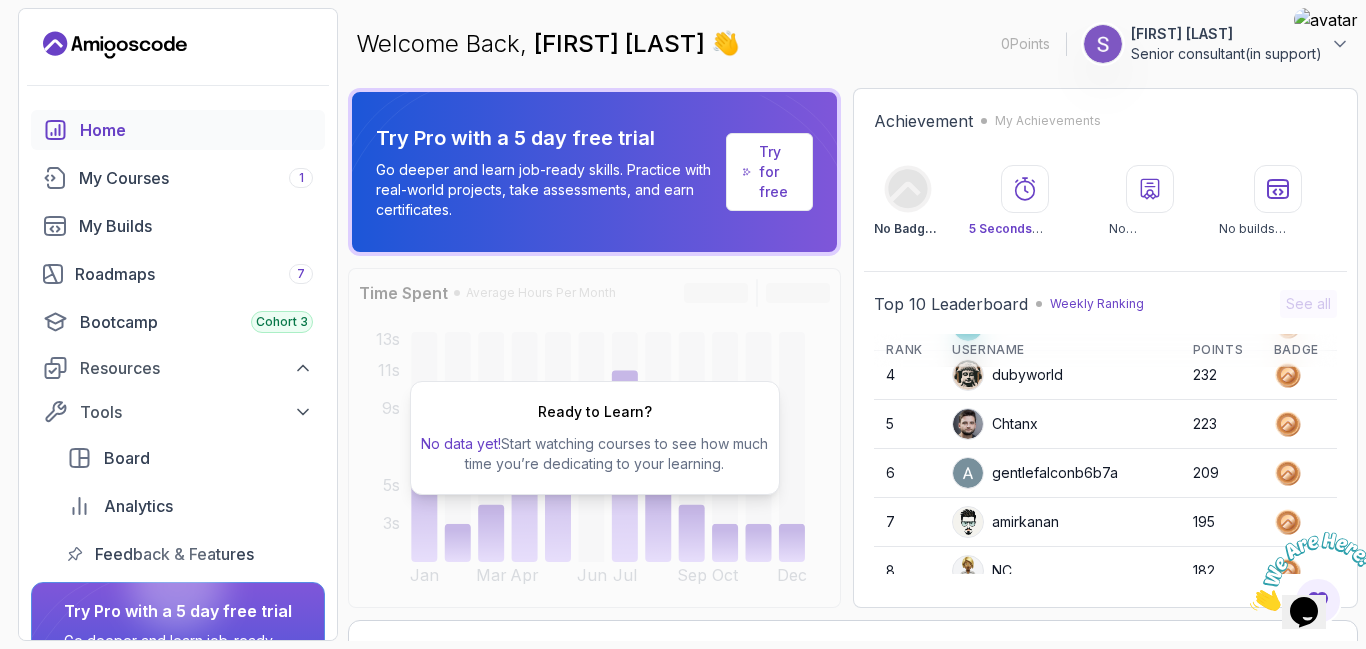 click on "Try for free" at bounding box center (777, 172) 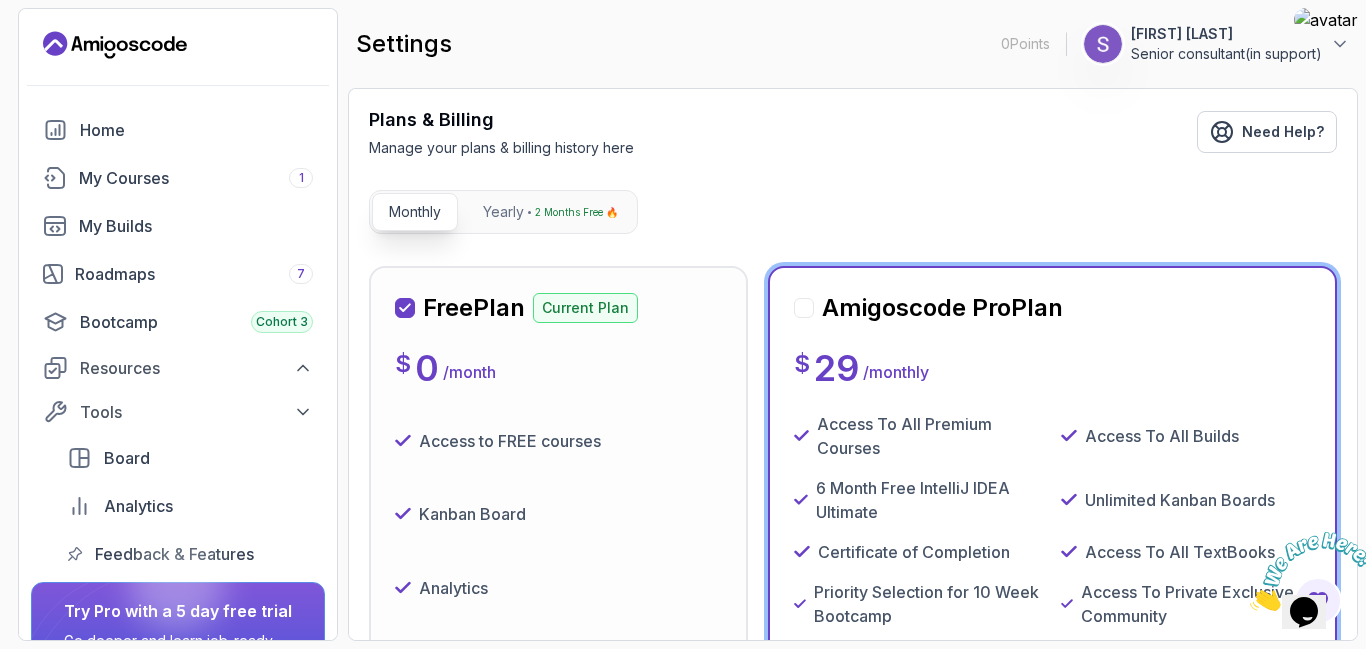 scroll, scrollTop: 97, scrollLeft: 0, axis: vertical 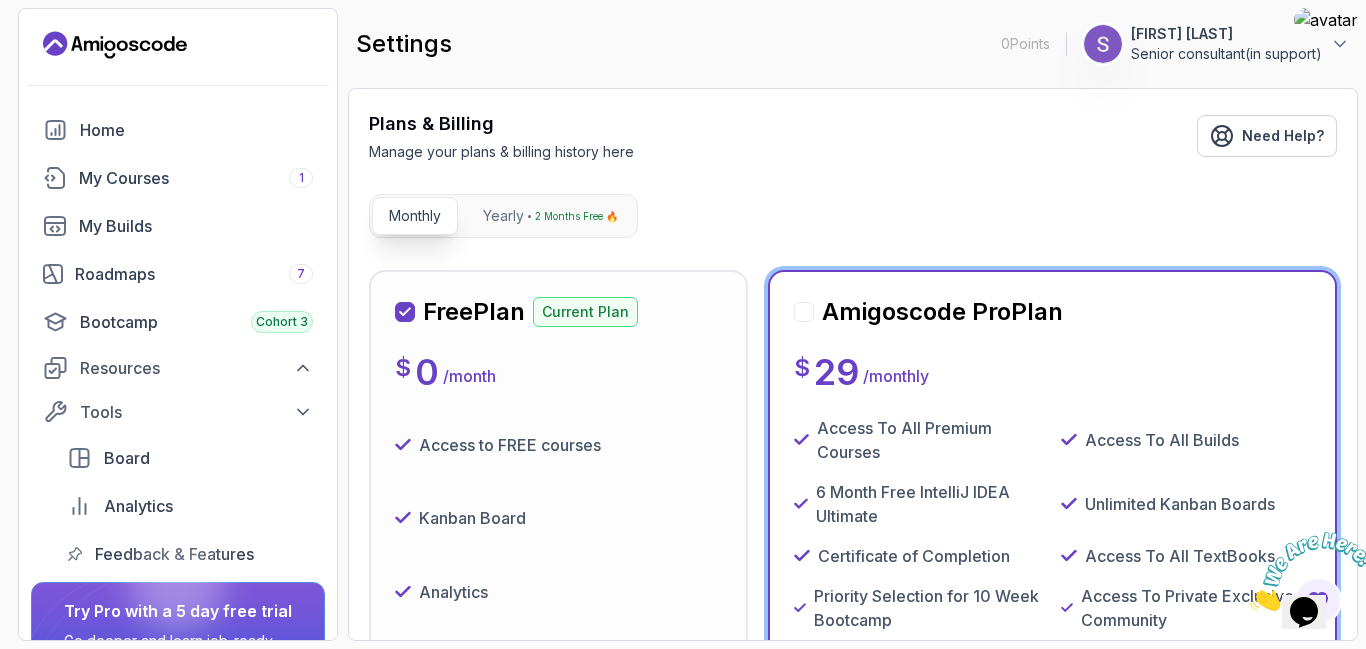 click on "Monthly" at bounding box center [415, 216] 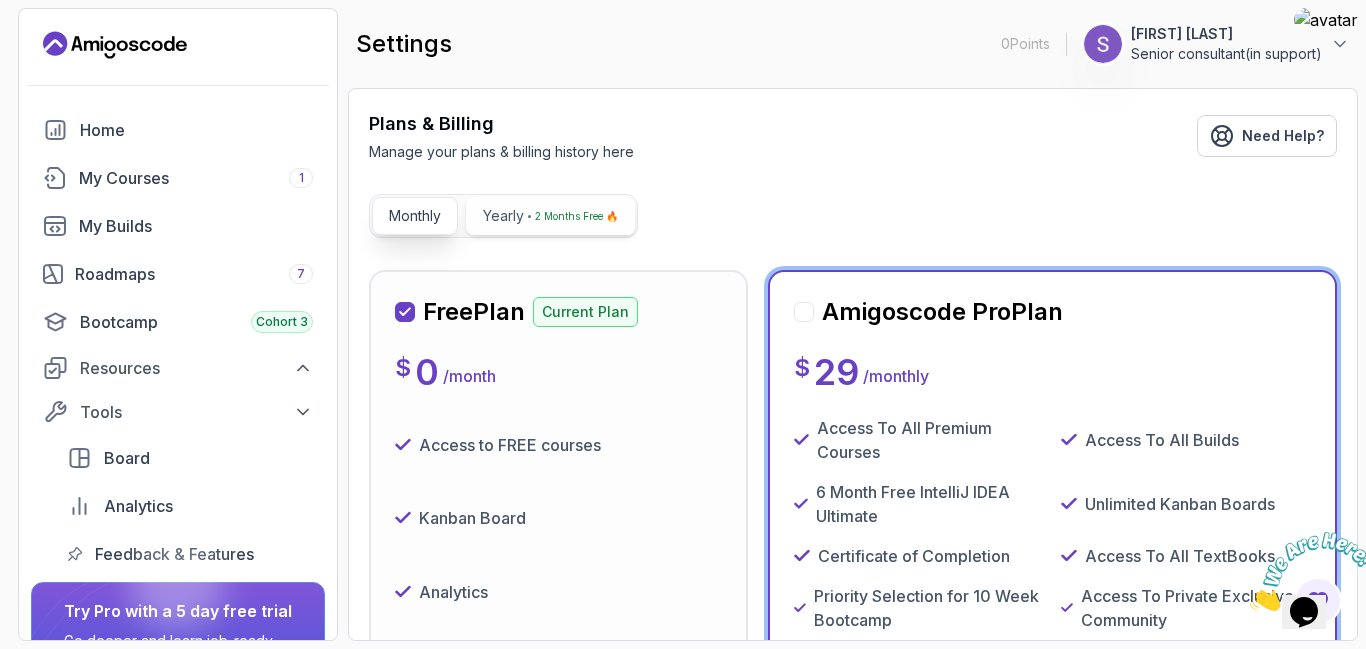 click on "2 Months Free 🔥" at bounding box center [576, 216] 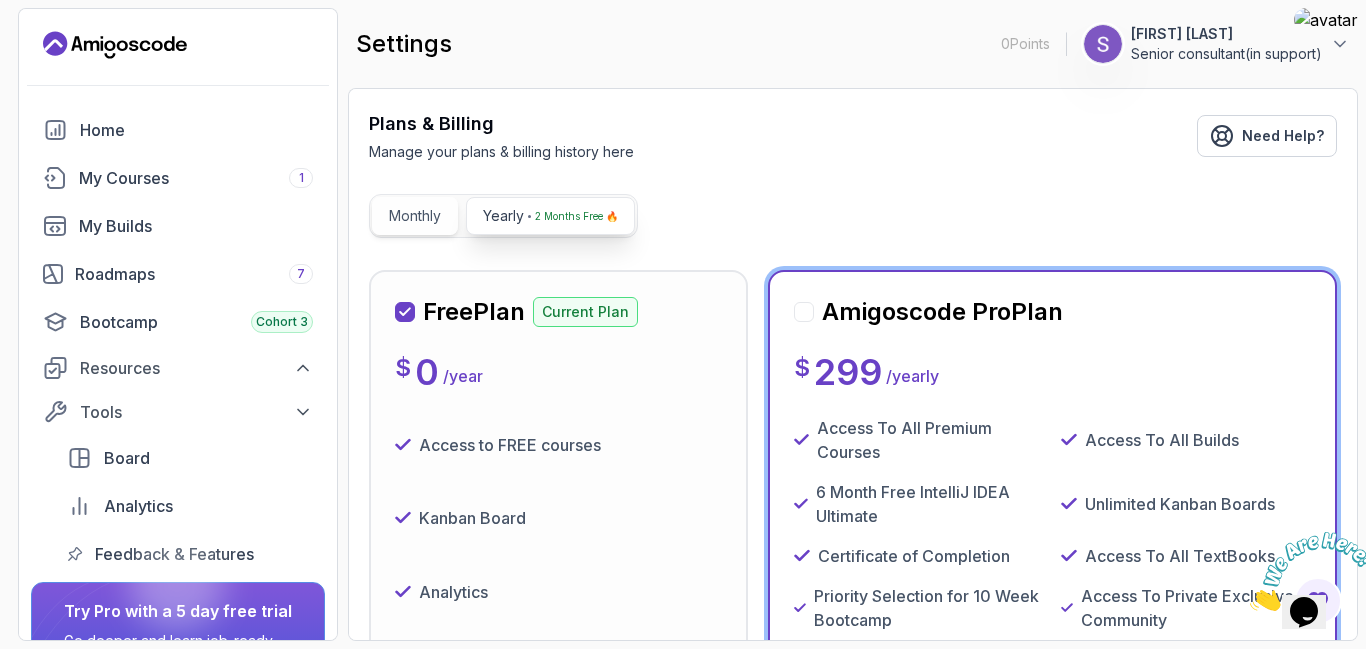 click on "Monthly" at bounding box center (415, 216) 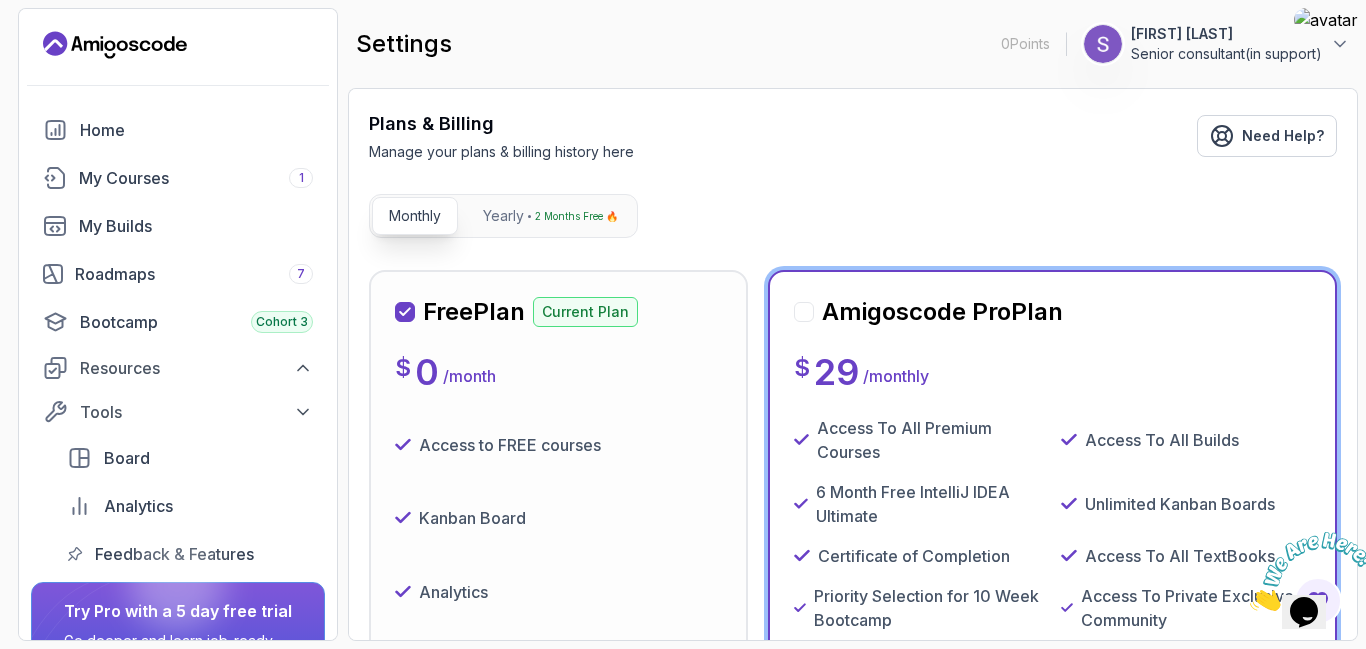 click 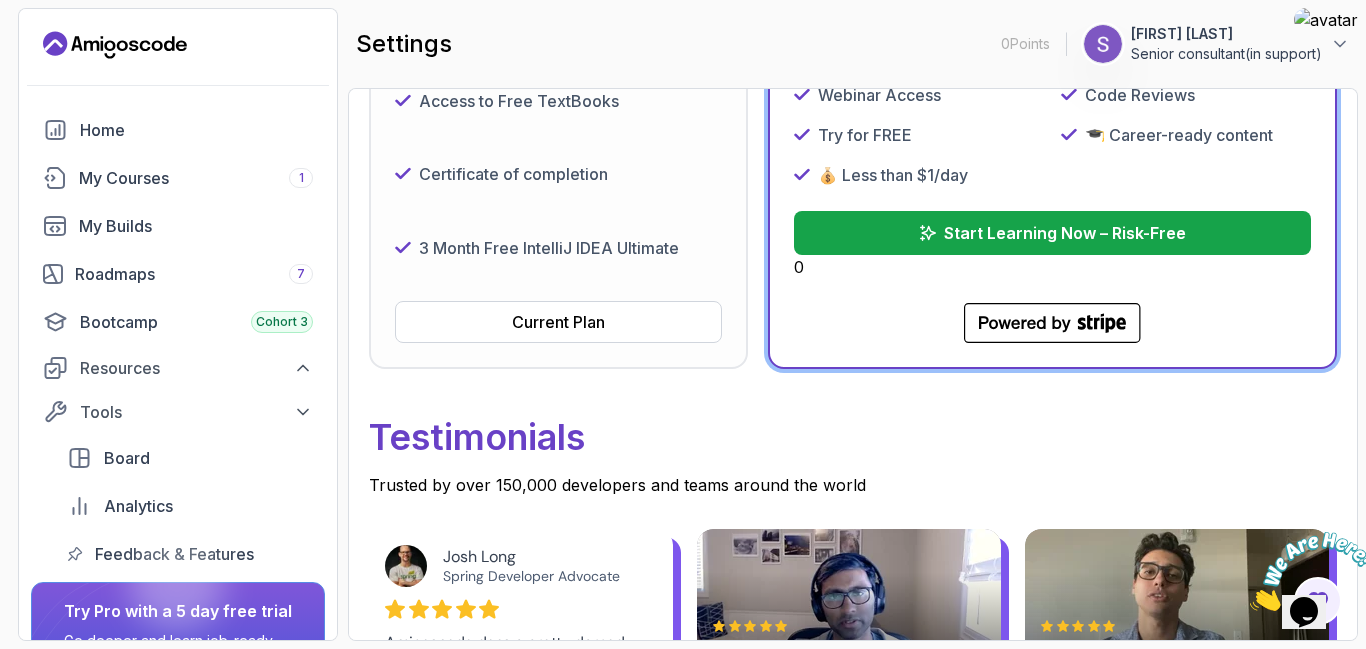 scroll, scrollTop: 663, scrollLeft: 0, axis: vertical 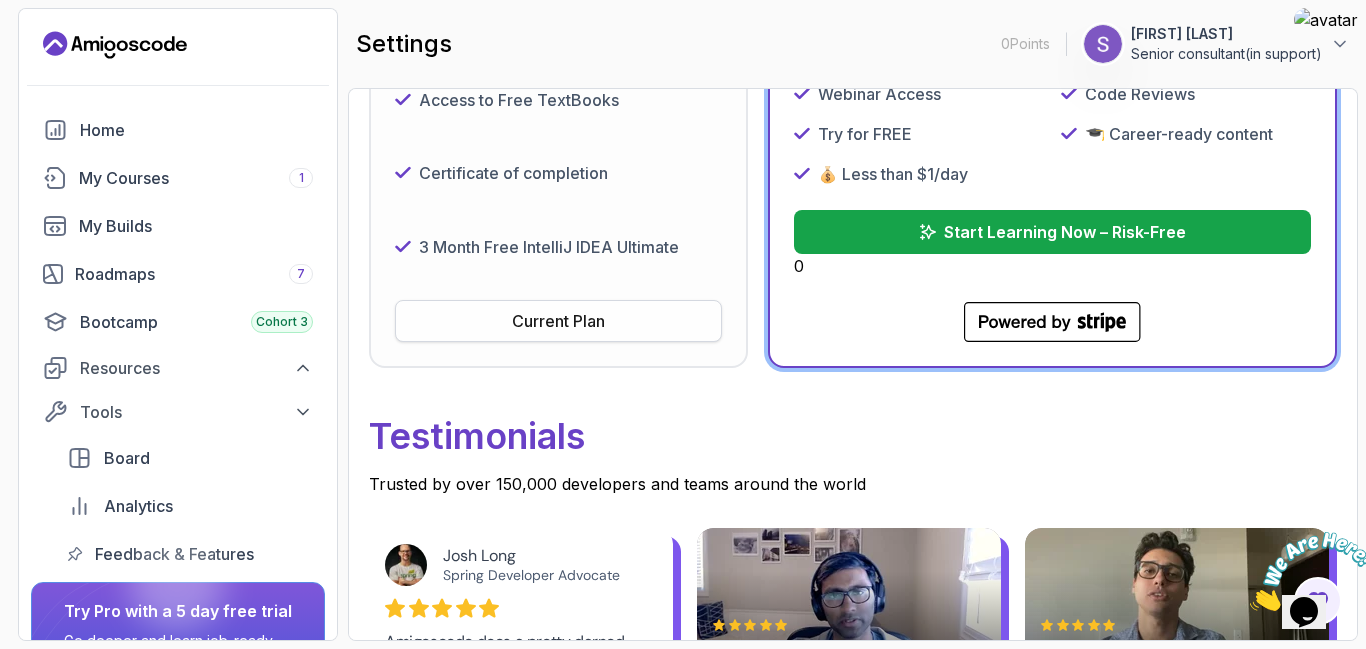 click on "Current Plan" at bounding box center (558, 321) 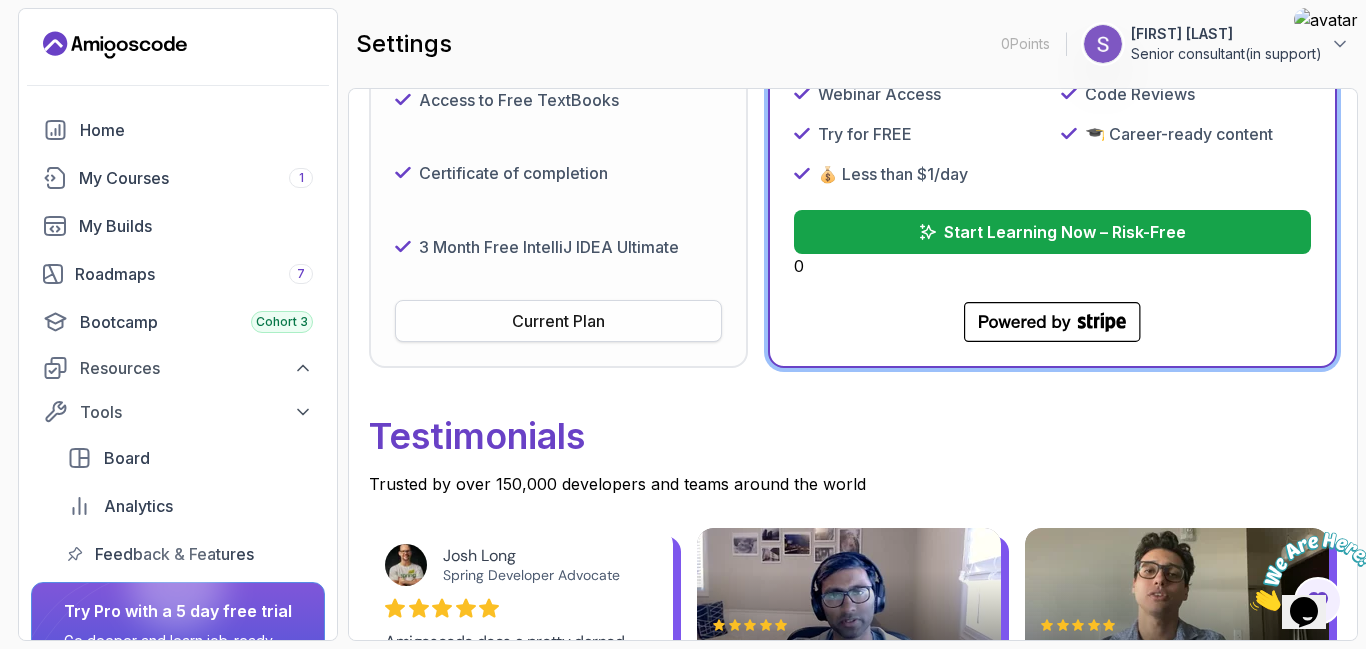 click on "Current Plan" at bounding box center (558, 321) 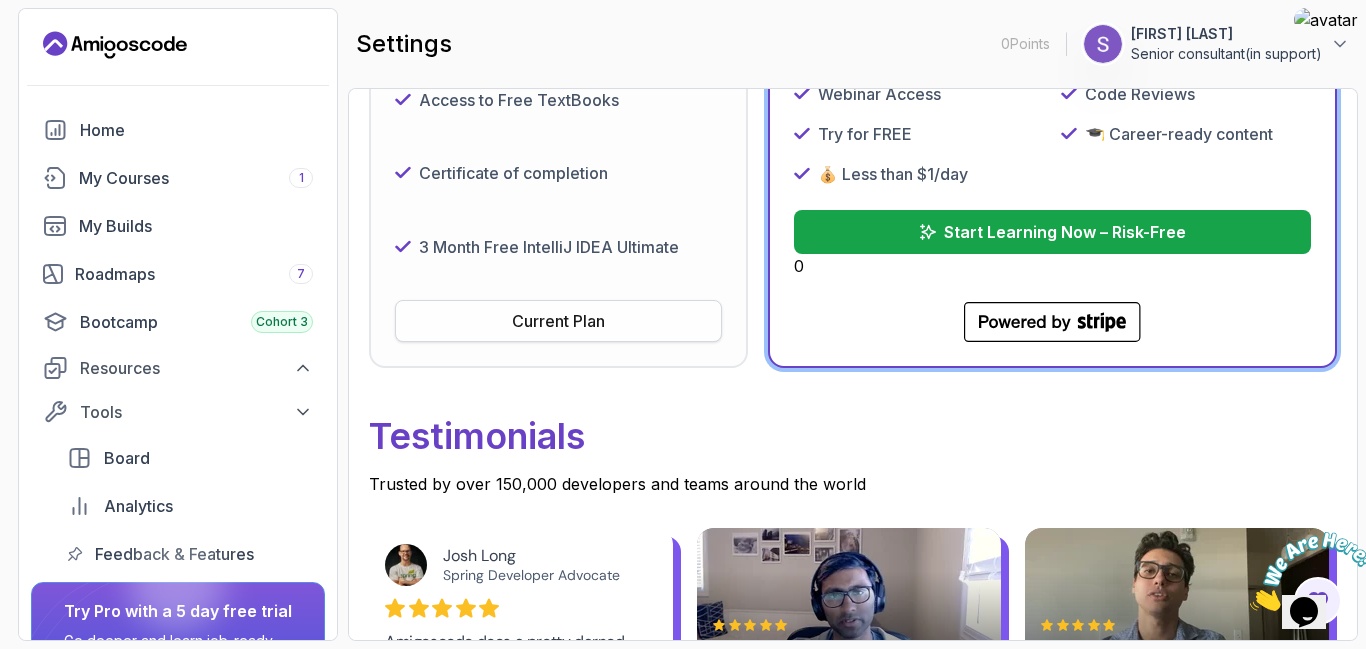 click on "Current Plan" at bounding box center (558, 321) 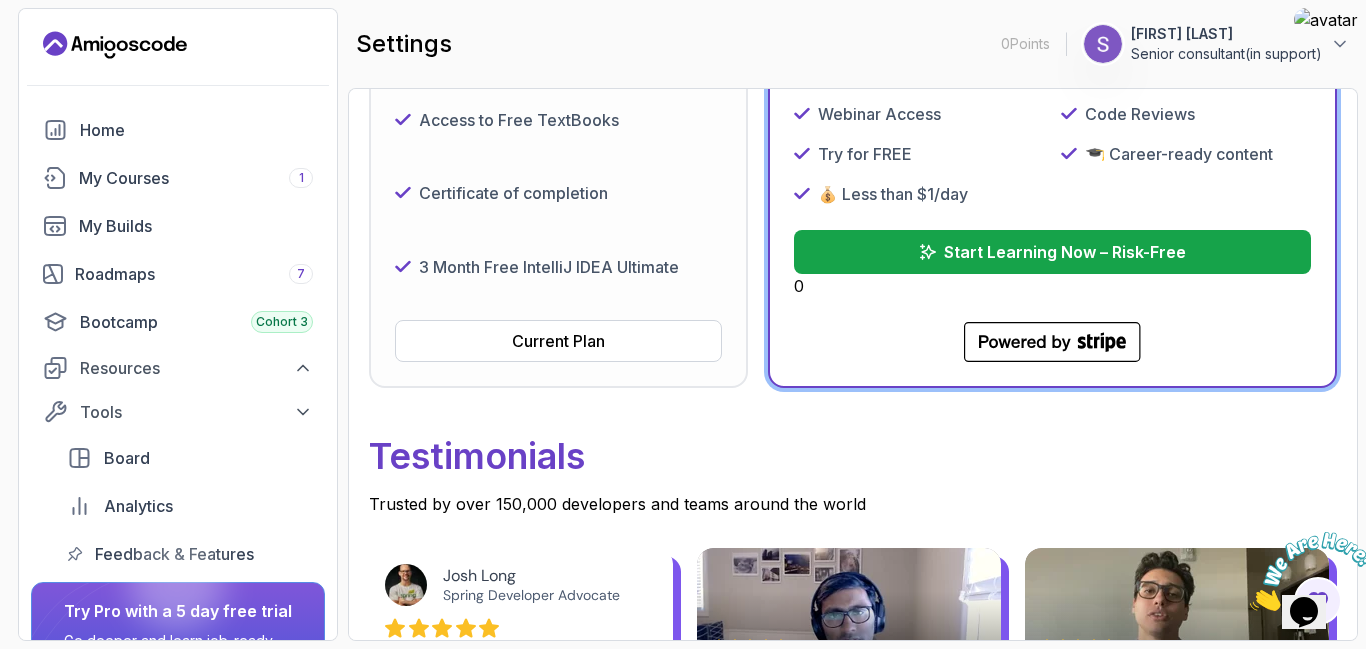 scroll, scrollTop: 642, scrollLeft: 0, axis: vertical 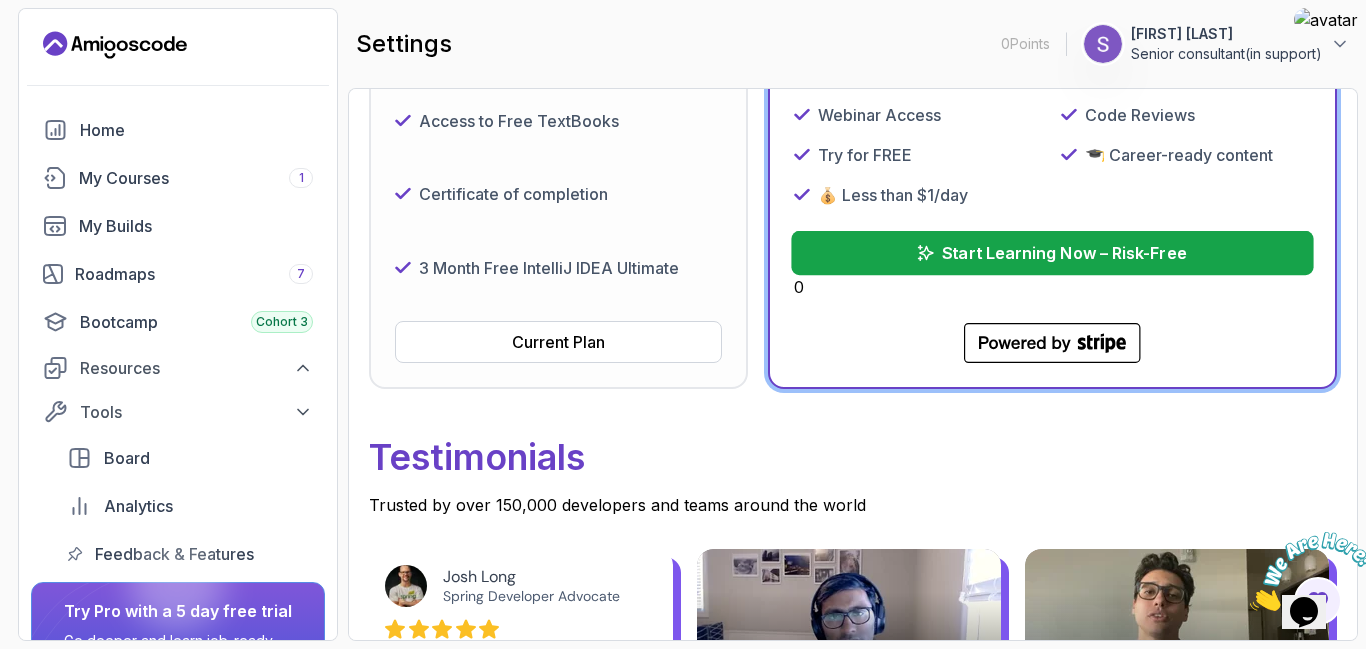 click on "Start Learning Now – Risk-Free" at bounding box center (1065, 253) 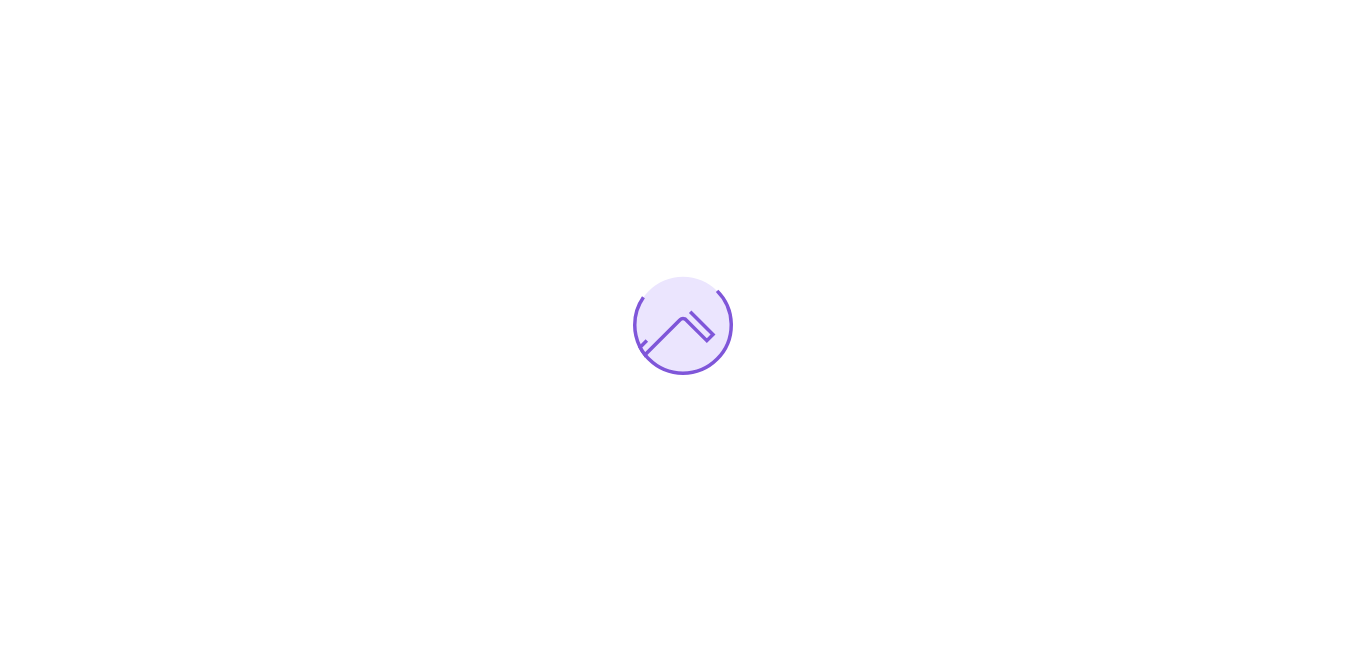 scroll, scrollTop: 0, scrollLeft: 0, axis: both 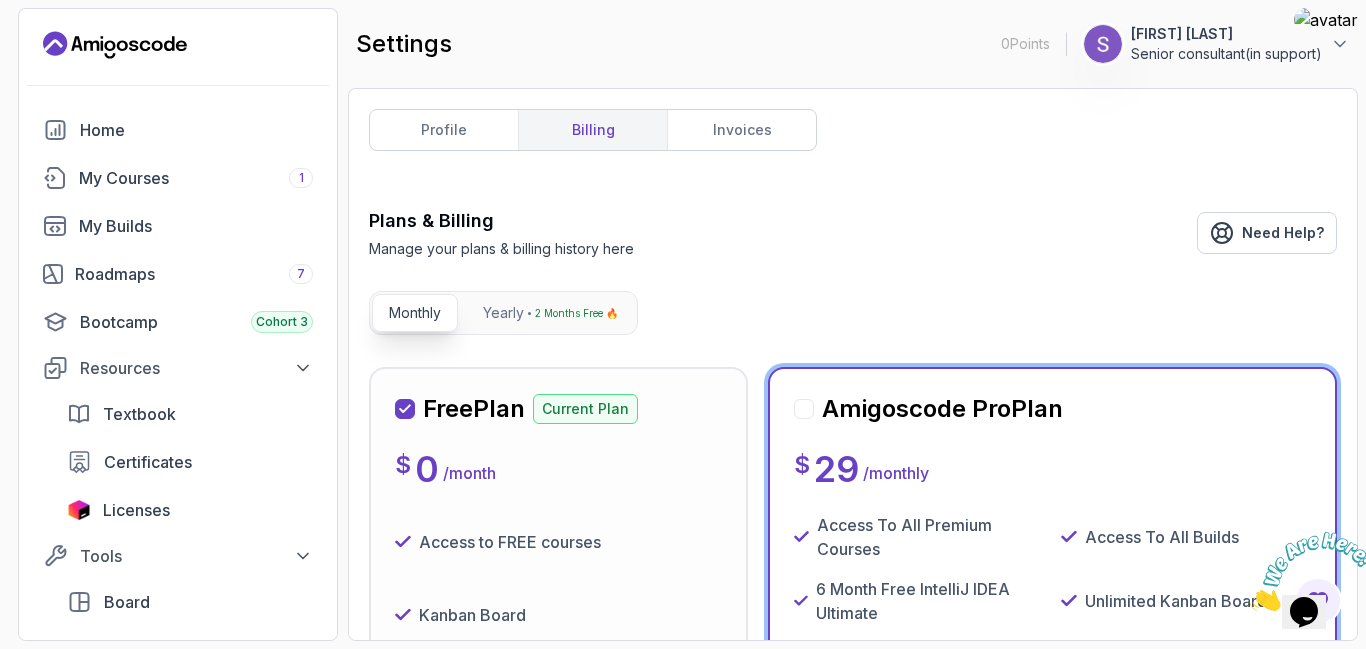 click 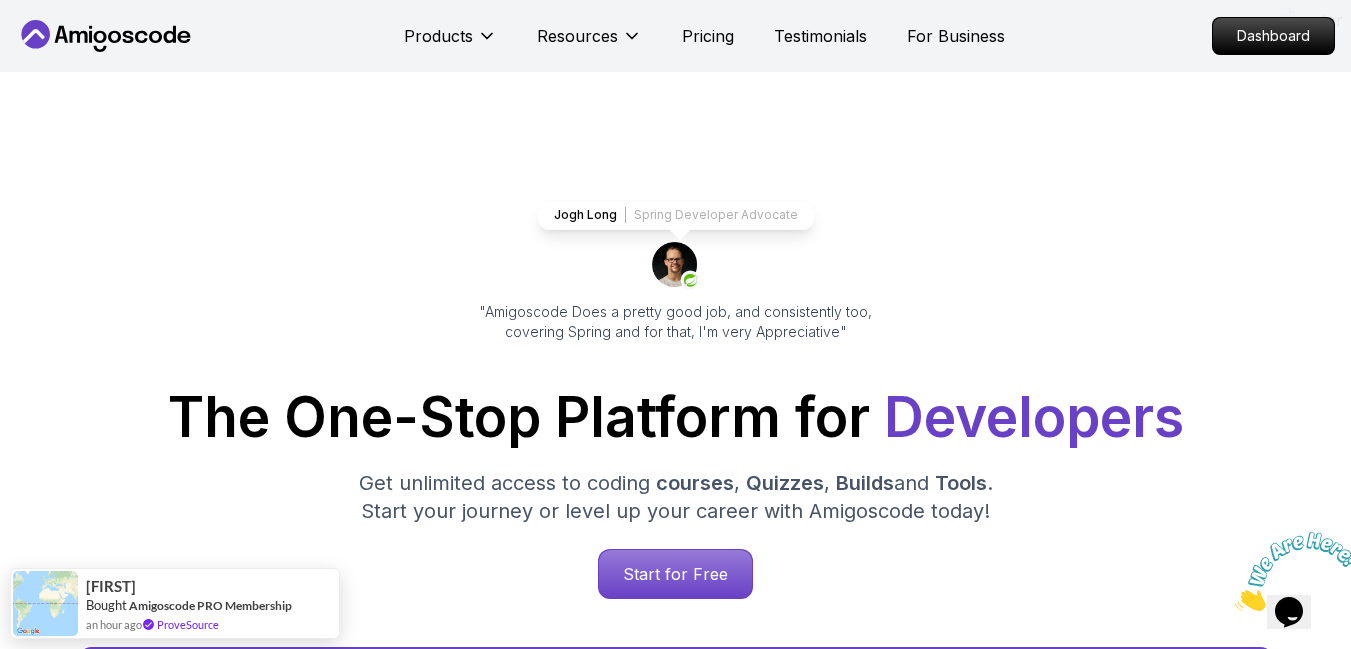 click on "Products Resources Pricing Testimonials For Business Dashboard Products Resources Pricing Testimonials For Business Dashboard Jogh Long Spring Developer Advocate "Amigoscode Does a pretty good job, and consistently too, covering Spring and for that, I'm very Appreciative" The One-Stop Platform for   Developers Get unlimited access to coding   courses ,   Quizzes ,   Builds  and   Tools . Start your journey or level up your career with Amigoscode today! Start for Free https://amigoscode.com/dashboard OUR AMIGO STUDENTS WORK IN TOP COMPANIES Courses Builds Discover Amigoscode's Latest   Premium Courses! Get unlimited access to coding   courses ,   Quizzes ,   Builds  and   Tools . Start your journey or level up your career with Amigoscode today! Browse all  courses Advanced Spring Boot Pro Dive deep into Spring Boot with our advanced course, designed to take your skills from intermediate to expert level. NEW Spring Boot for Beginners Java for Developers Pro React JS Developer Guide Pro Spring AI Pro Pro     ," at bounding box center (675, 6136) 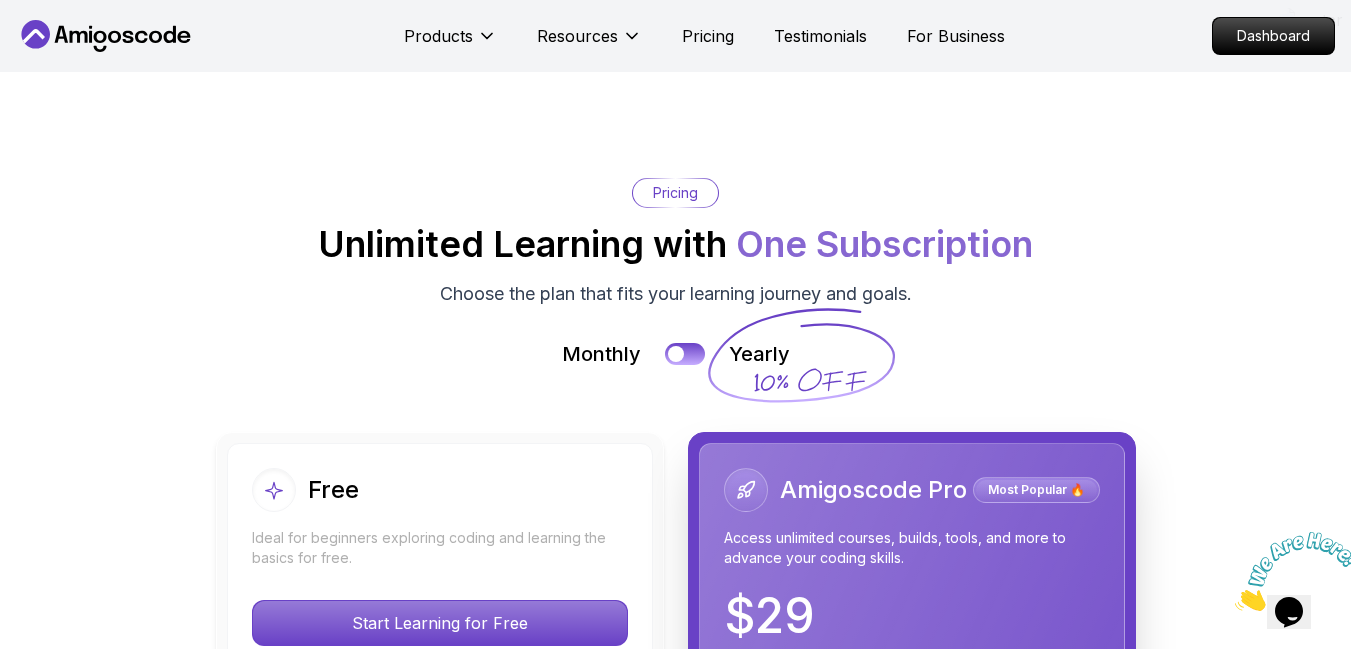 scroll, scrollTop: 4293, scrollLeft: 0, axis: vertical 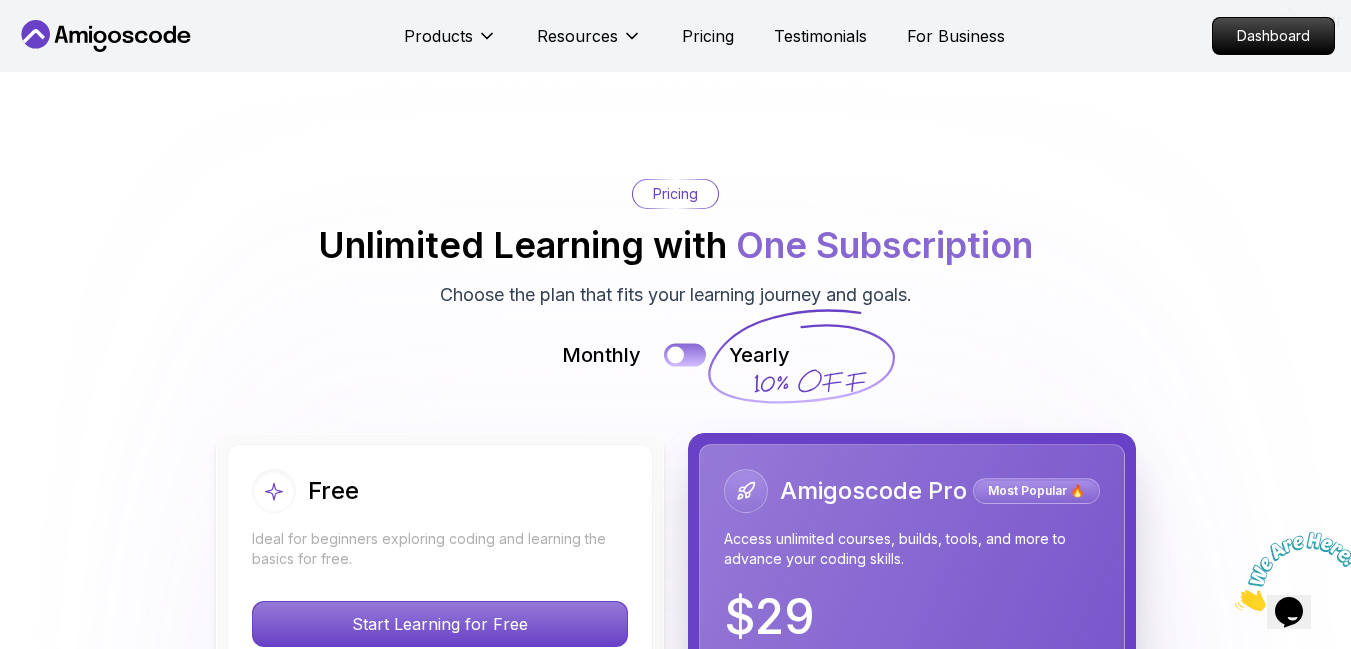 click at bounding box center (685, 355) 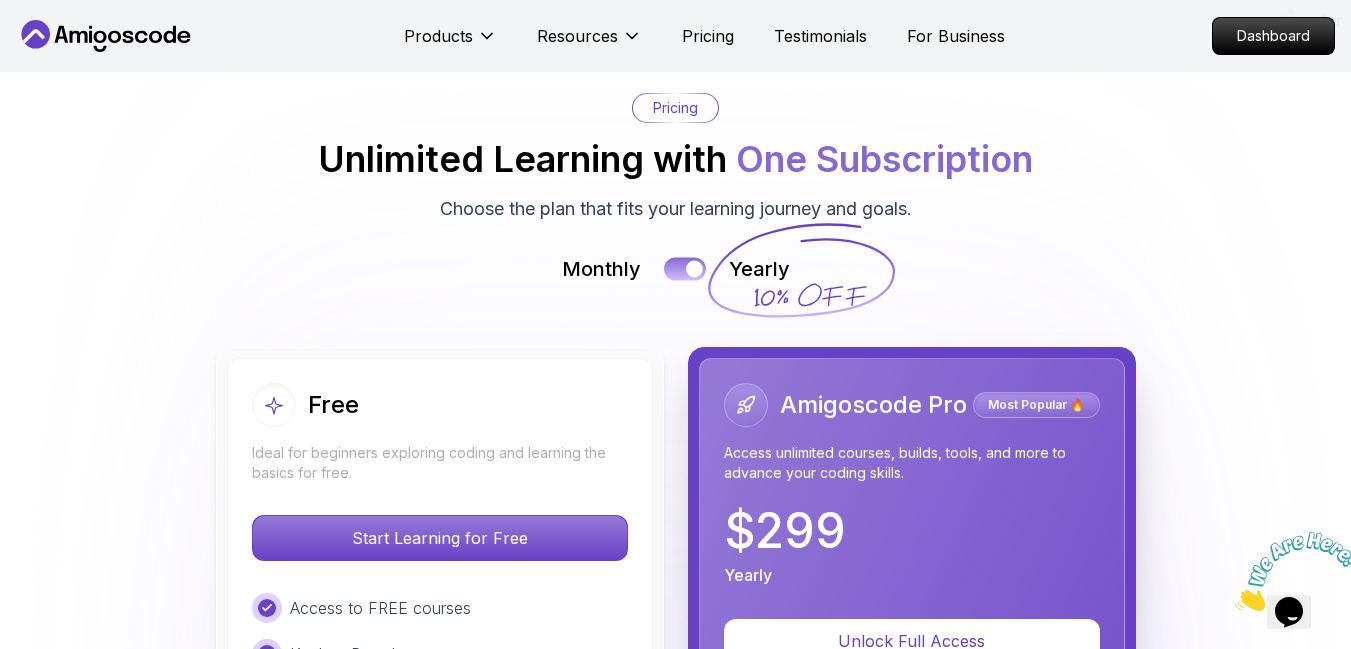 scroll, scrollTop: 4358, scrollLeft: 0, axis: vertical 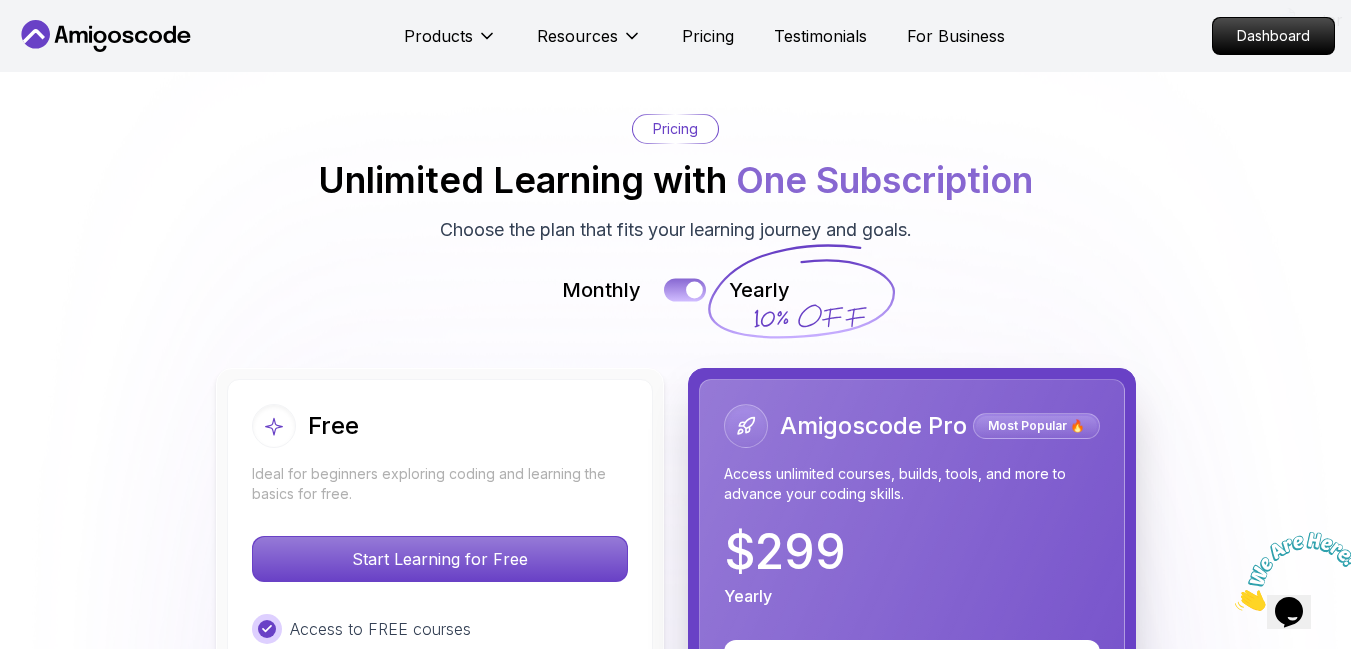 click at bounding box center (685, 290) 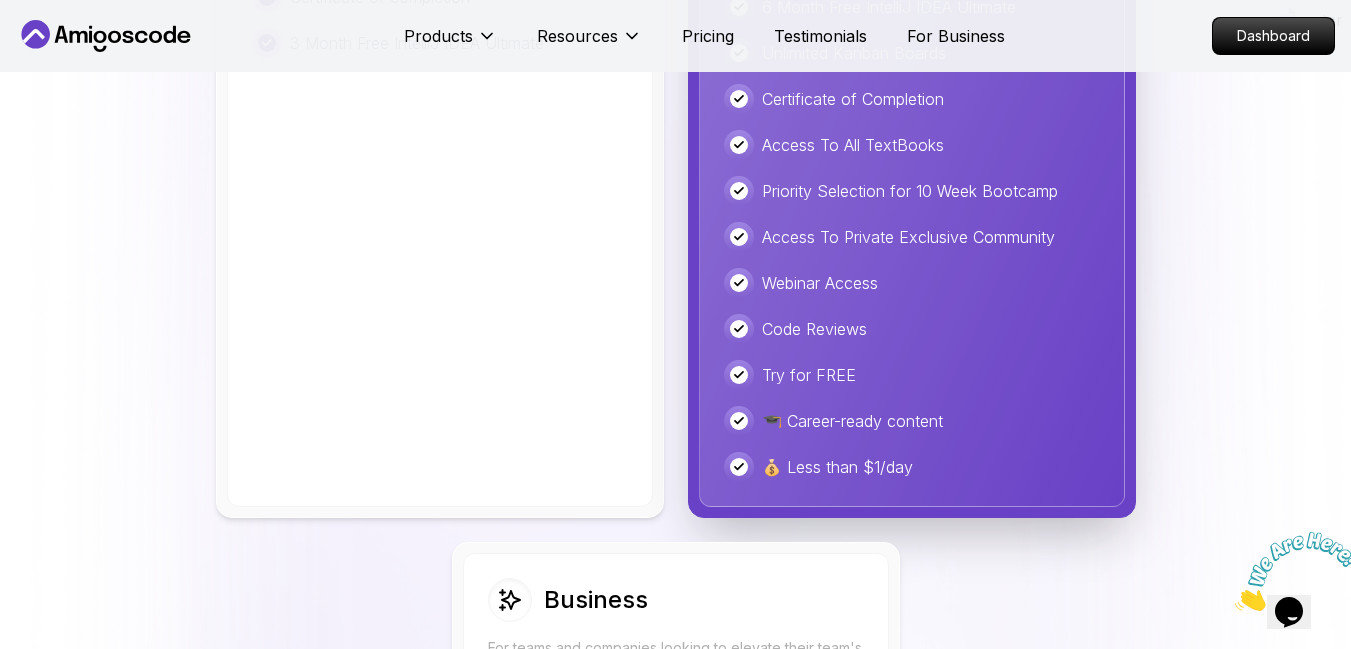 scroll, scrollTop: 5208, scrollLeft: 0, axis: vertical 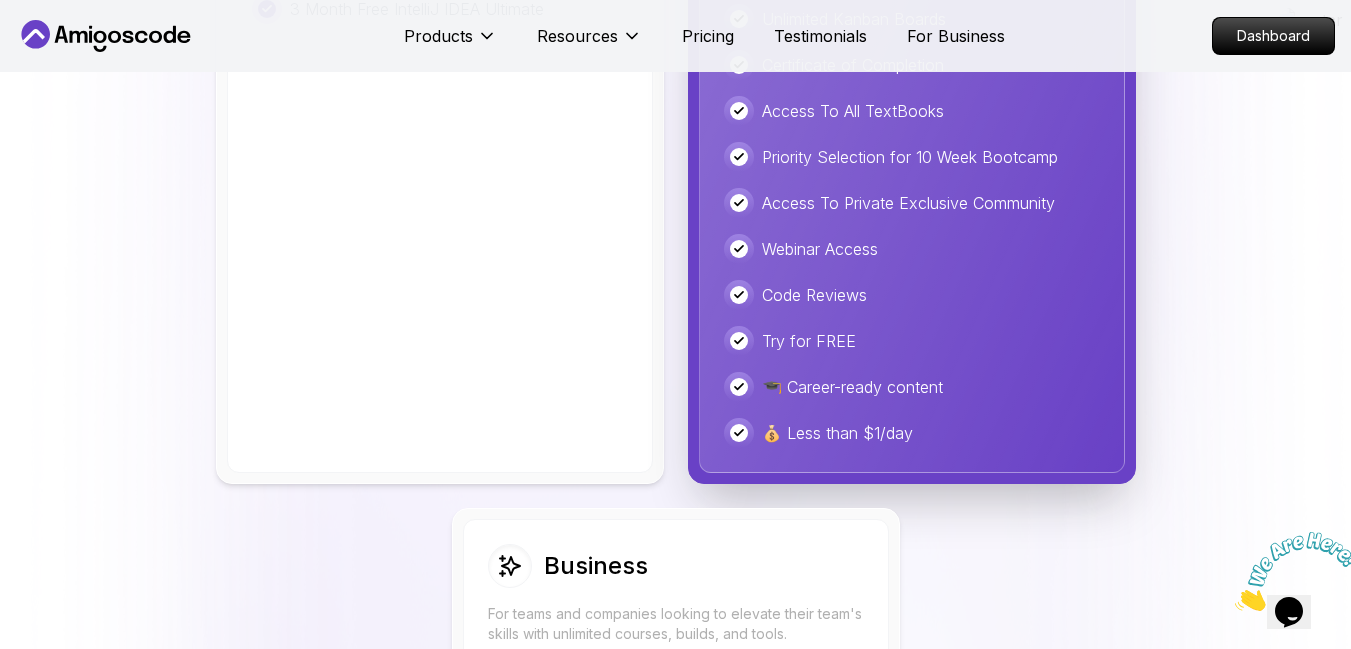 click on "💰 Less than $1/day" at bounding box center (912, 433) 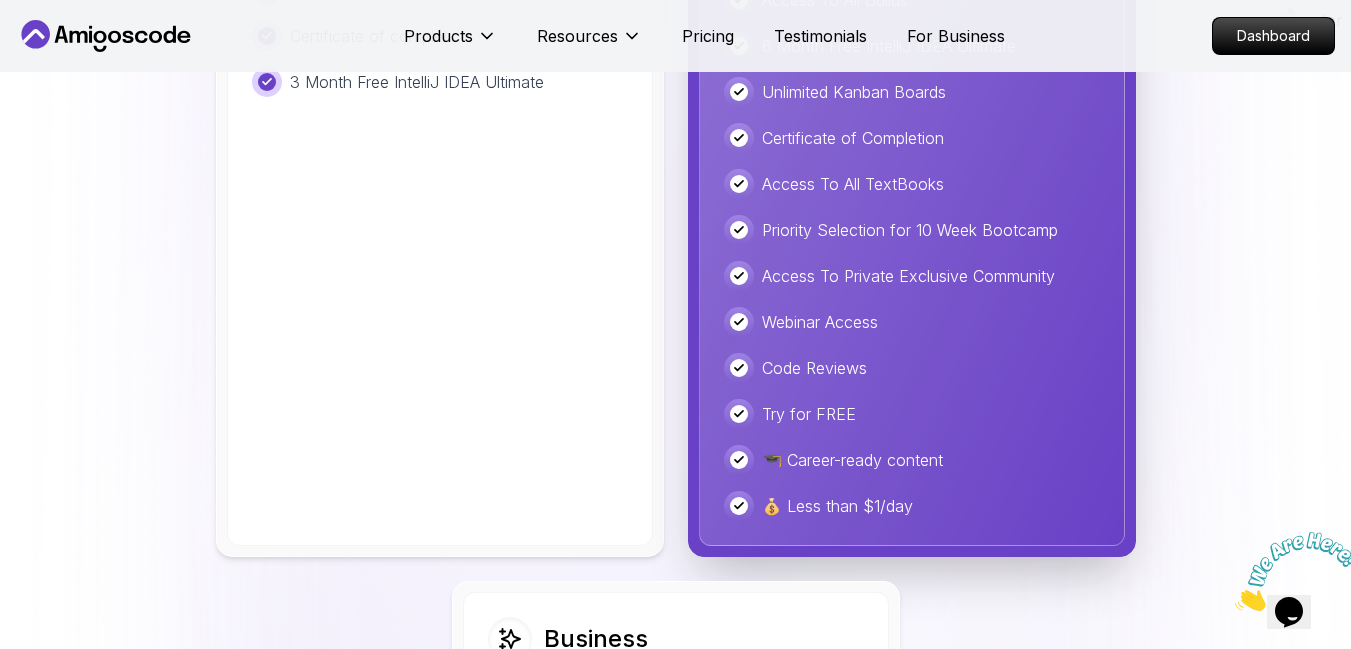scroll, scrollTop: 5133, scrollLeft: 0, axis: vertical 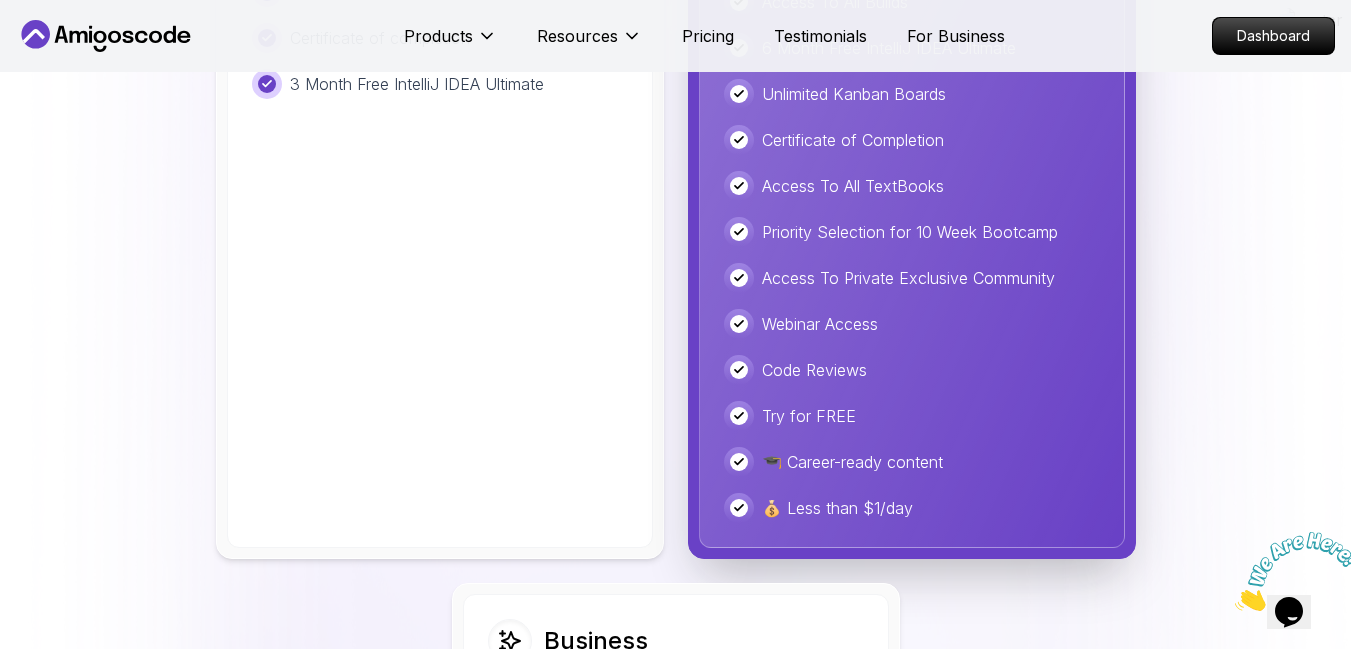 click on "Code Reviews" at bounding box center (814, 370) 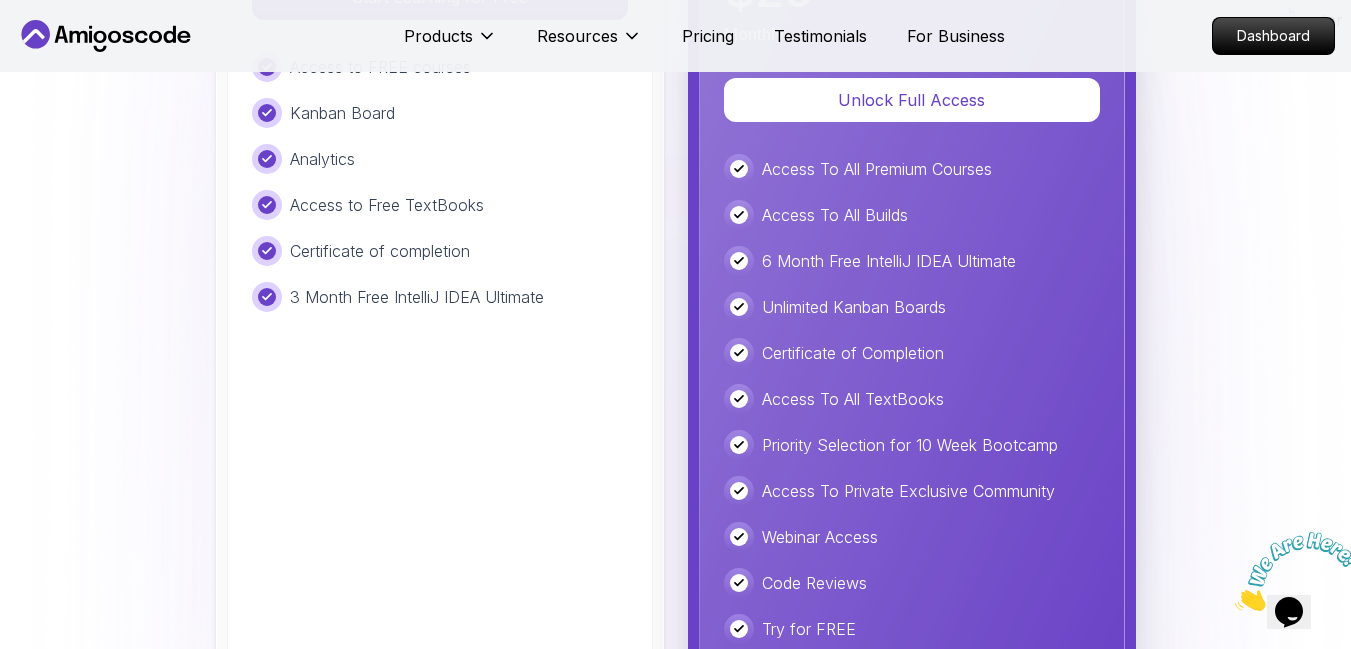 scroll, scrollTop: 4919, scrollLeft: 0, axis: vertical 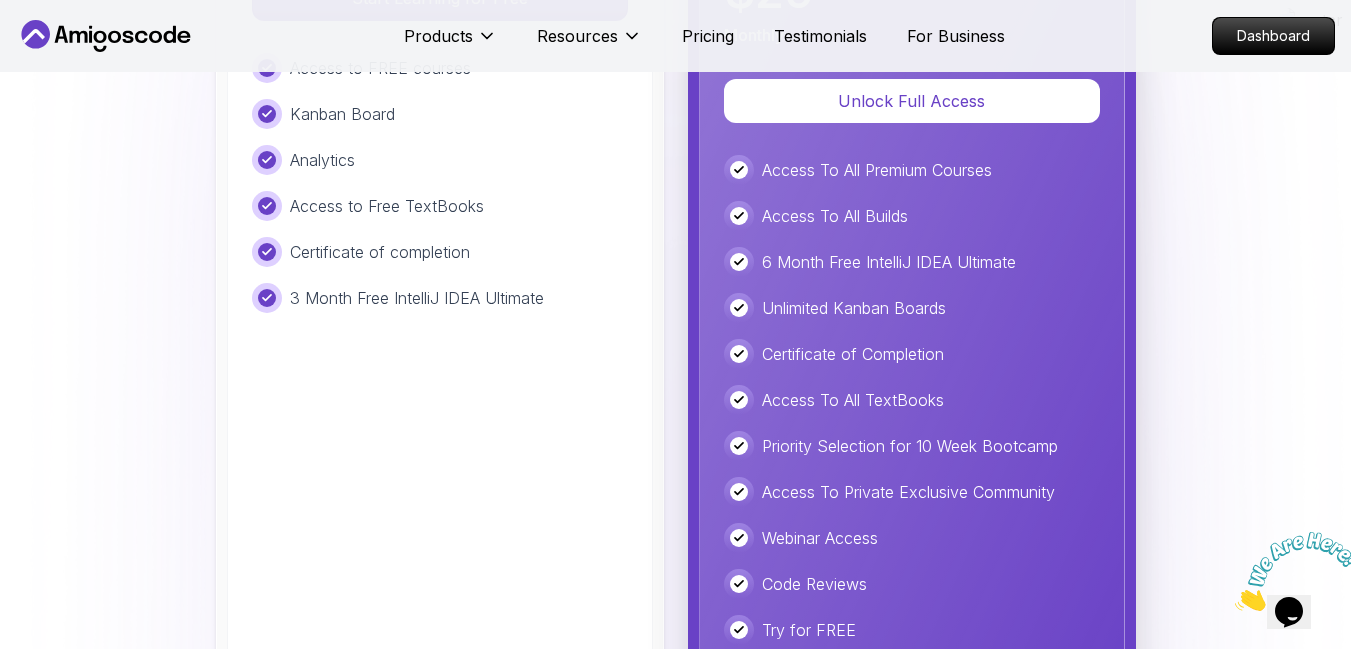 click on "Unlimited Kanban Boards" at bounding box center (854, 308) 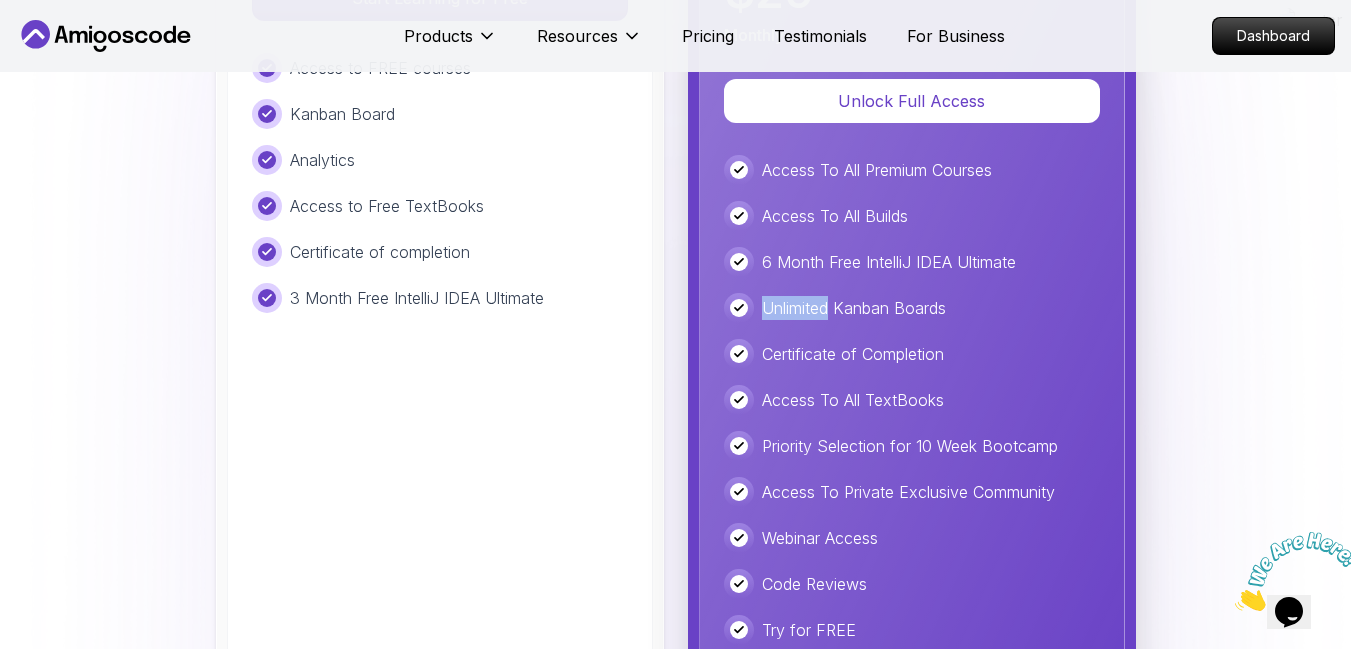 click on "Unlimited Kanban Boards" at bounding box center (854, 308) 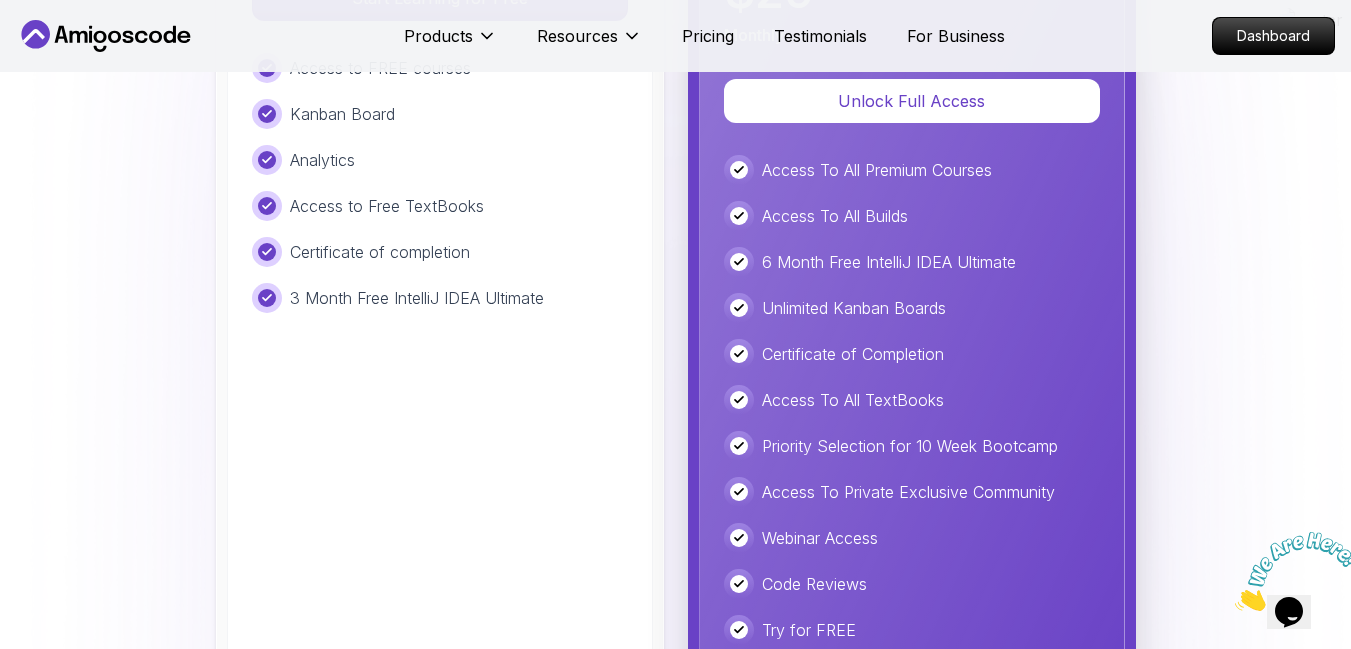 click on "Unlimited Kanban Boards" at bounding box center [854, 308] 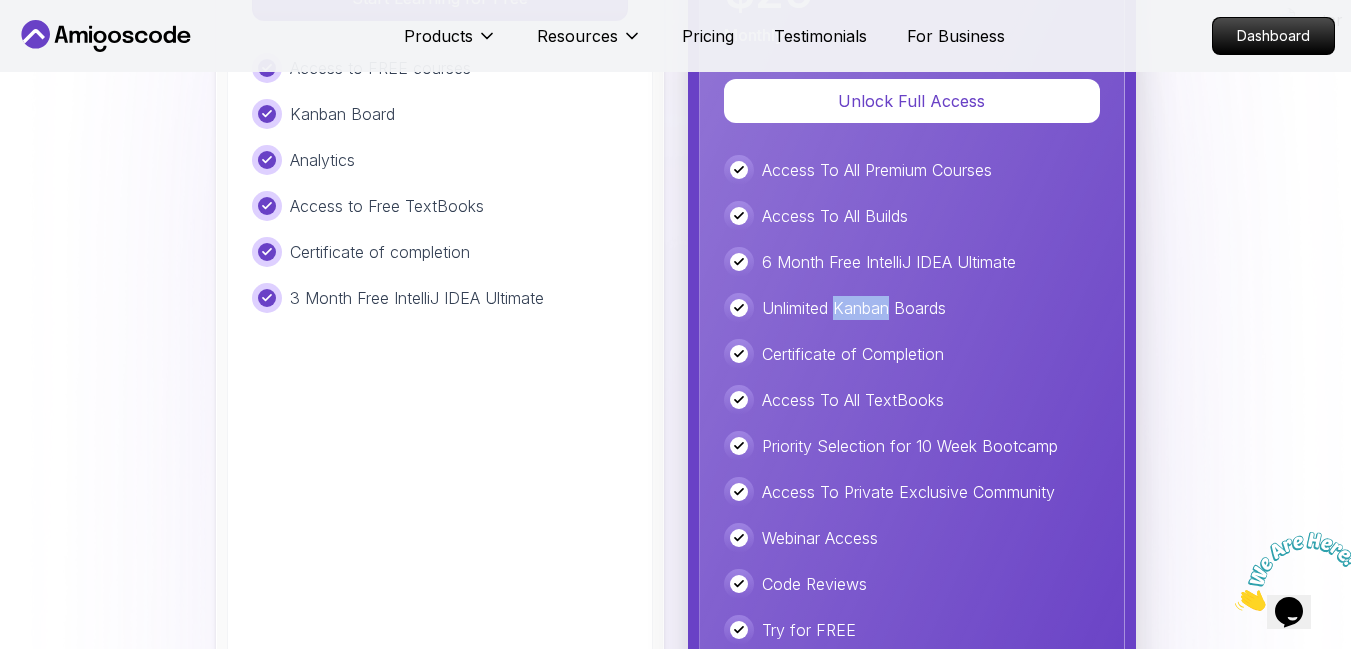 click on "Unlimited Kanban Boards" at bounding box center [854, 308] 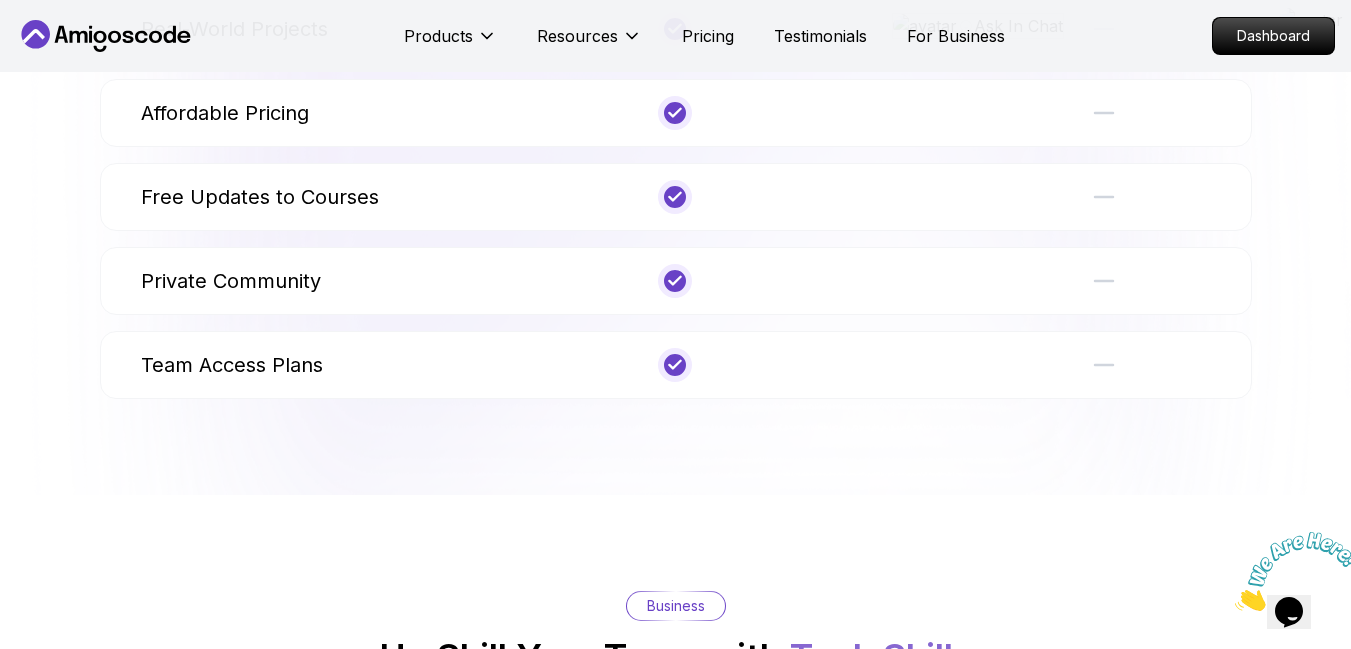 scroll, scrollTop: 8559, scrollLeft: 0, axis: vertical 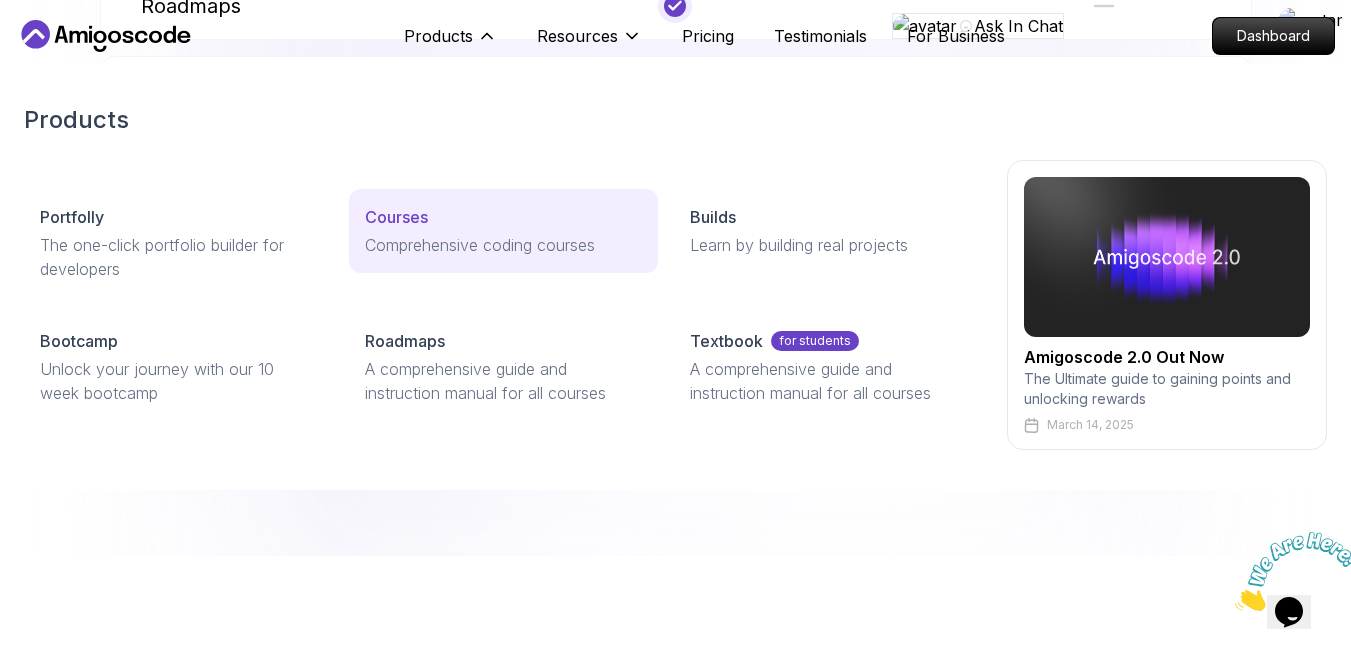 click on "Comprehensive coding courses" at bounding box center (503, 245) 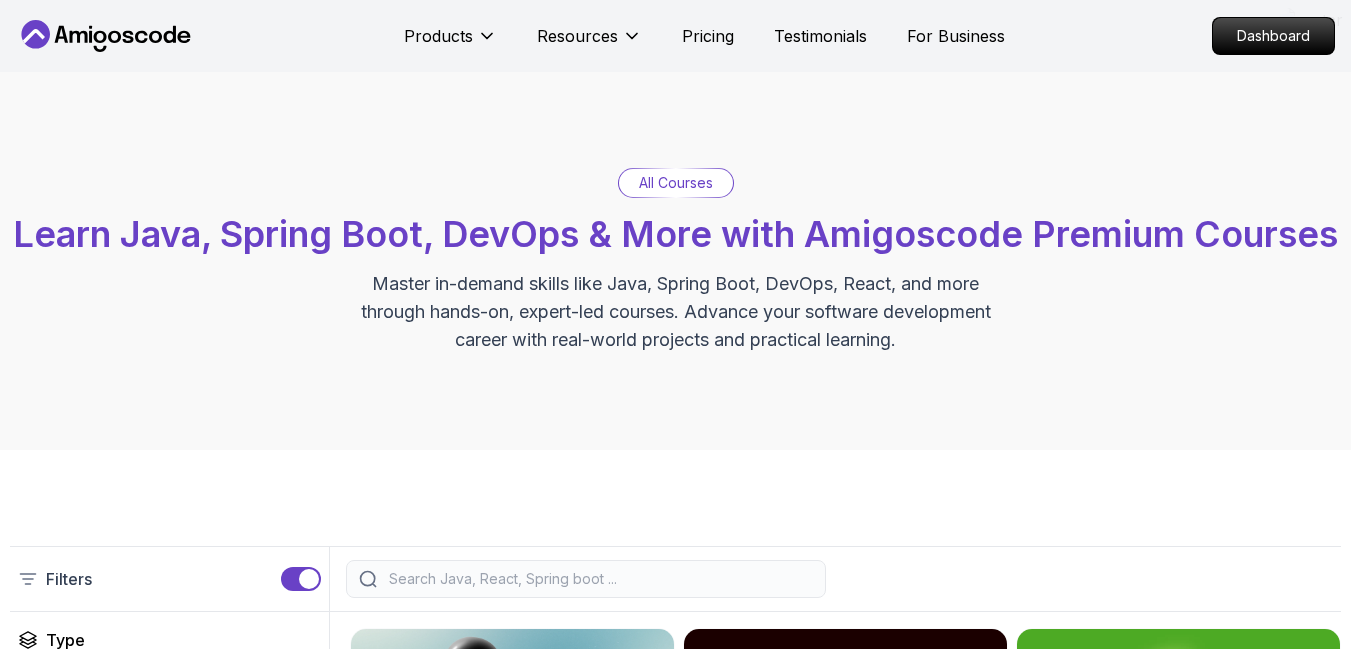scroll, scrollTop: 0, scrollLeft: 0, axis: both 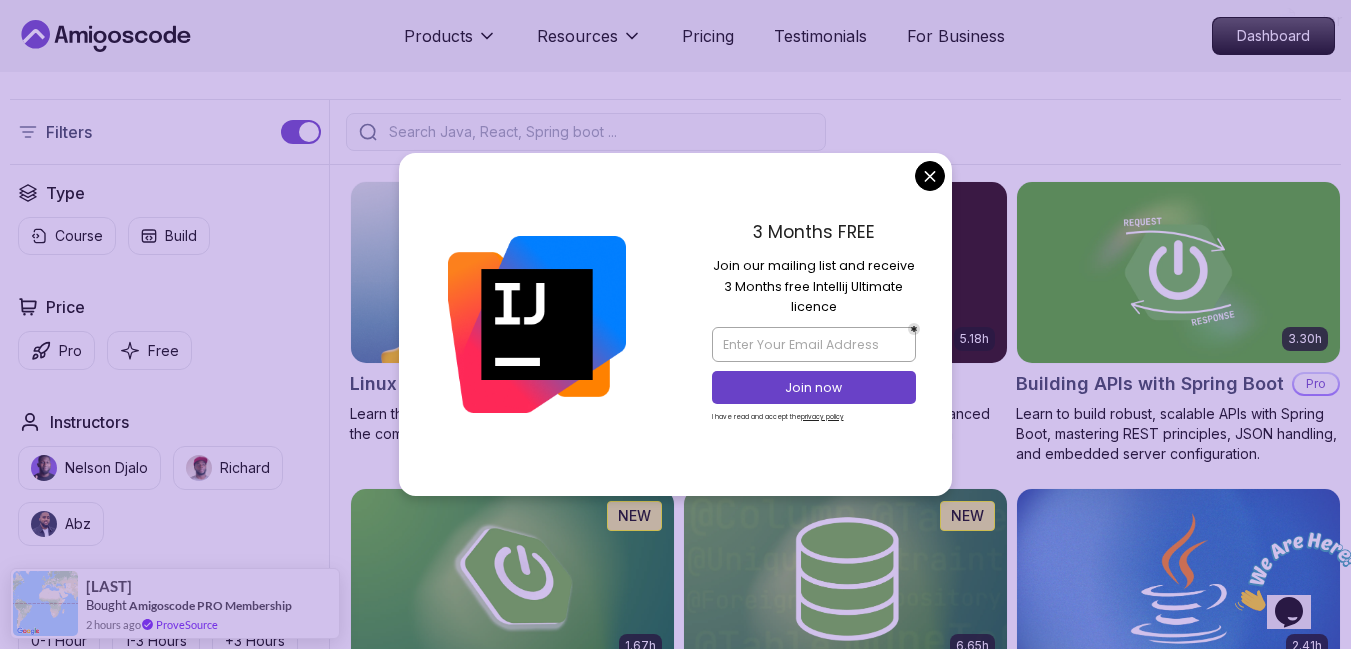 click on "Products Resources Pricing Testimonials For Business Dashboard Products Resources Pricing Testimonials For Business Dashboard All Courses Learn Java, Spring Boot, DevOps & More with Amigoscode Premium Courses Master in-demand skills like Java, Spring Boot, DevOps, React, and more through hands-on, expert-led courses. Advance your software development career with real-world projects and practical learning. Filters Filters Type Course Build Price Pro Free Instructors Nelson Djalo Richard Abz Duration 0-1 Hour 1-3 Hours +3 Hours Track Front End Back End Dev Ops Full Stack Level Junior Mid-level Senior 6.00h Linux Fundamentals Pro Learn the fundamentals of Linux and how to use the command line 5.18h Advanced Spring Boot Pro Dive deep into Spring Boot with our advanced course, designed to take your skills from intermediate to expert level. 3.30h Building APIs with Spring Boot Pro Learn to build robust, scalable APIs with Spring Boot, mastering REST principles, JSON handling, and embedded server configuration. NEW" at bounding box center (675, 4434) 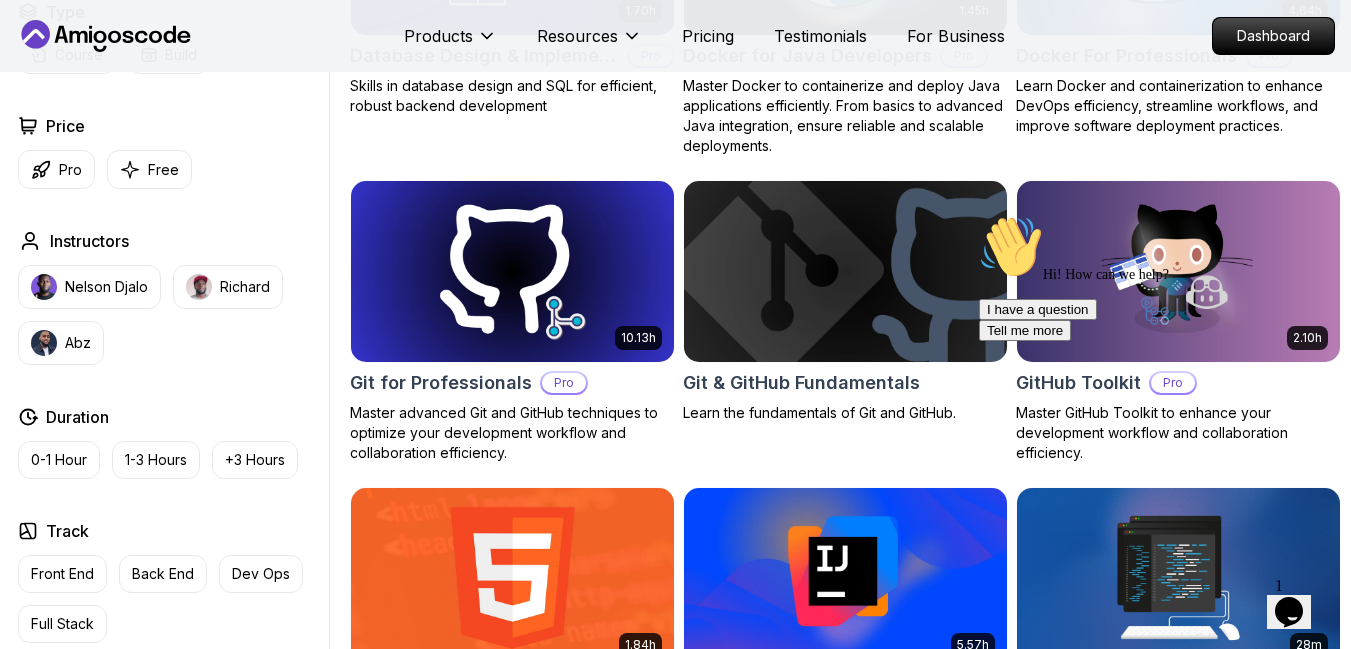 scroll, scrollTop: 1983, scrollLeft: 0, axis: vertical 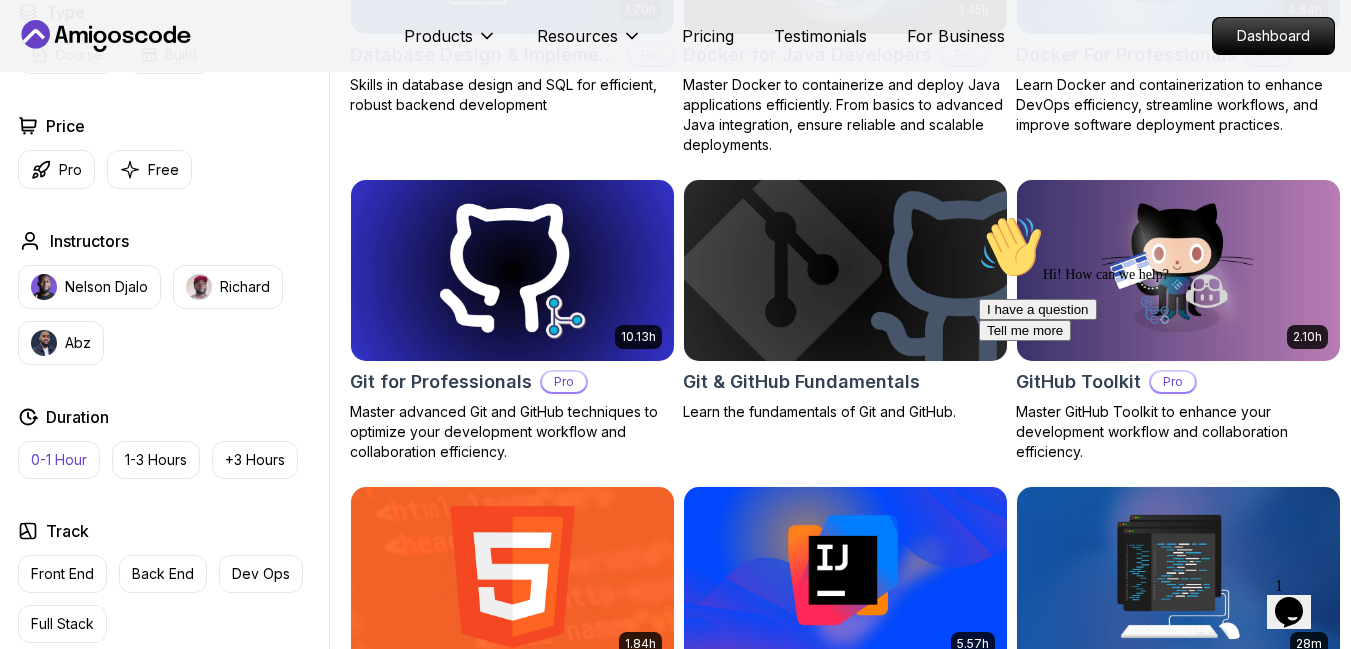 click on "0-1 Hour" at bounding box center (59, 460) 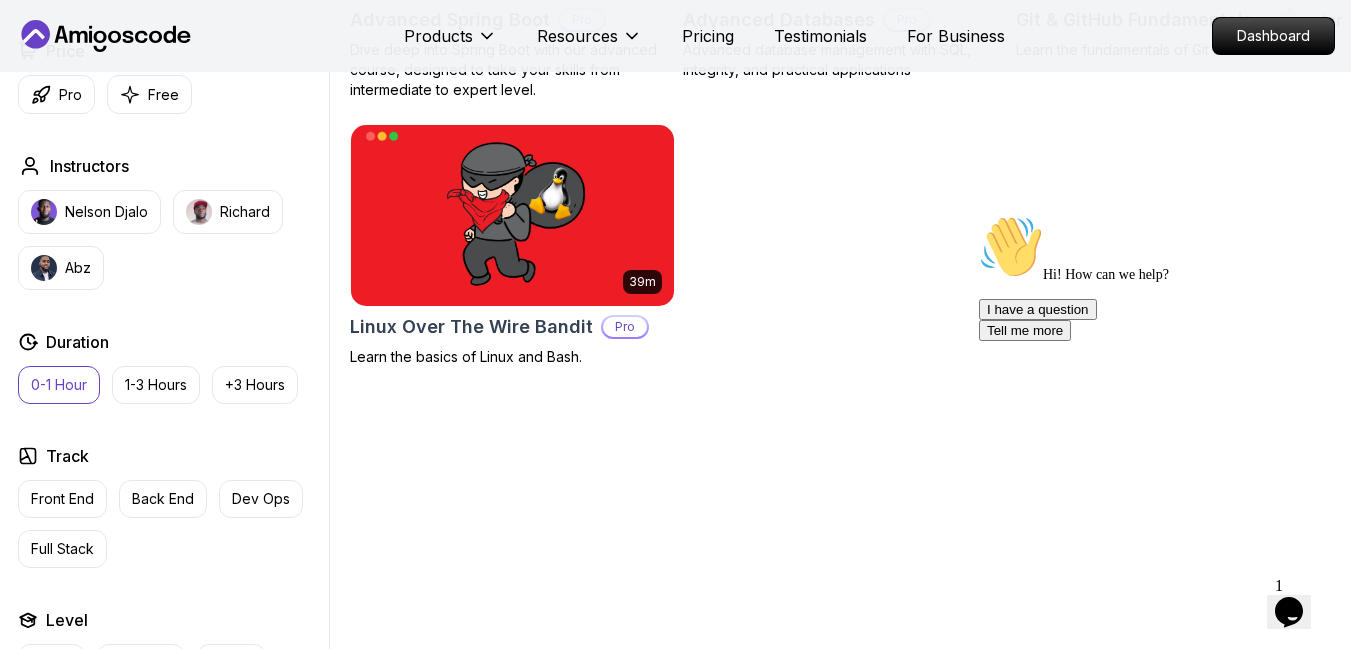 scroll, scrollTop: 812, scrollLeft: 0, axis: vertical 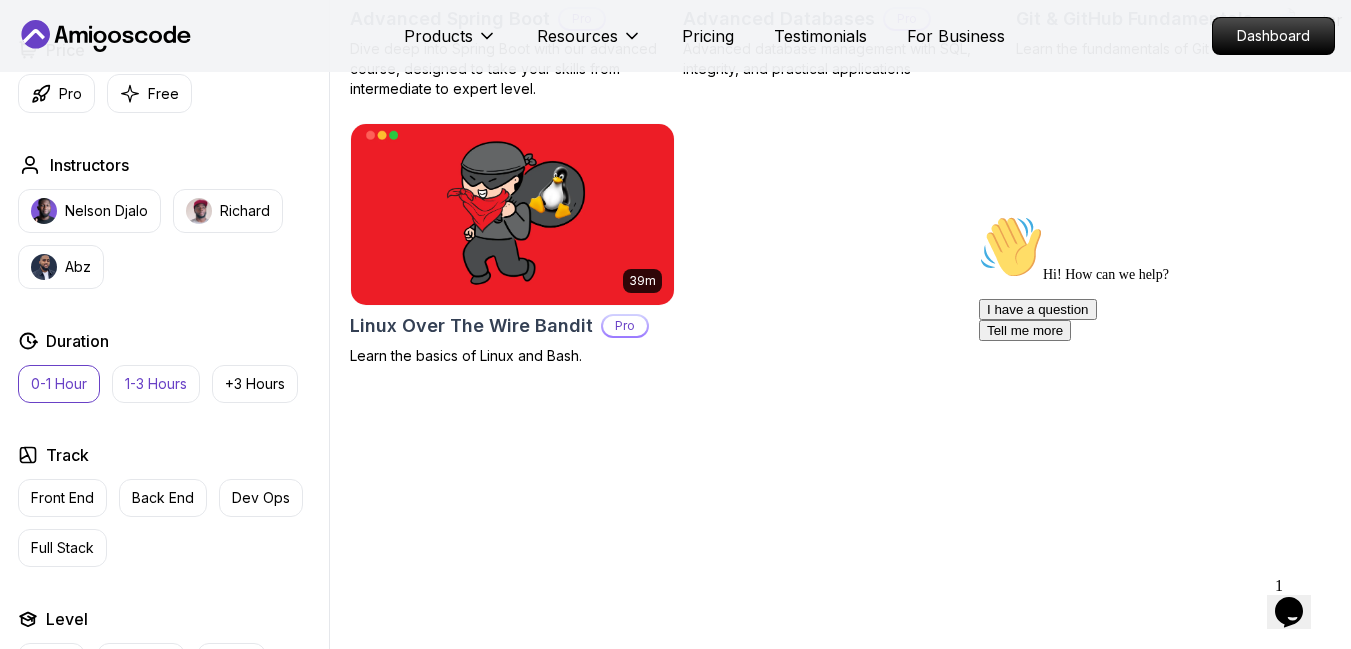 click on "1-3 Hours" at bounding box center [156, 384] 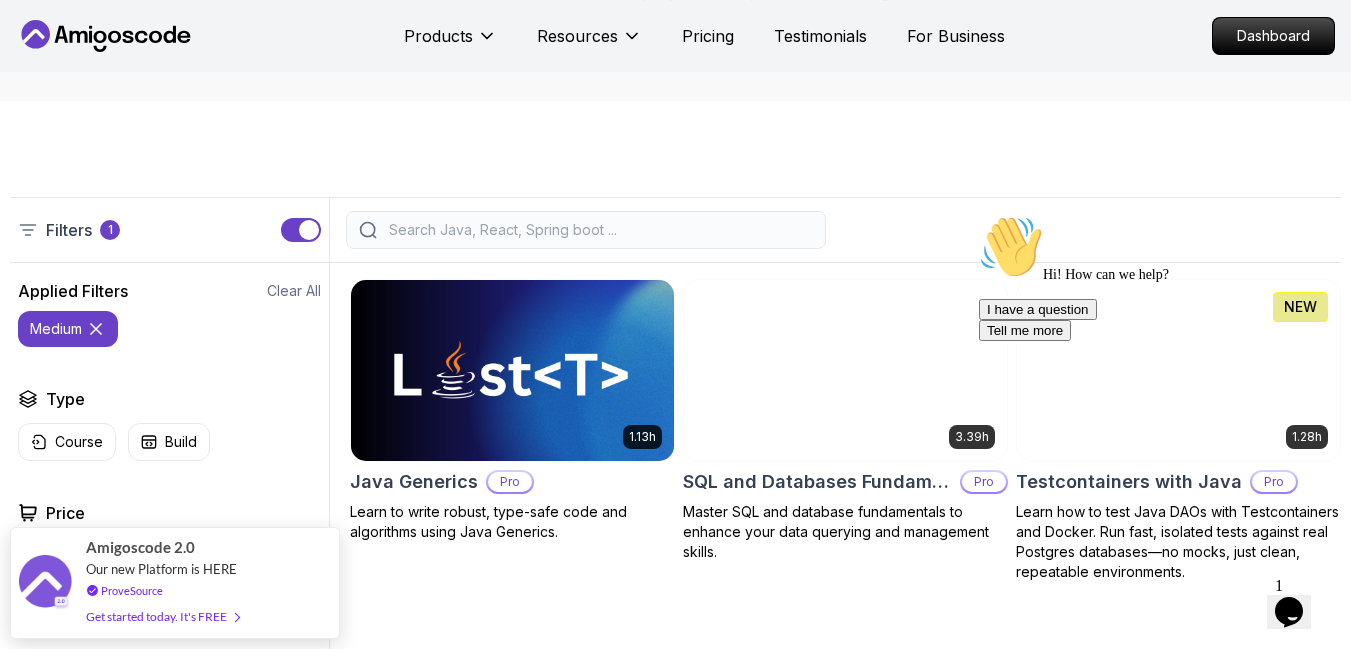 scroll, scrollTop: 350, scrollLeft: 0, axis: vertical 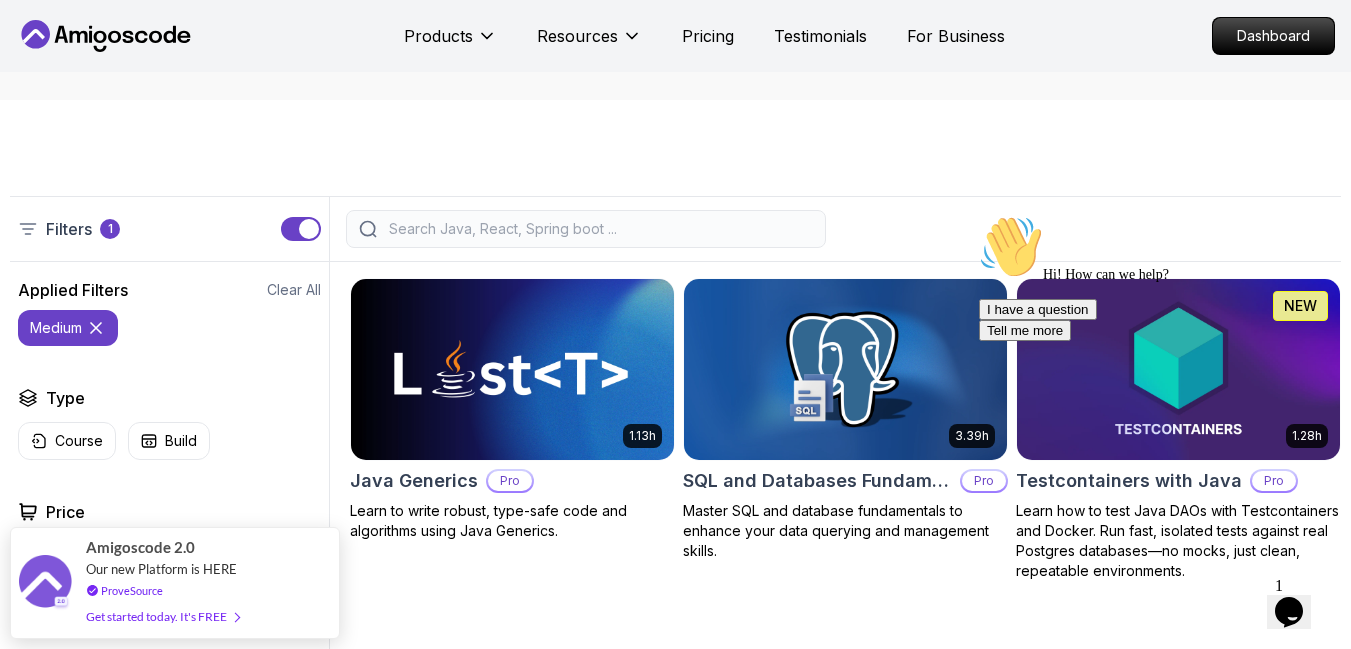 click 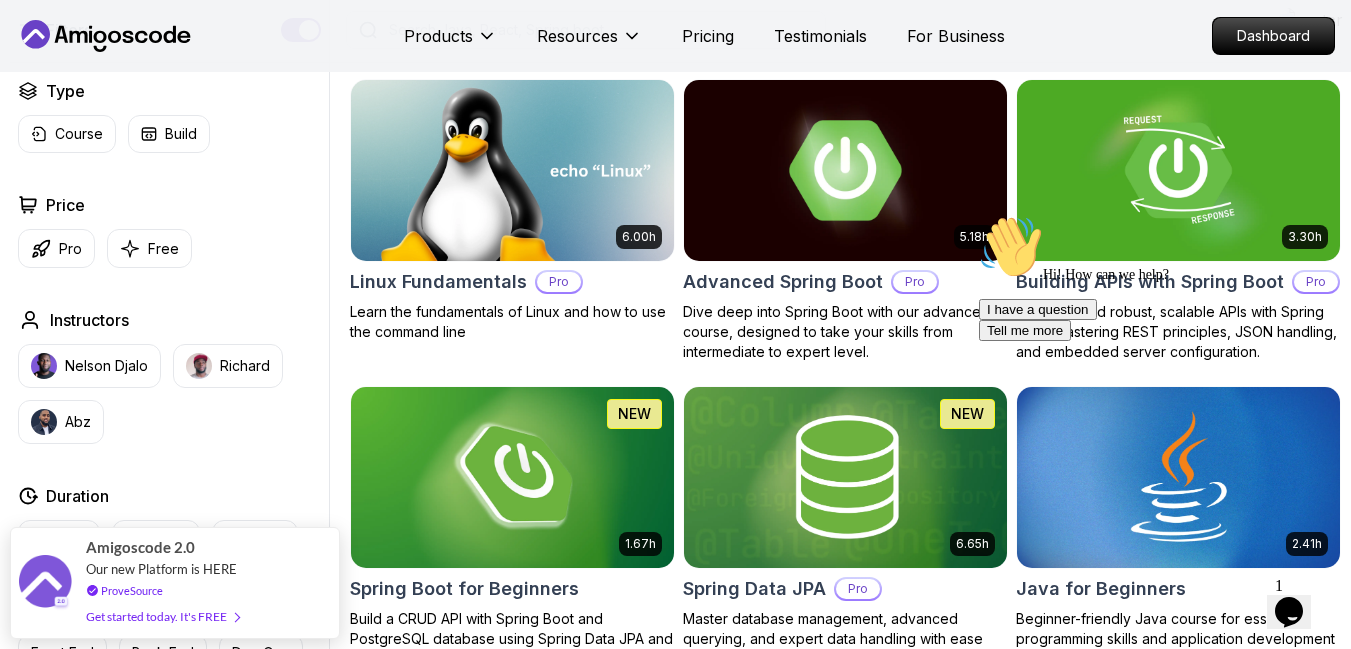 scroll, scrollTop: 550, scrollLeft: 0, axis: vertical 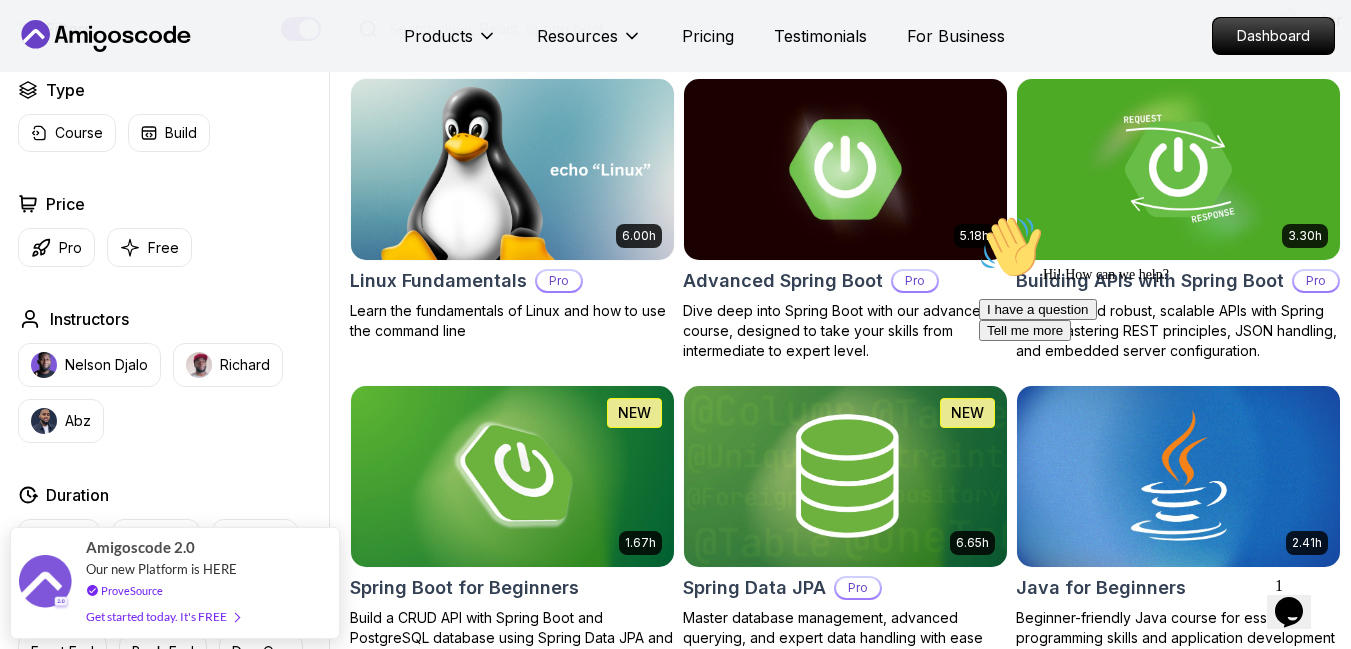 click on "Dive deep into Spring Boot with our advanced course, designed to take your skills from intermediate to expert level." at bounding box center (845, 331) 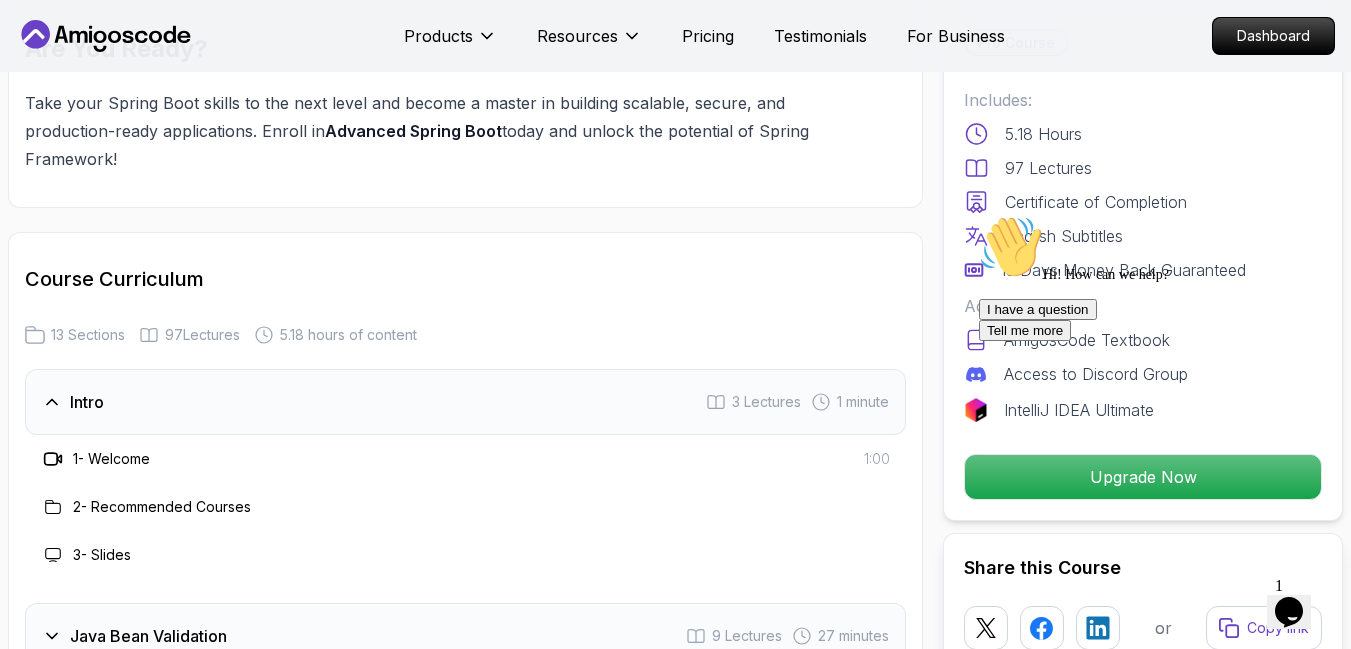 scroll, scrollTop: 2574, scrollLeft: 0, axis: vertical 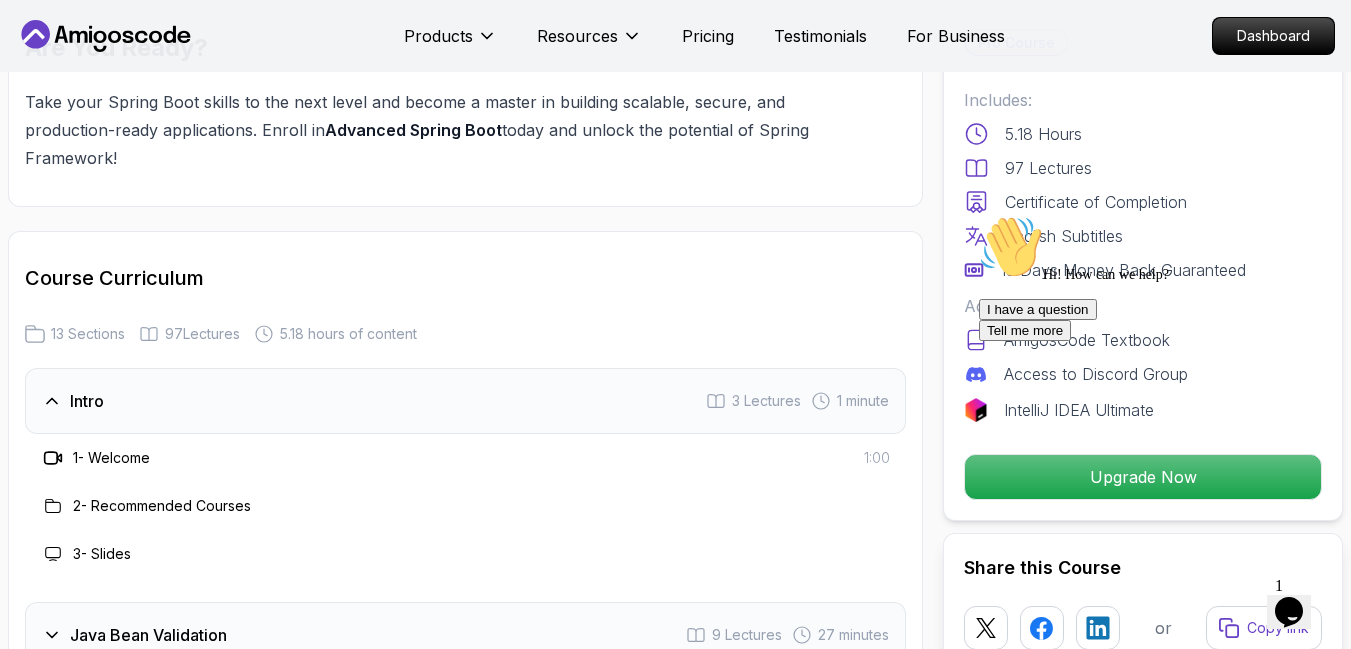 click 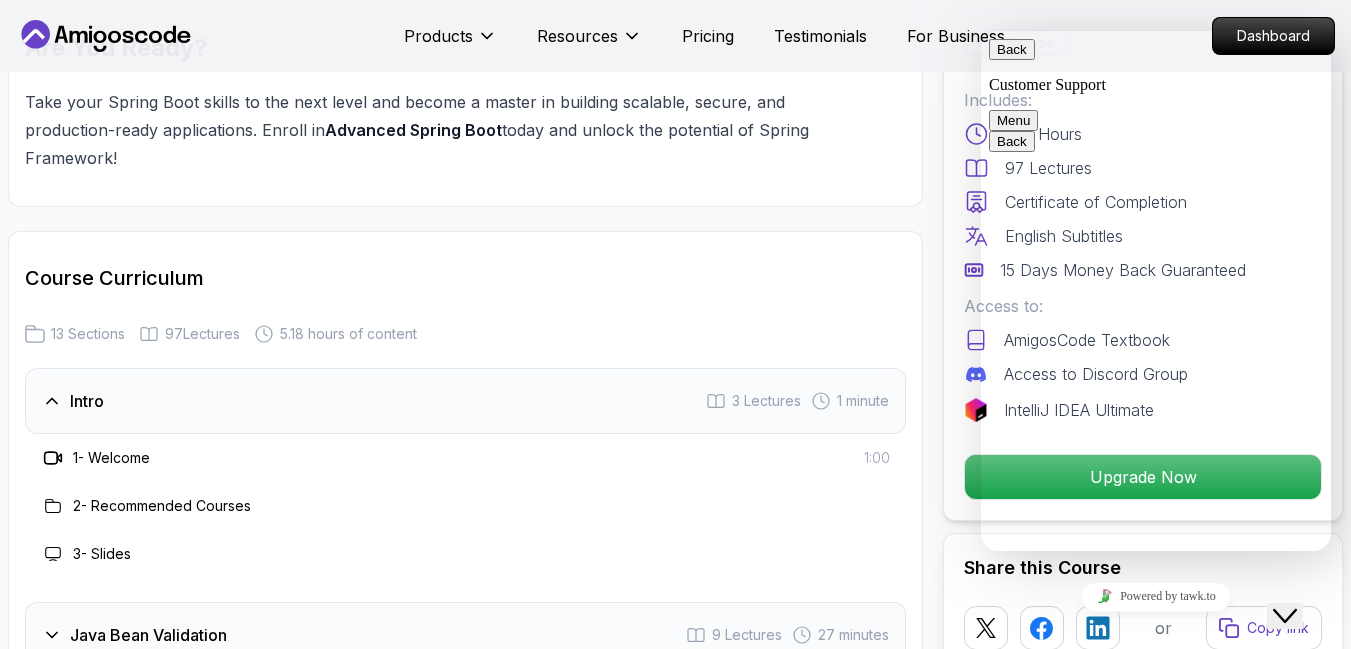 click on "Close Chat This icon closes the chat window." 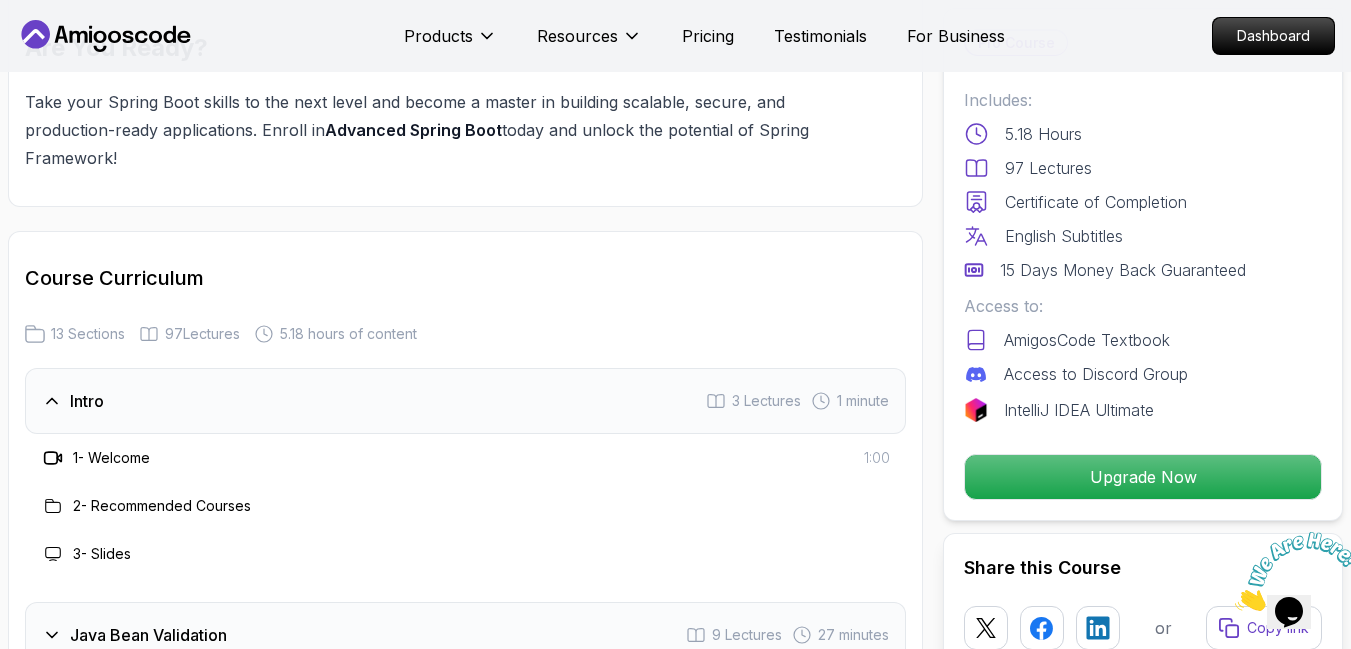 click at bounding box center (1235, 605) 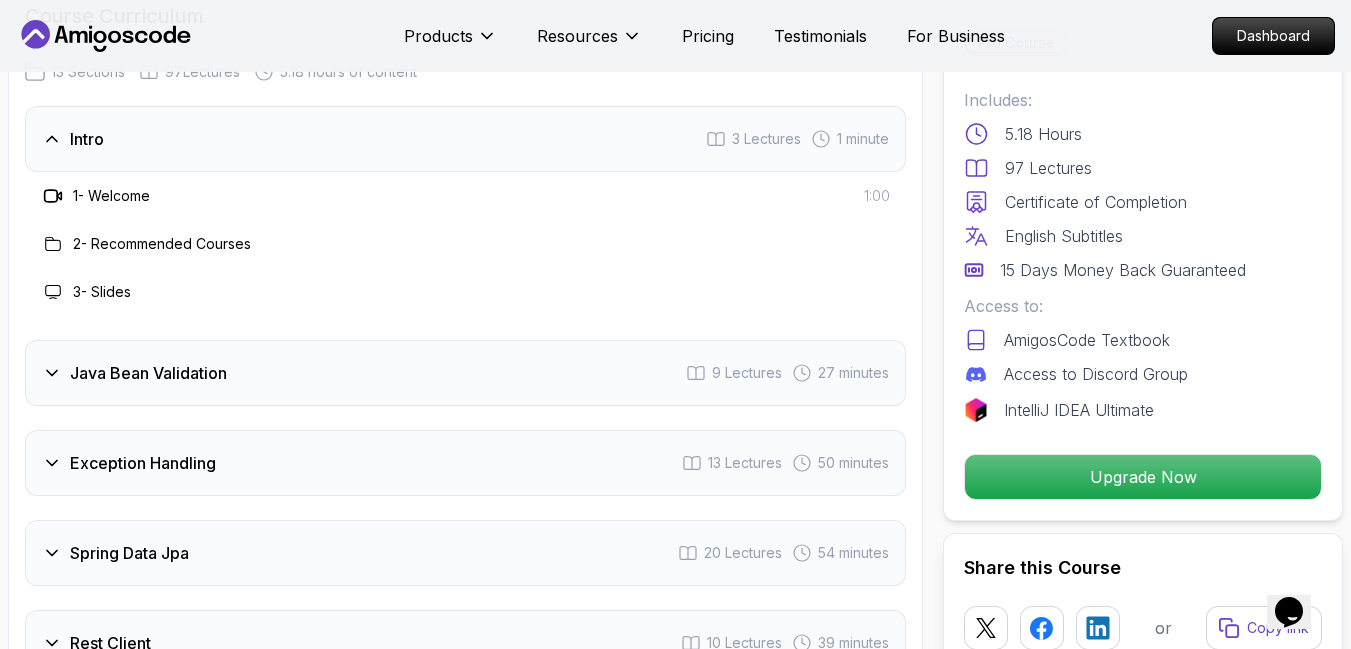 scroll, scrollTop: 2837, scrollLeft: 0, axis: vertical 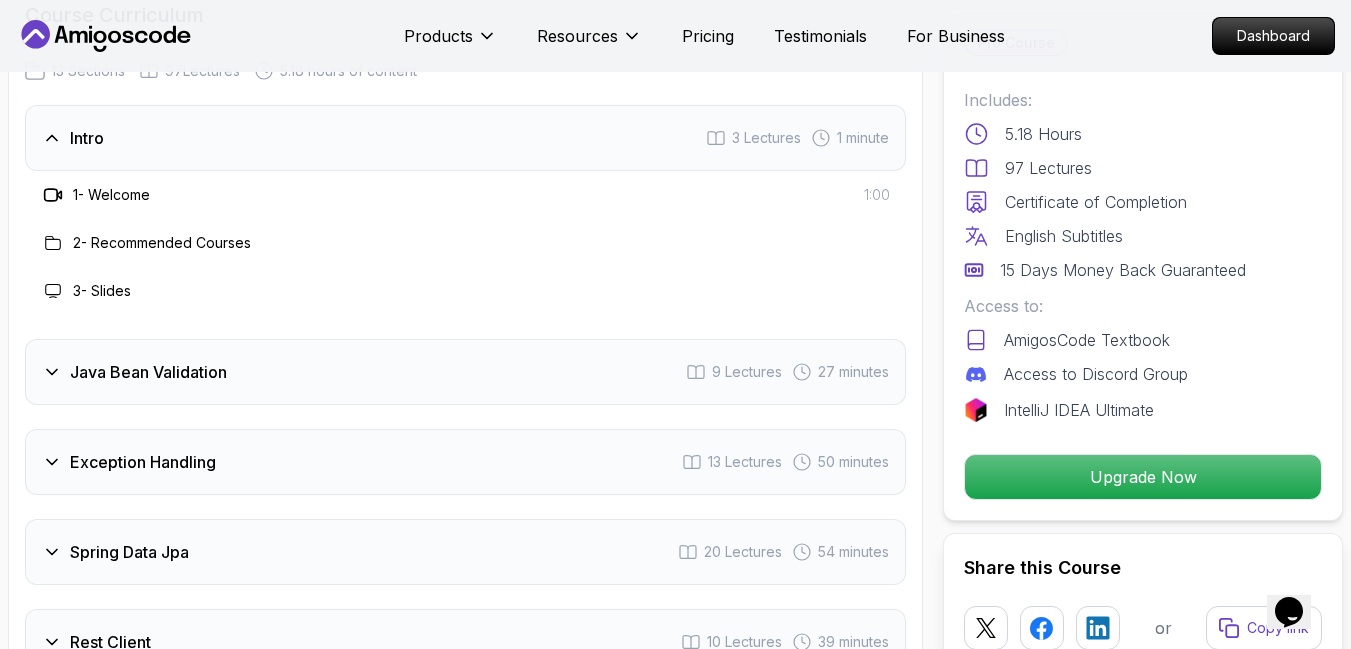 click on "Java Bean Validation 9   Lectures     27 minutes" at bounding box center (465, 372) 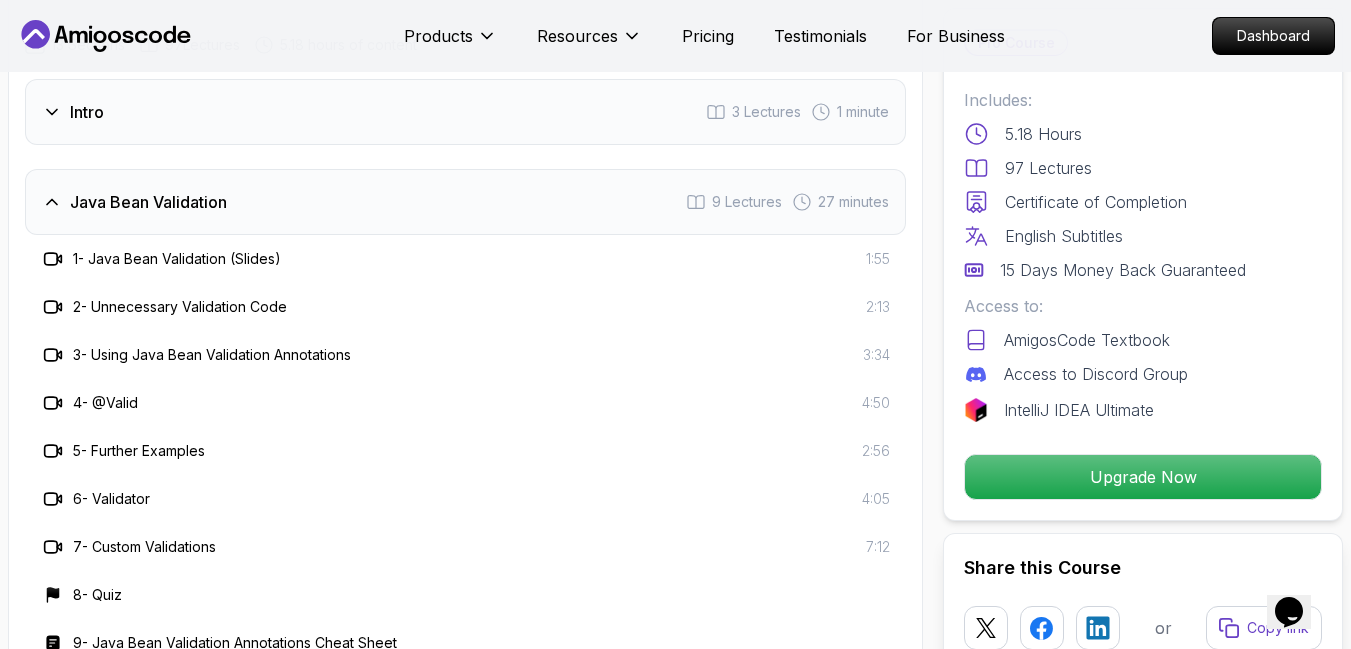 scroll, scrollTop: 2862, scrollLeft: 0, axis: vertical 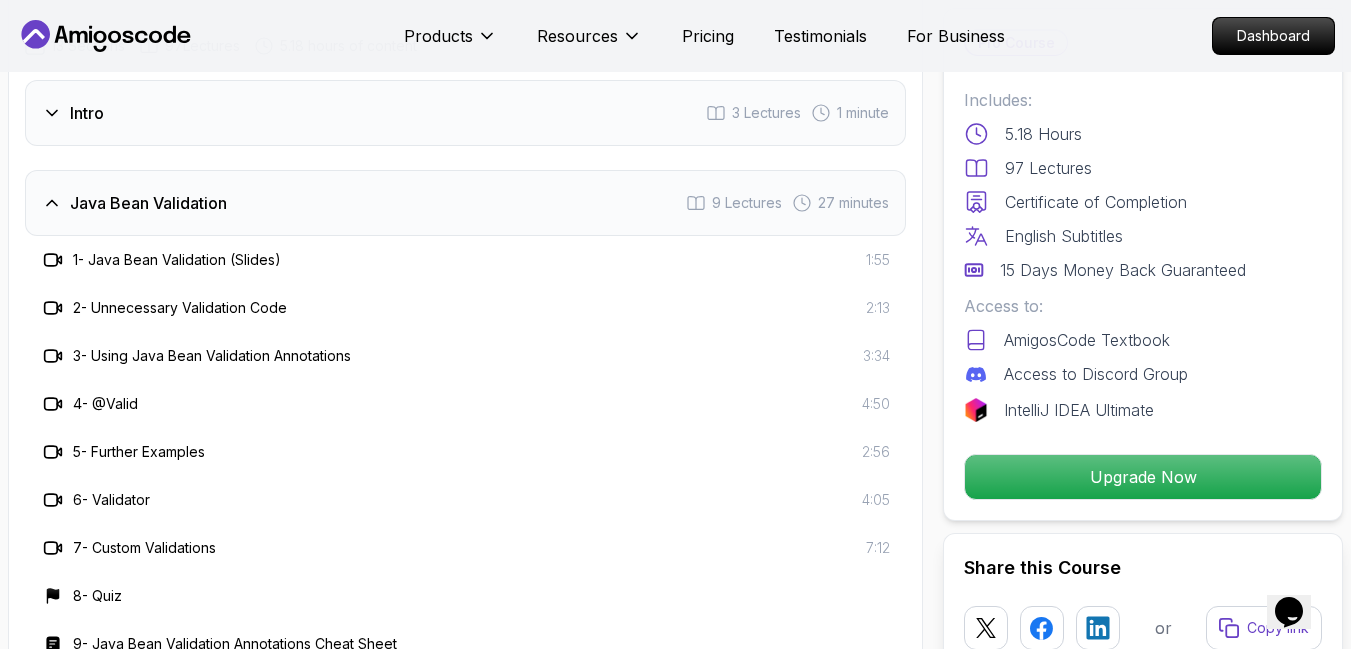 click 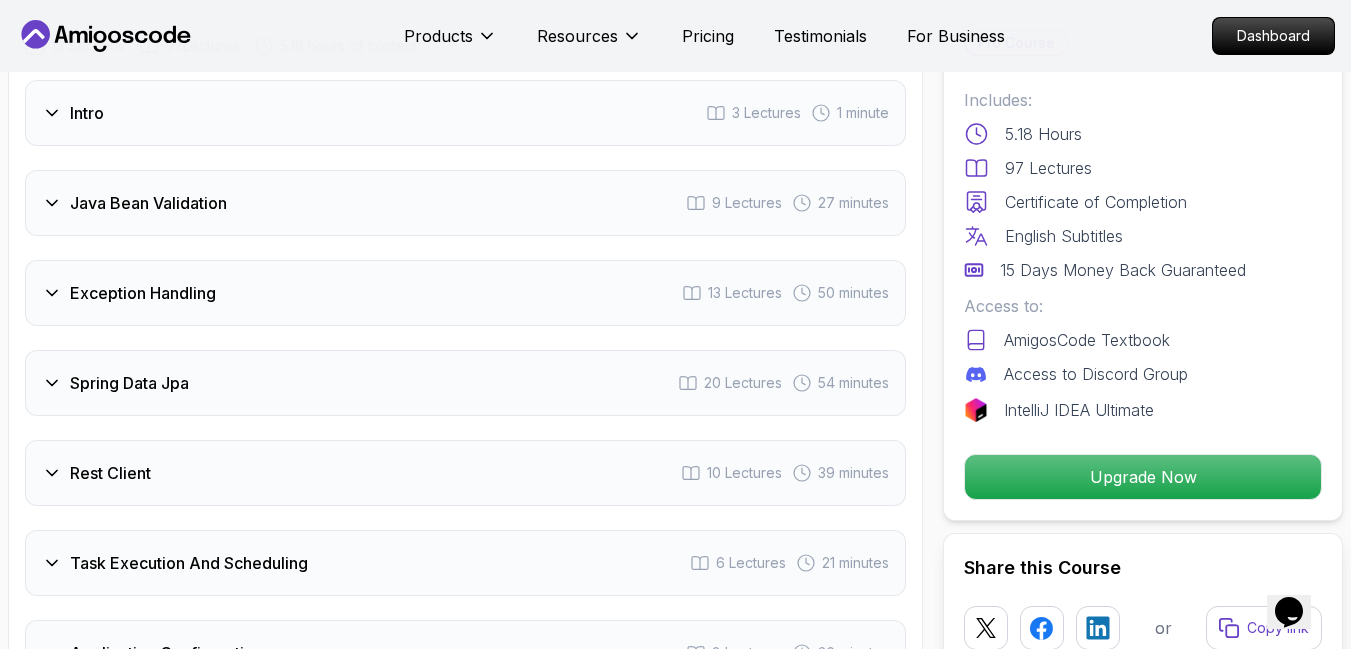 click on "Exception Handling" at bounding box center [143, 293] 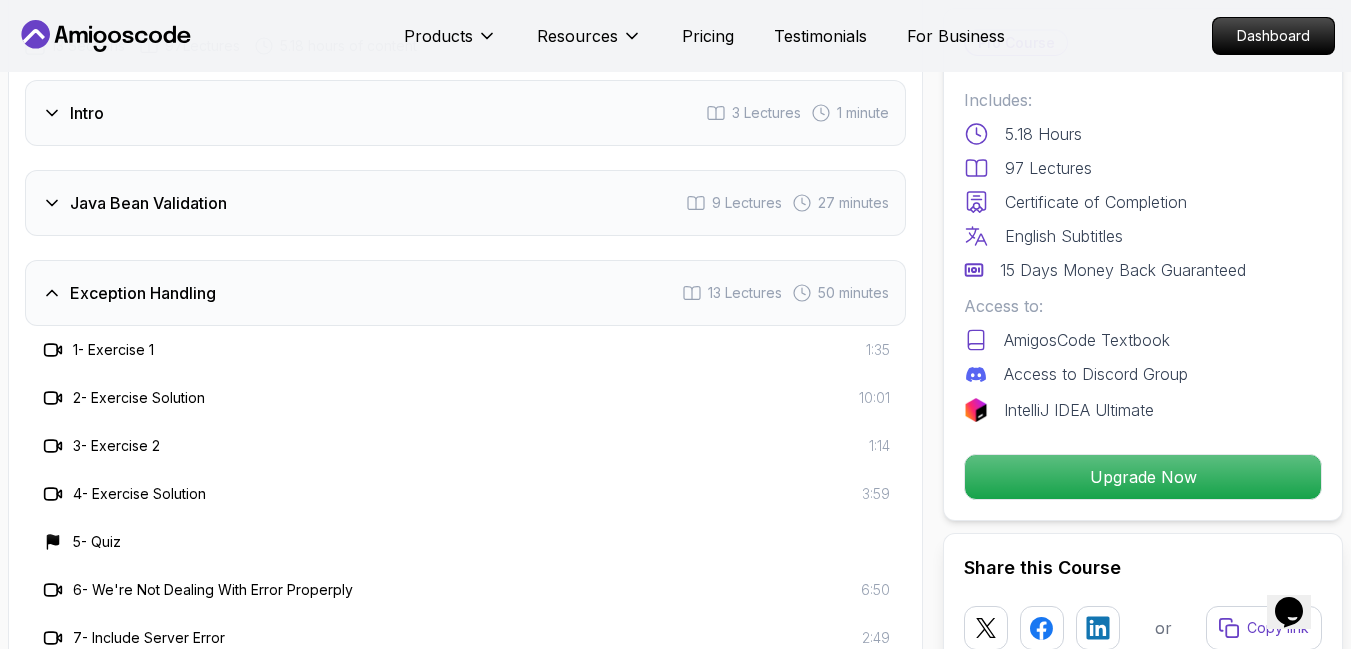 click on "Exception Handling" at bounding box center (143, 293) 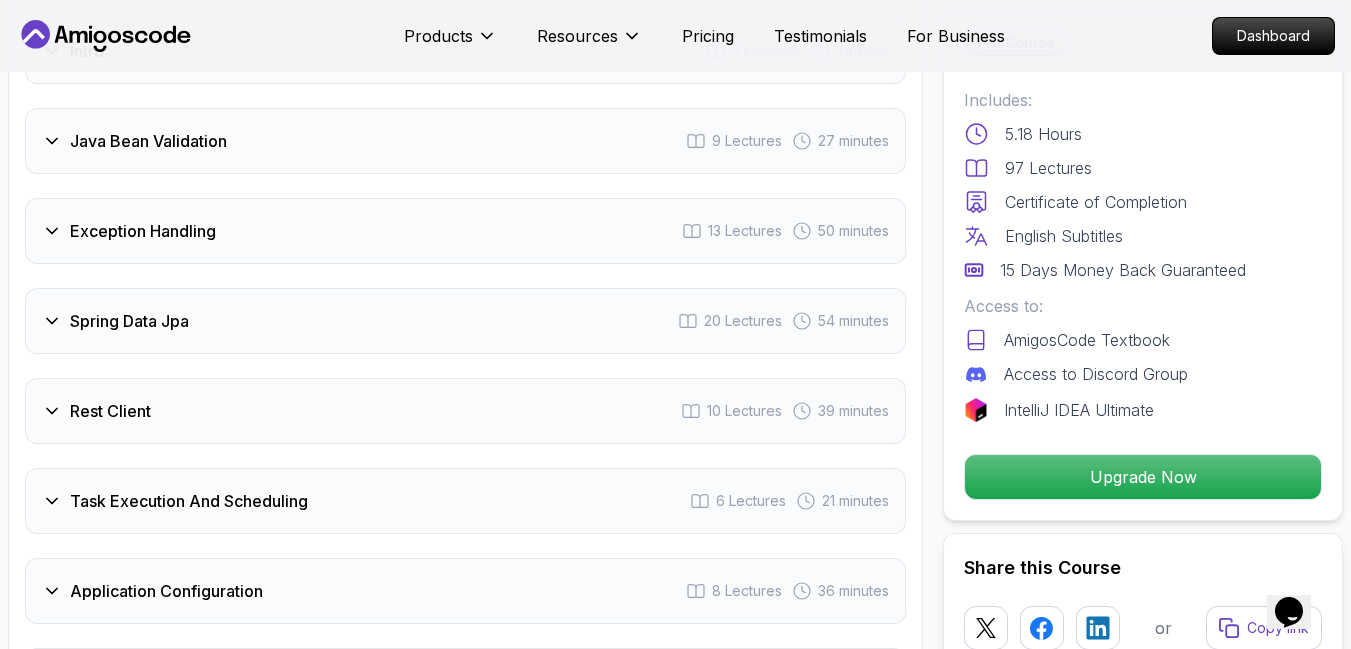 scroll, scrollTop: 2925, scrollLeft: 0, axis: vertical 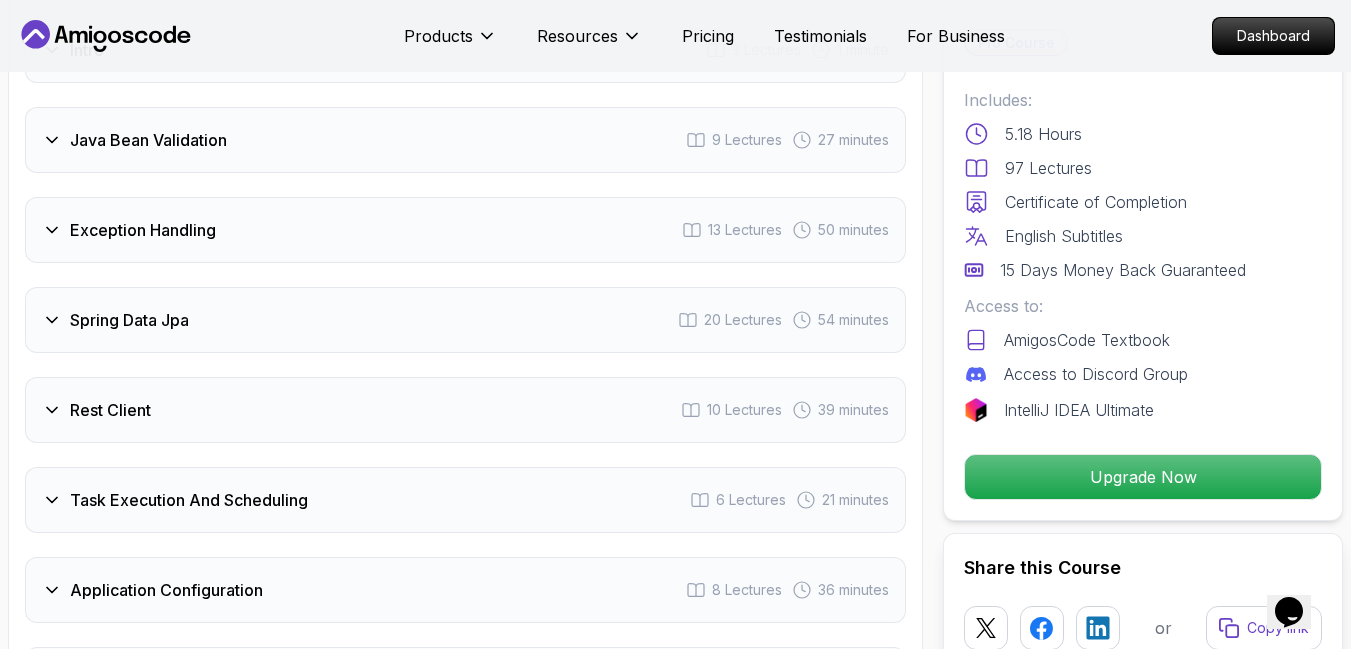 click on "Exception Handling" at bounding box center (143, 230) 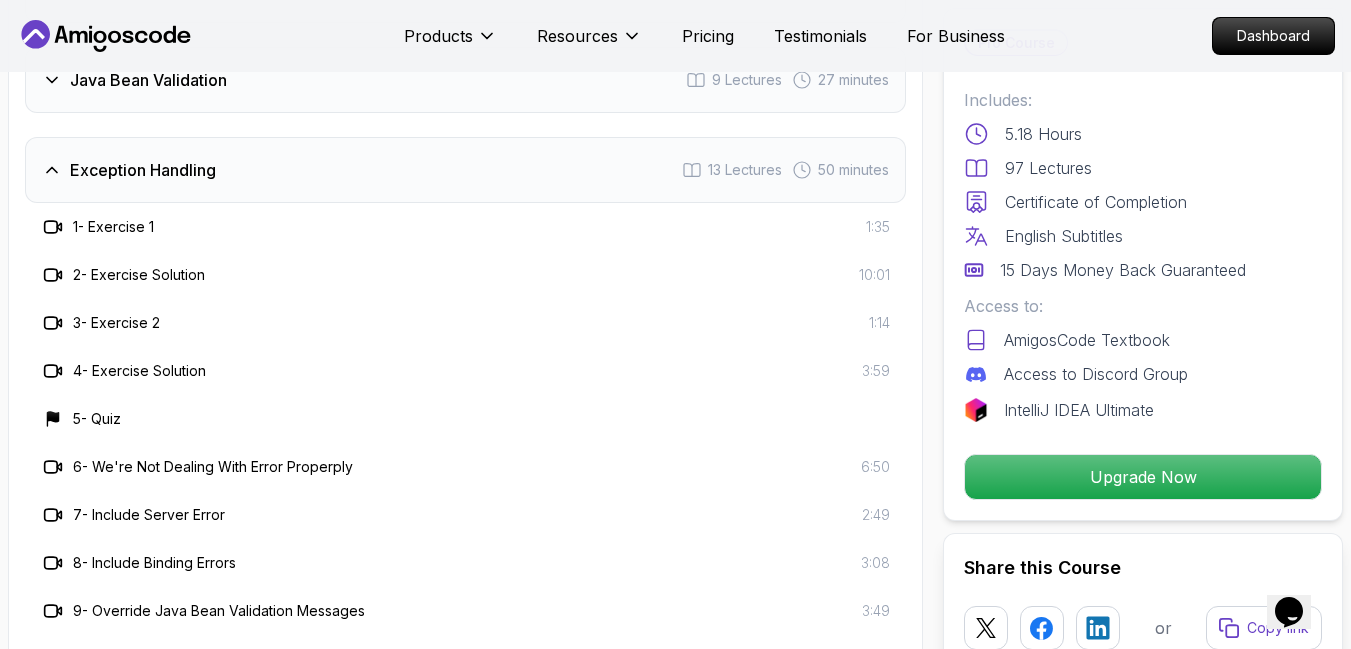 scroll, scrollTop: 2960, scrollLeft: 0, axis: vertical 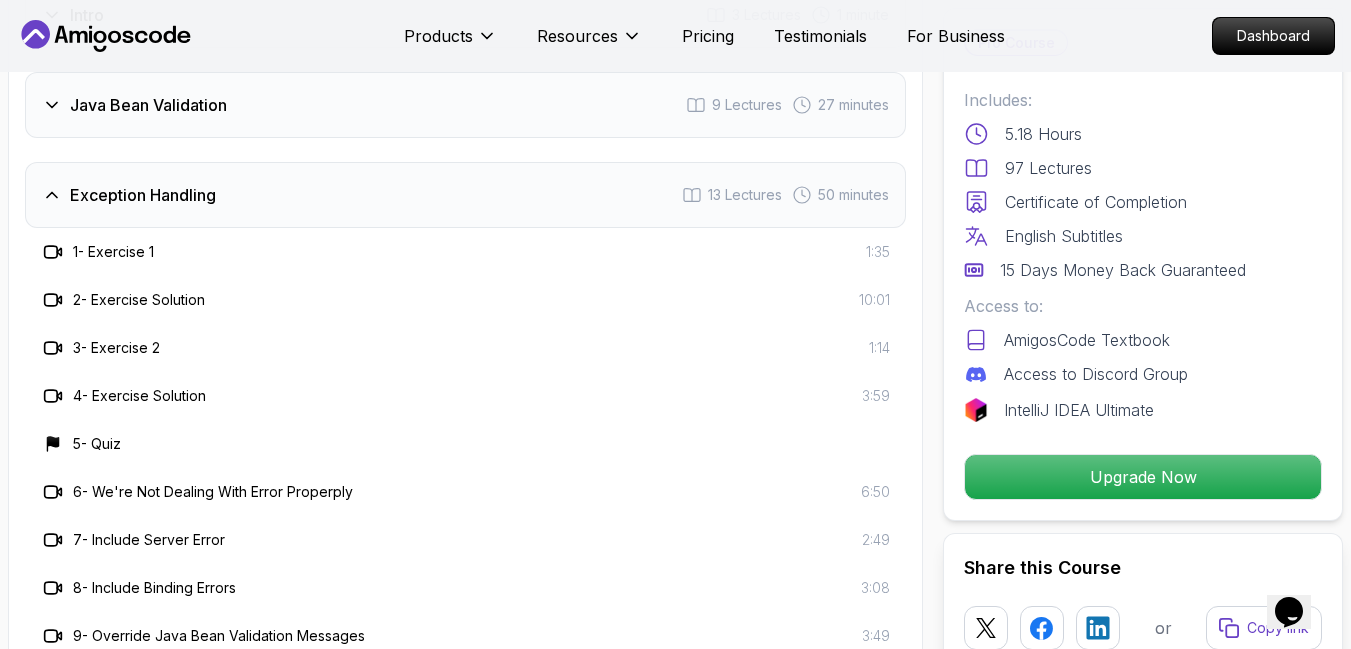 click on "Exception Handling" at bounding box center (143, 195) 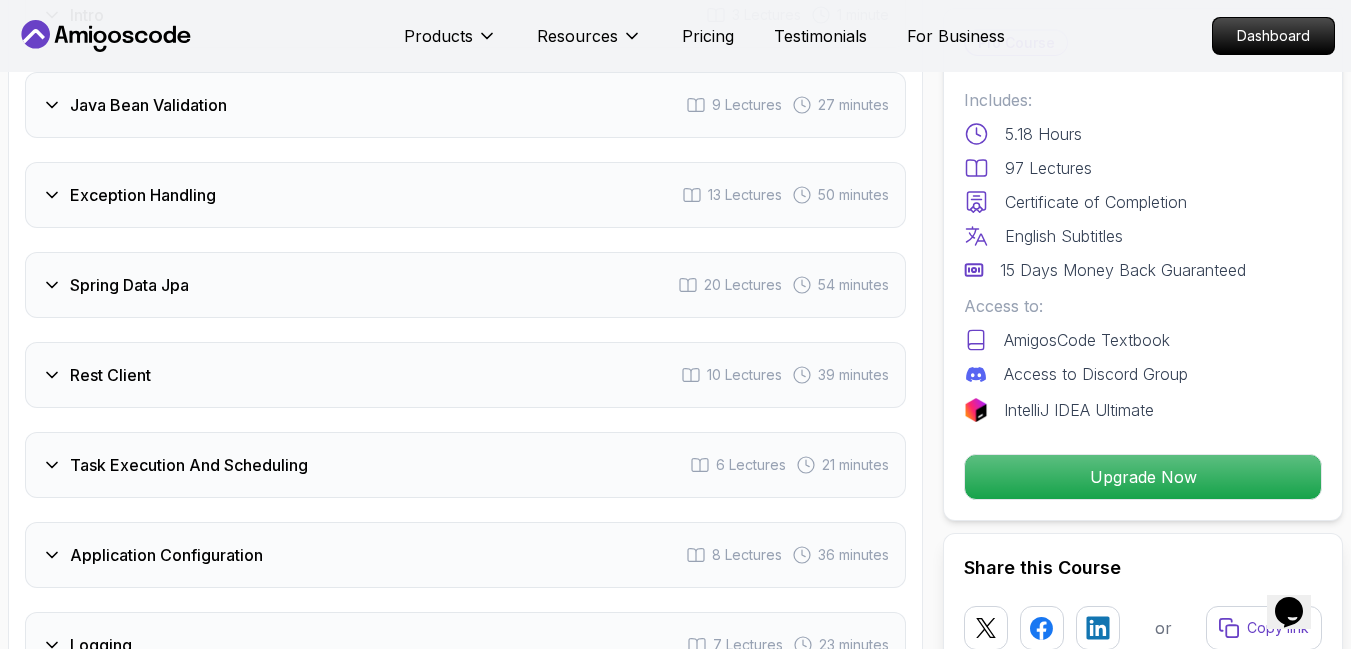 click on "Spring Data Jpa 20   Lectures     54 minutes" at bounding box center [465, 285] 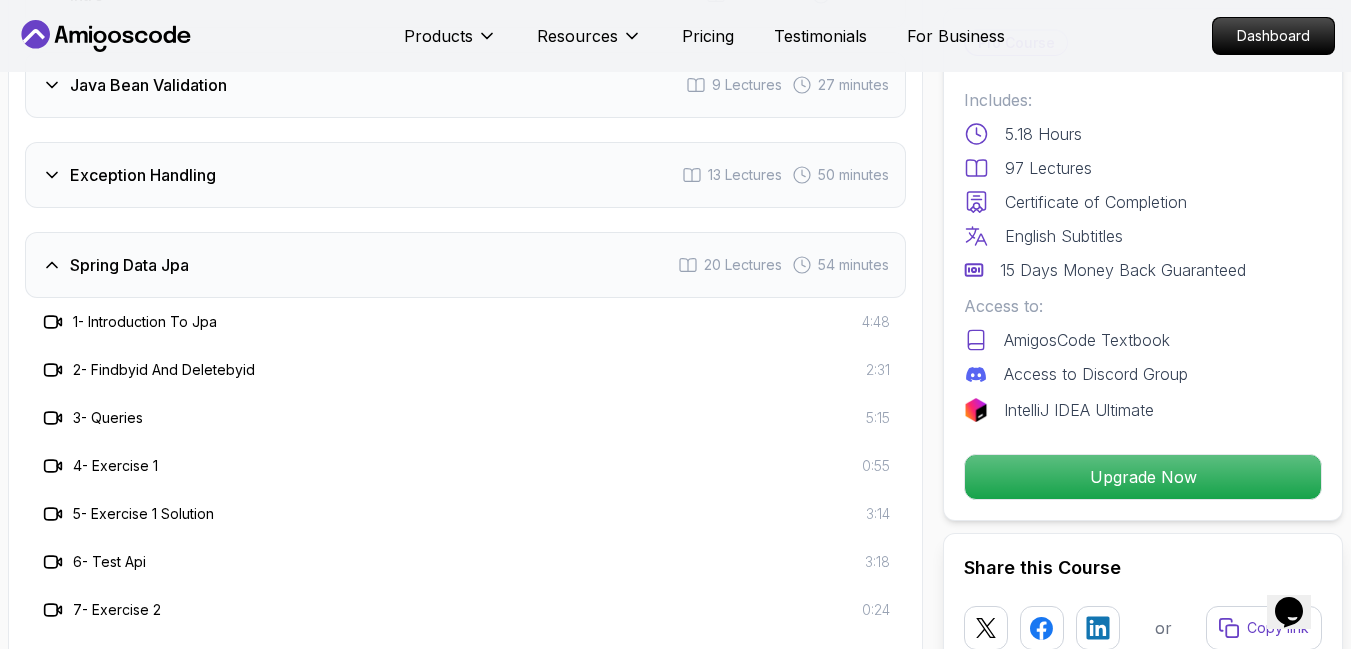 scroll, scrollTop: 2971, scrollLeft: 0, axis: vertical 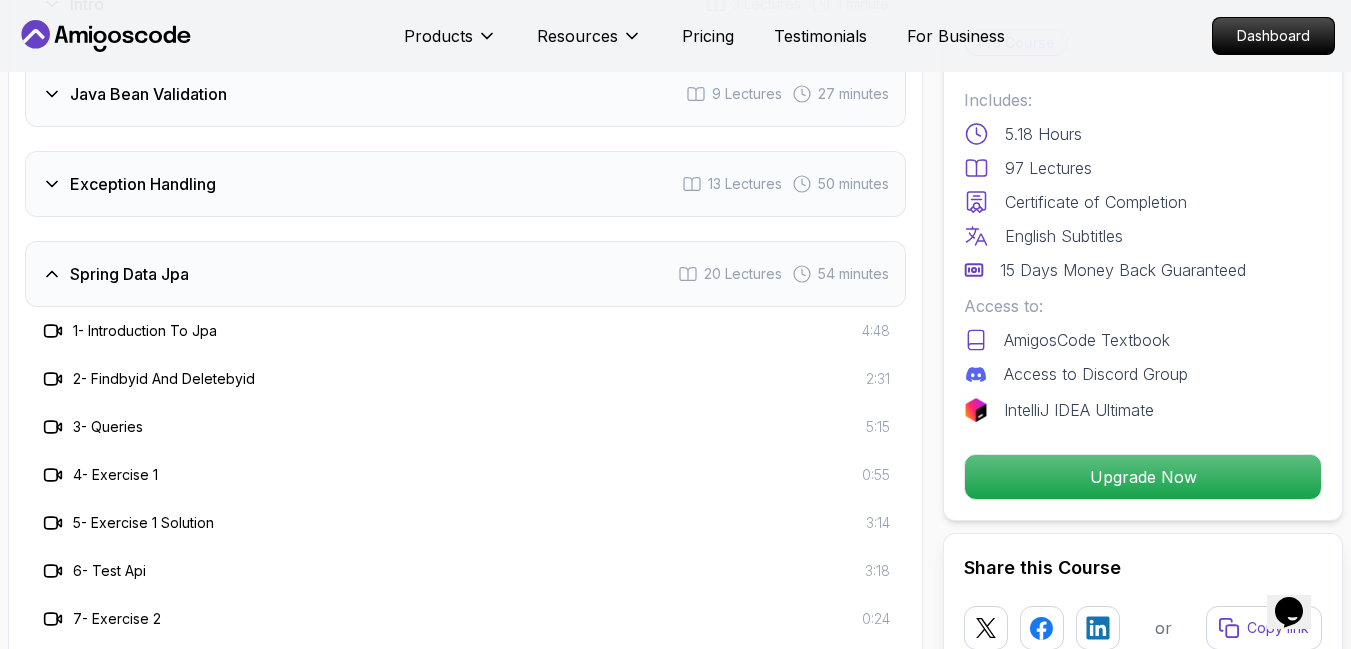 click on "Spring Data Jpa" at bounding box center [129, 274] 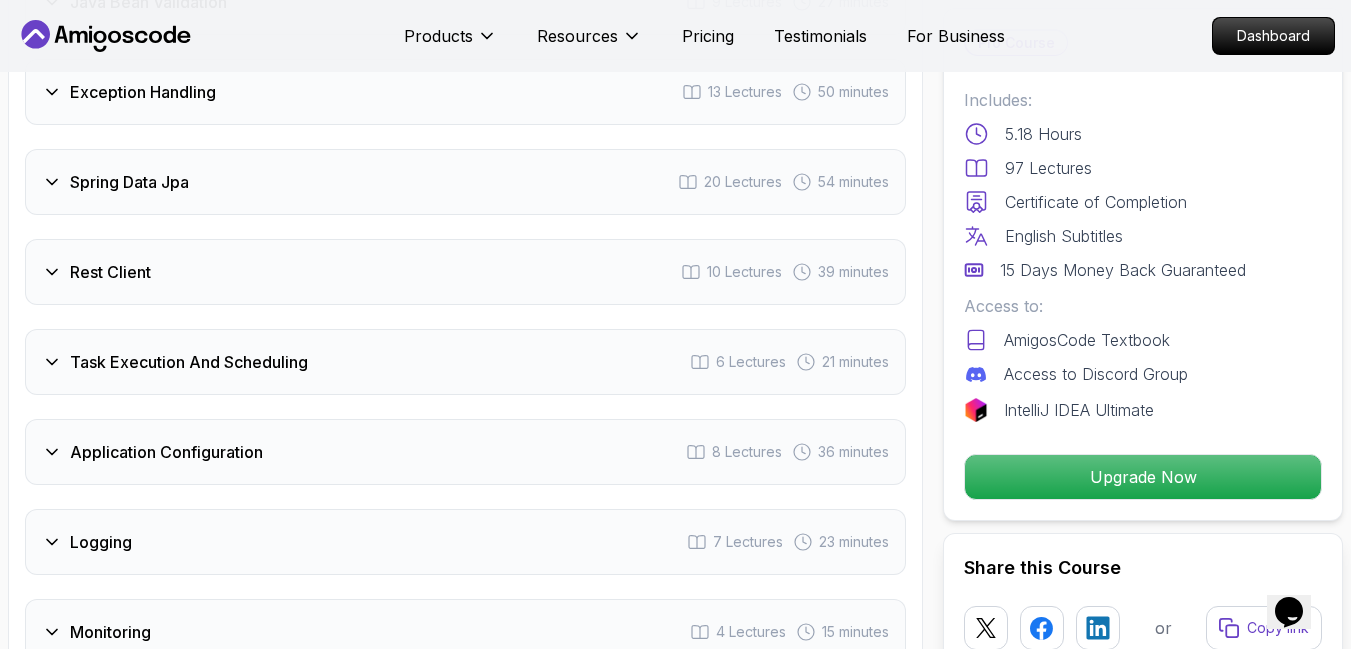 scroll, scrollTop: 3072, scrollLeft: 0, axis: vertical 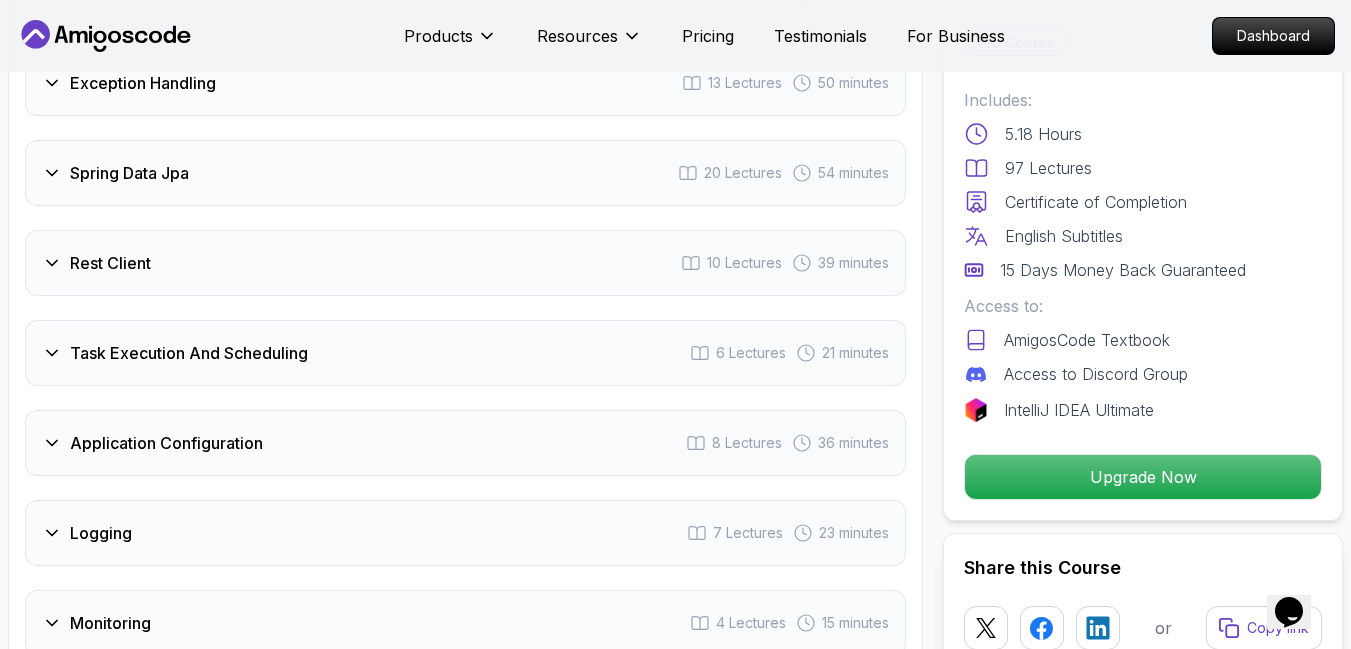 click on "Rest Client 10   Lectures     39 minutes" at bounding box center [465, 263] 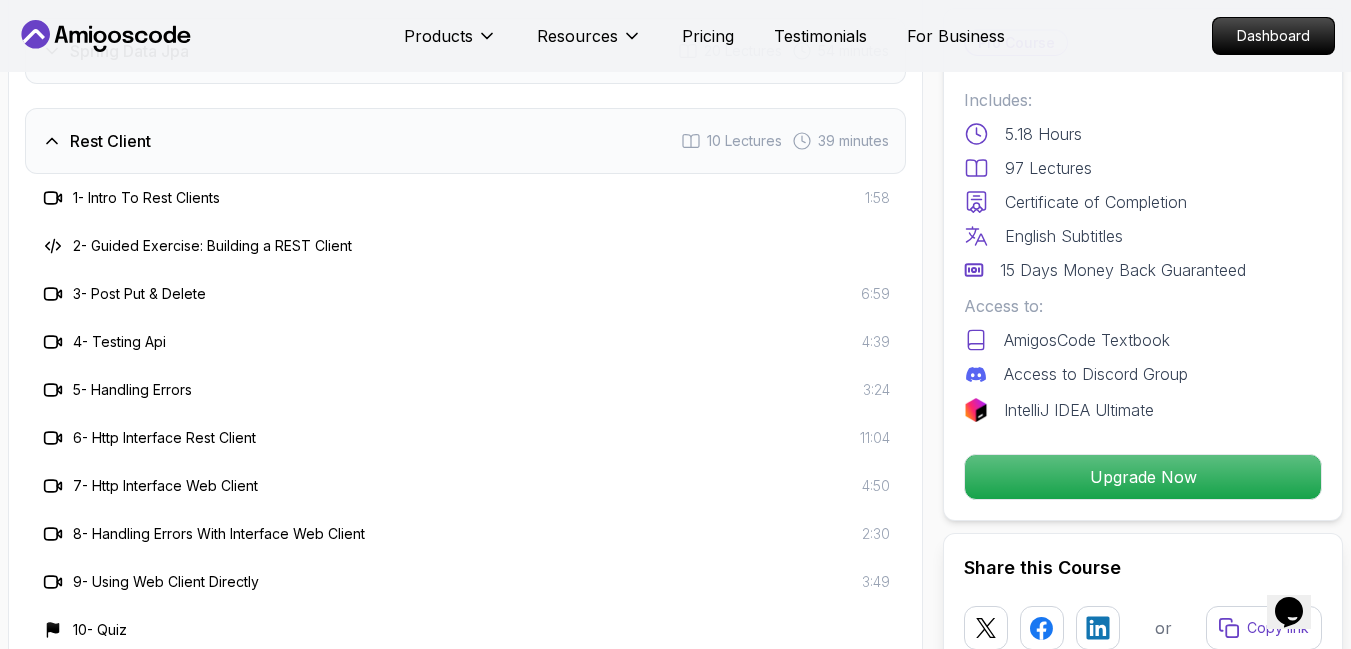 scroll, scrollTop: 3196, scrollLeft: 0, axis: vertical 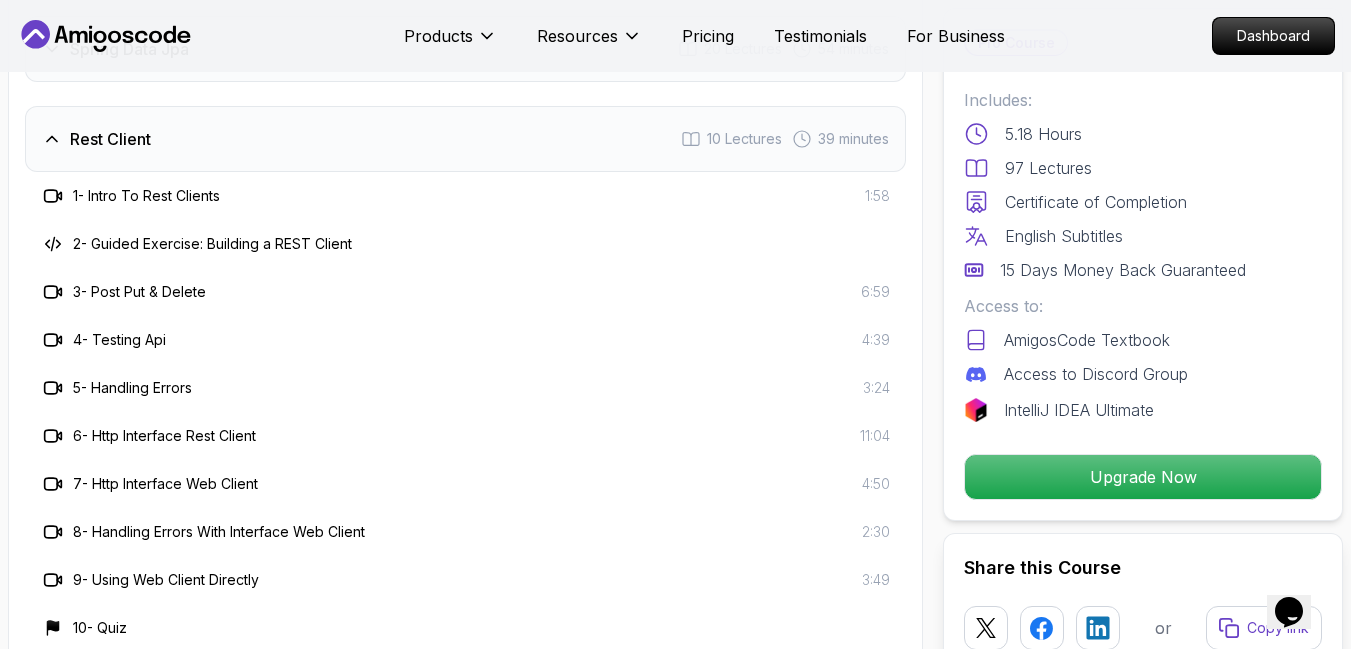 click on "4  -   Testing Api" at bounding box center [119, 340] 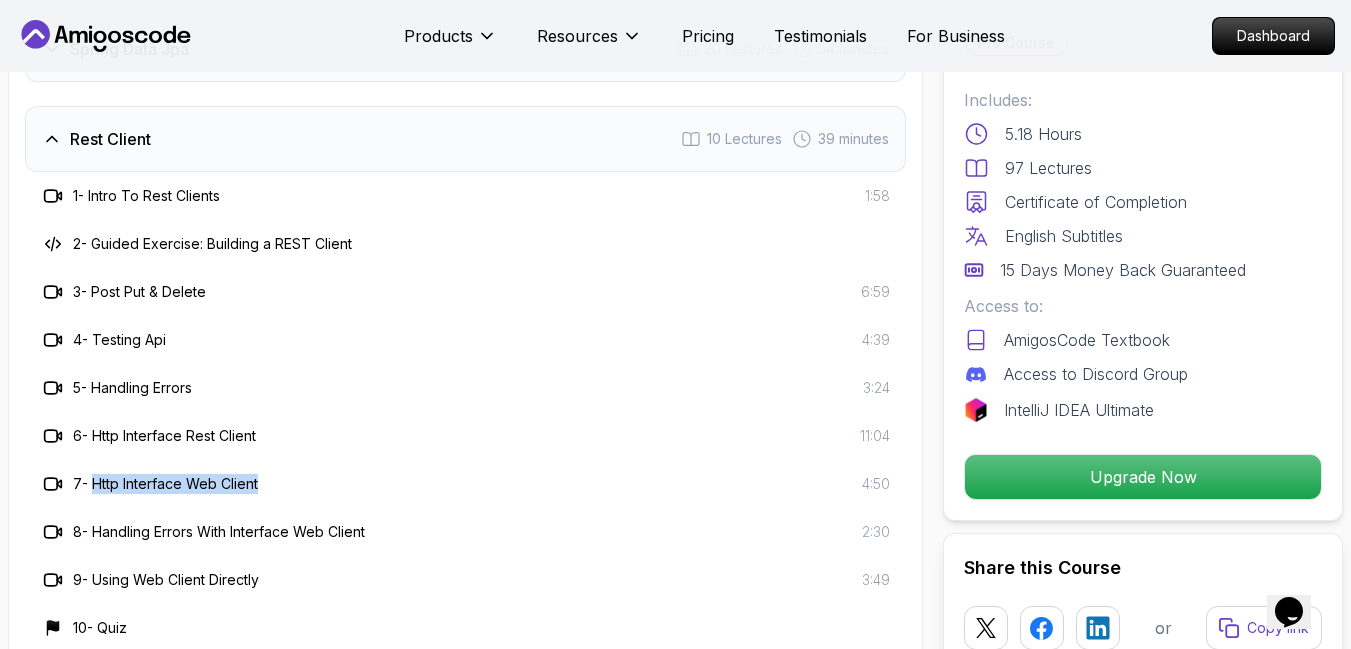 drag, startPoint x: 279, startPoint y: 465, endPoint x: 97, endPoint y: 462, distance: 182.02472 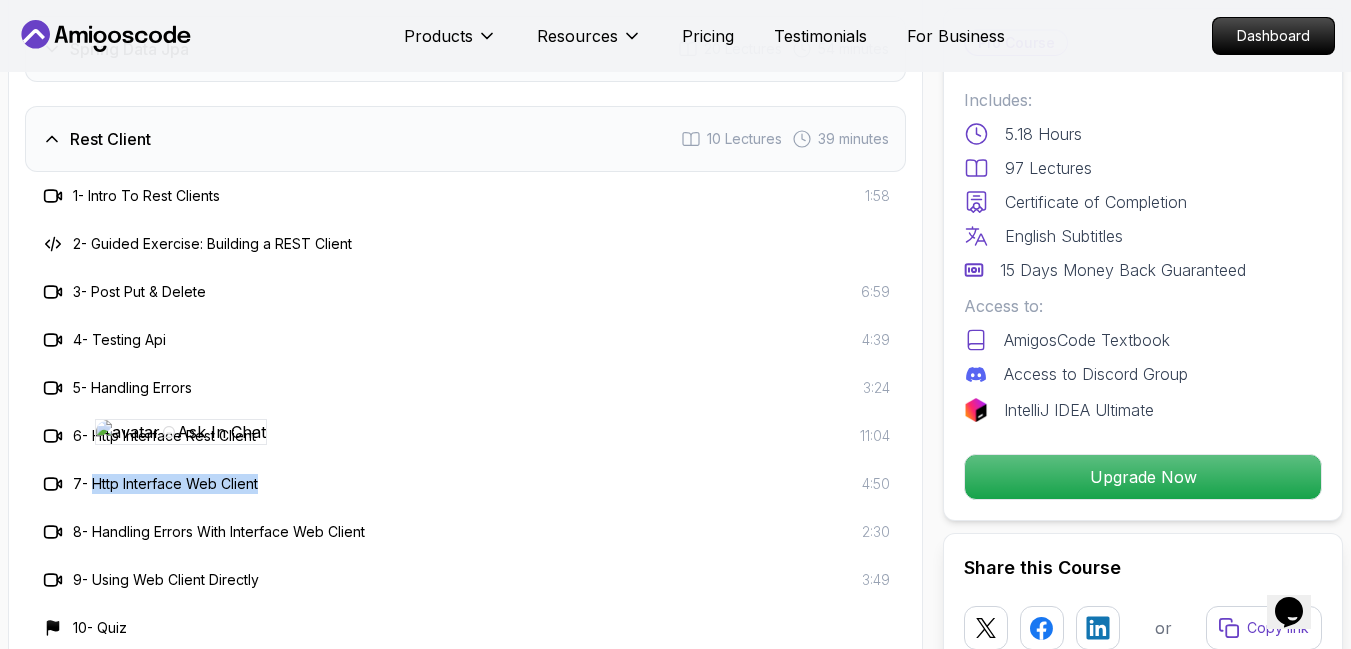 copy on "Http Interface Web Client" 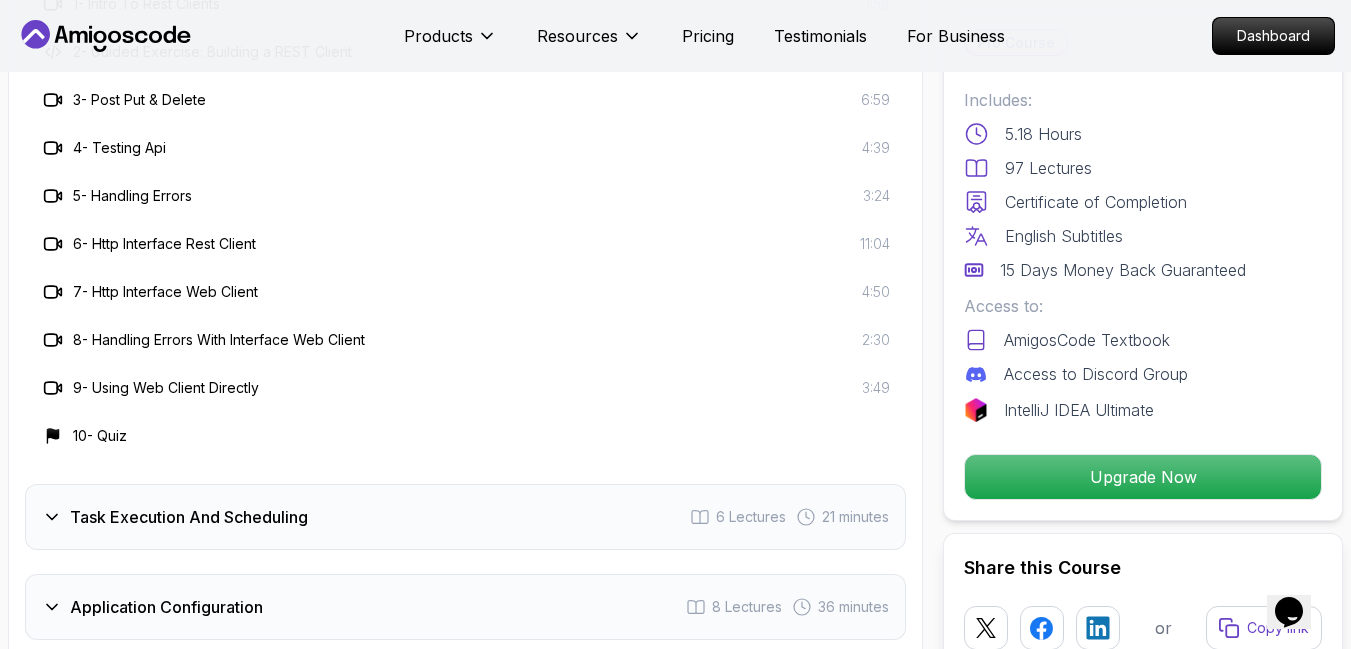 scroll, scrollTop: 3389, scrollLeft: 0, axis: vertical 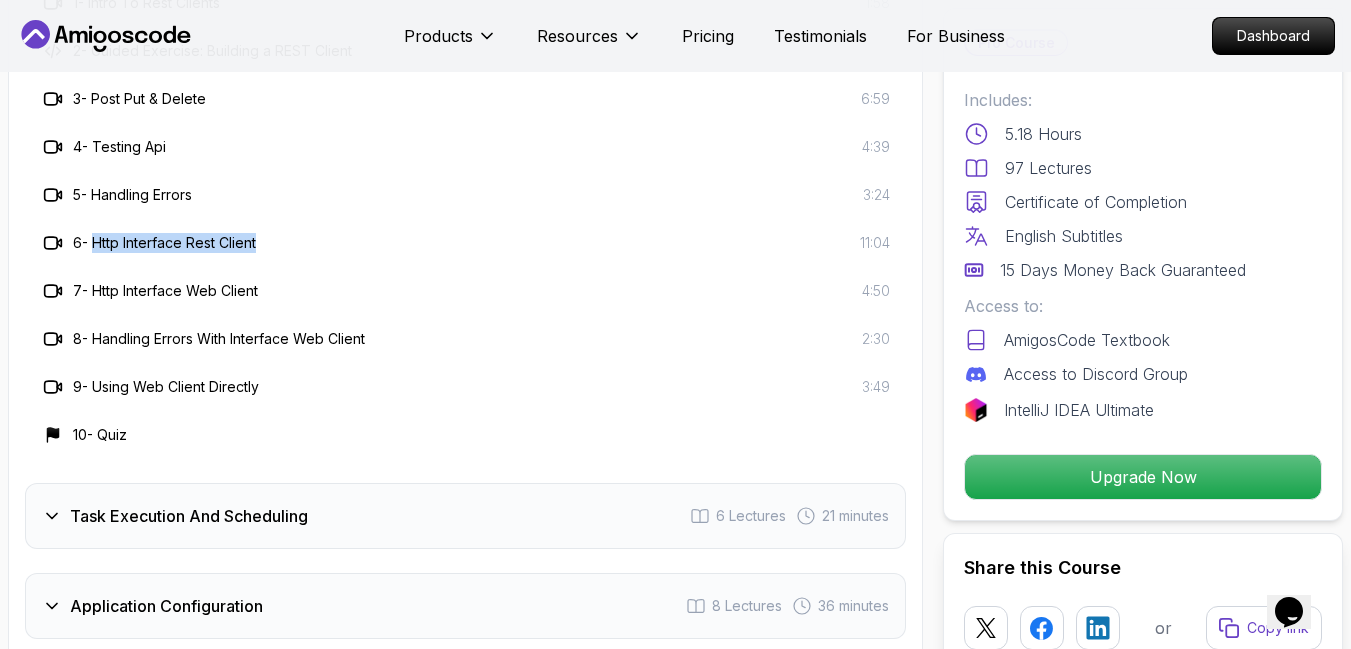drag, startPoint x: 264, startPoint y: 218, endPoint x: 98, endPoint y: 222, distance: 166.04819 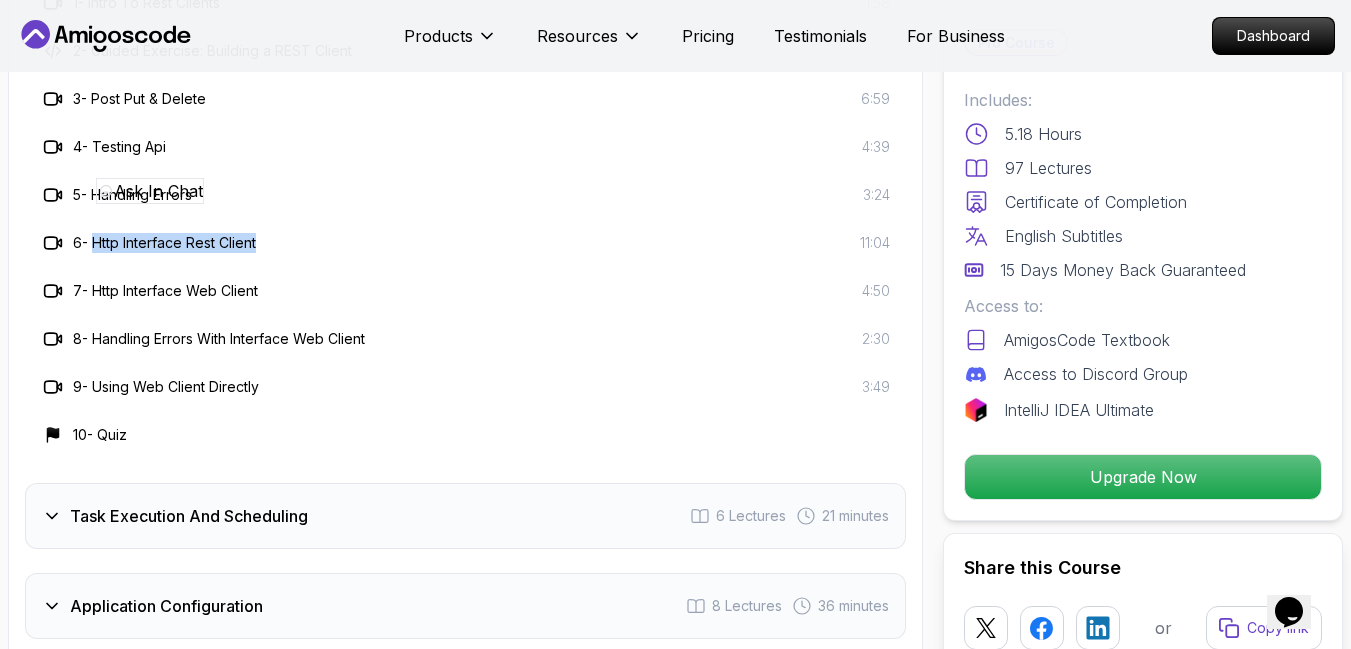 copy on "Http Interface Rest Client" 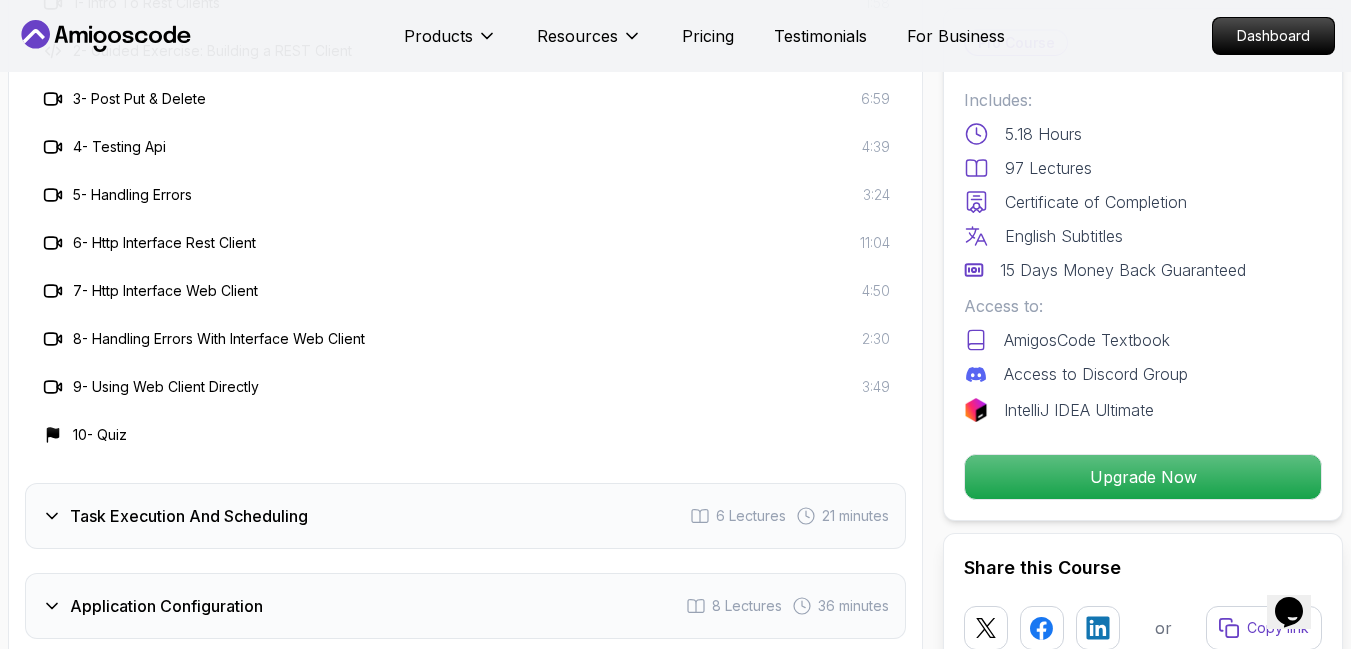 click on "7  -   Http Interface Web Client  4:50" at bounding box center (465, 291) 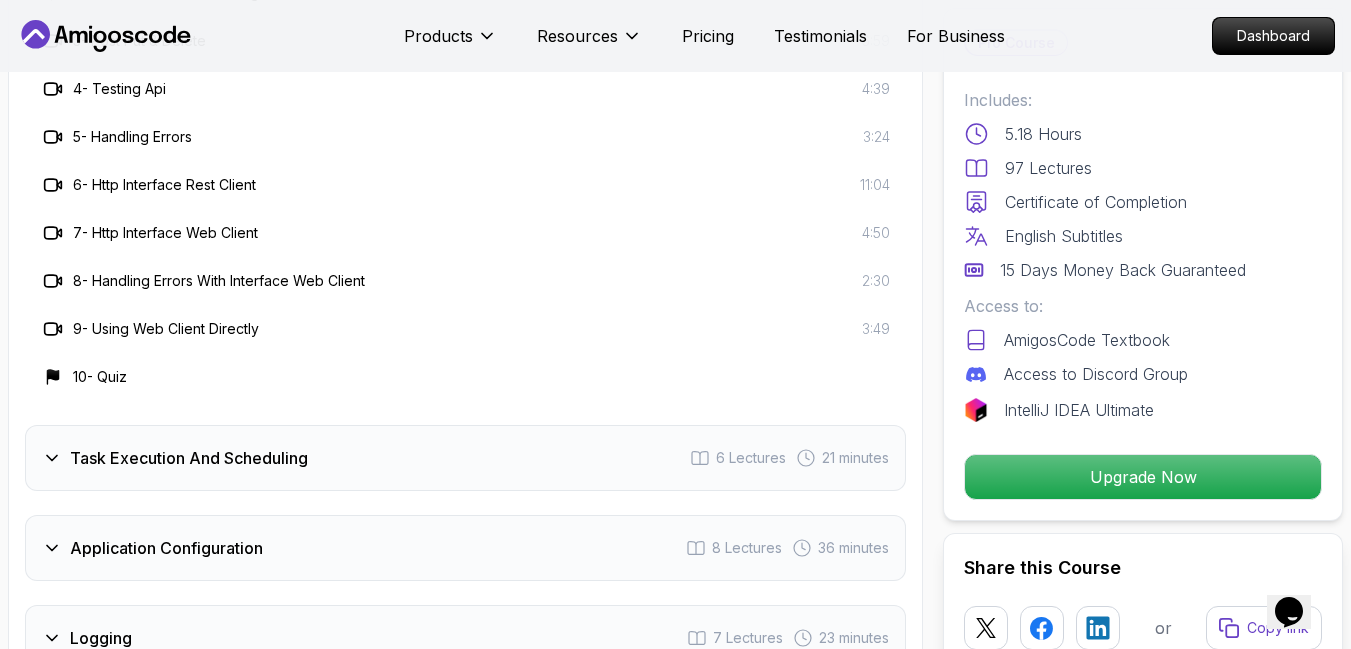 scroll, scrollTop: 3448, scrollLeft: 0, axis: vertical 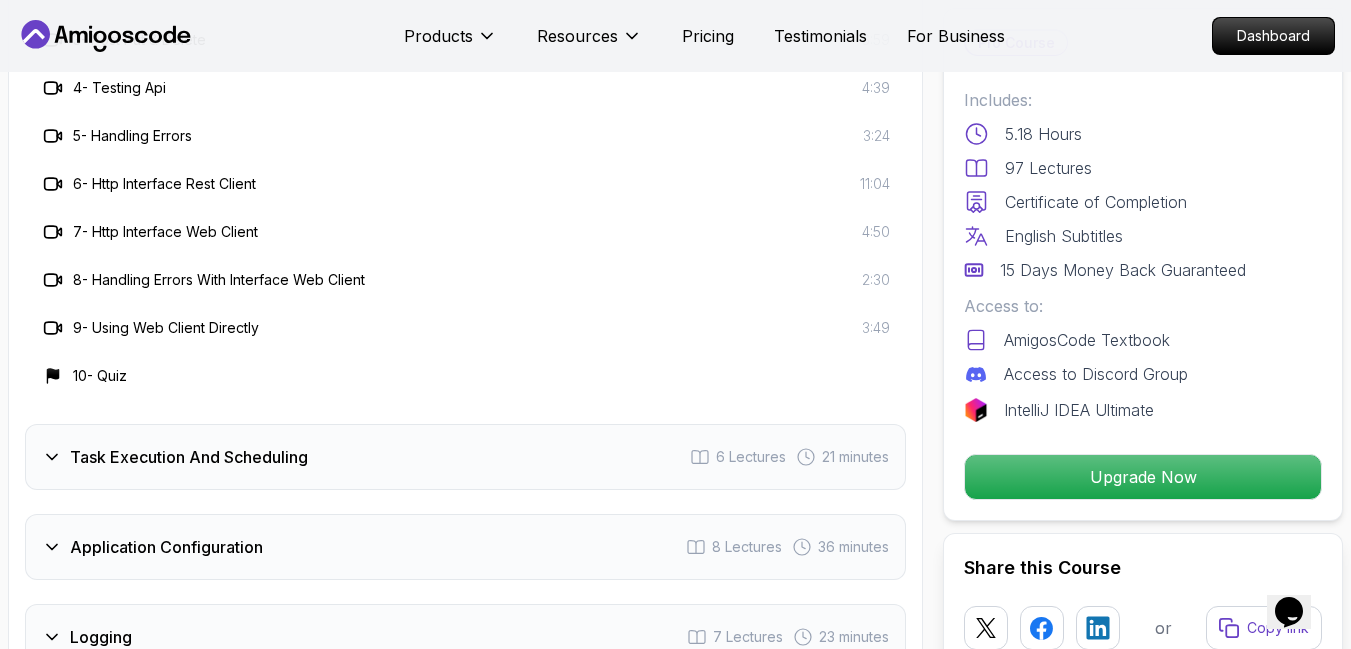 click on "9  -   Using Web Client Directly  3:49" at bounding box center [465, 328] 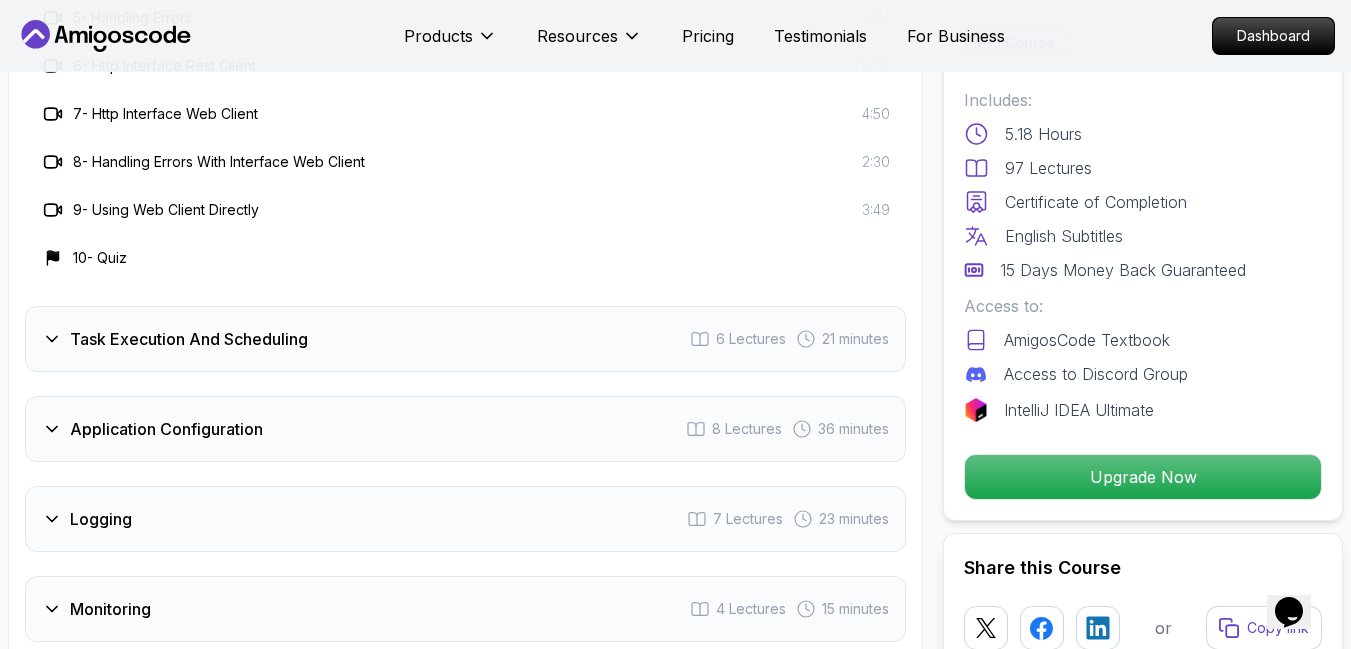 scroll, scrollTop: 3568, scrollLeft: 0, axis: vertical 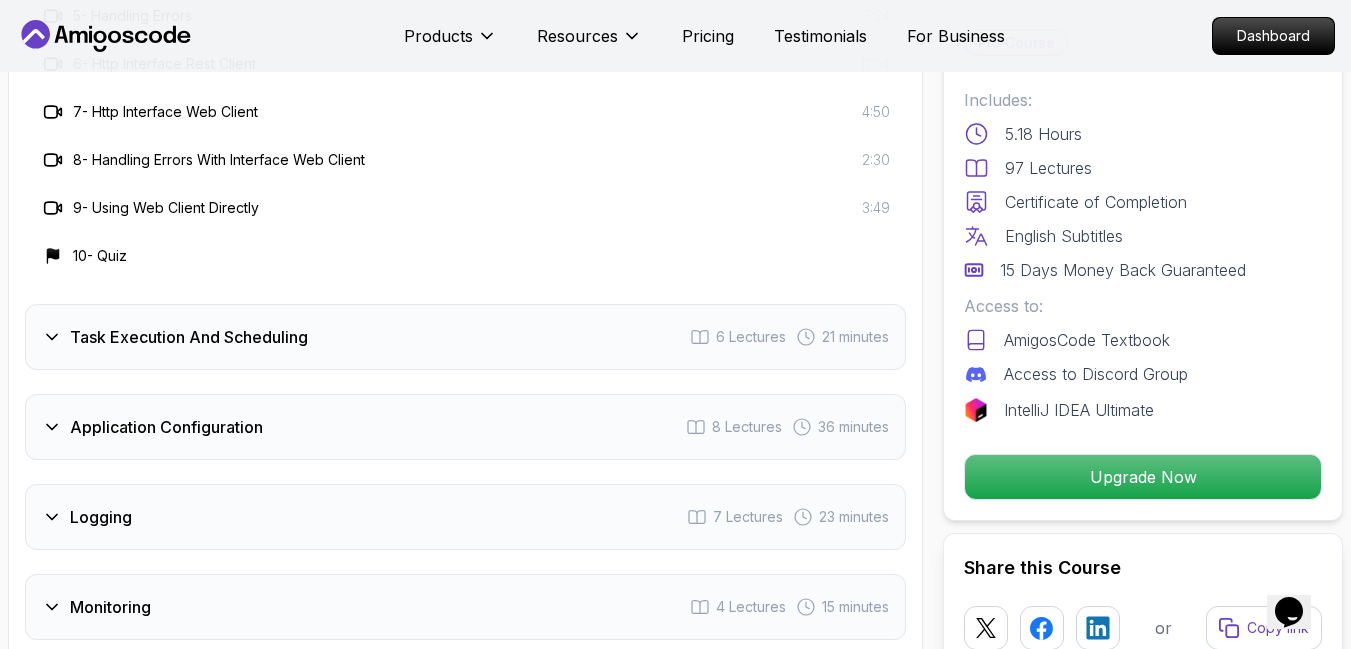 click on "Task Execution And Scheduling" at bounding box center (189, 337) 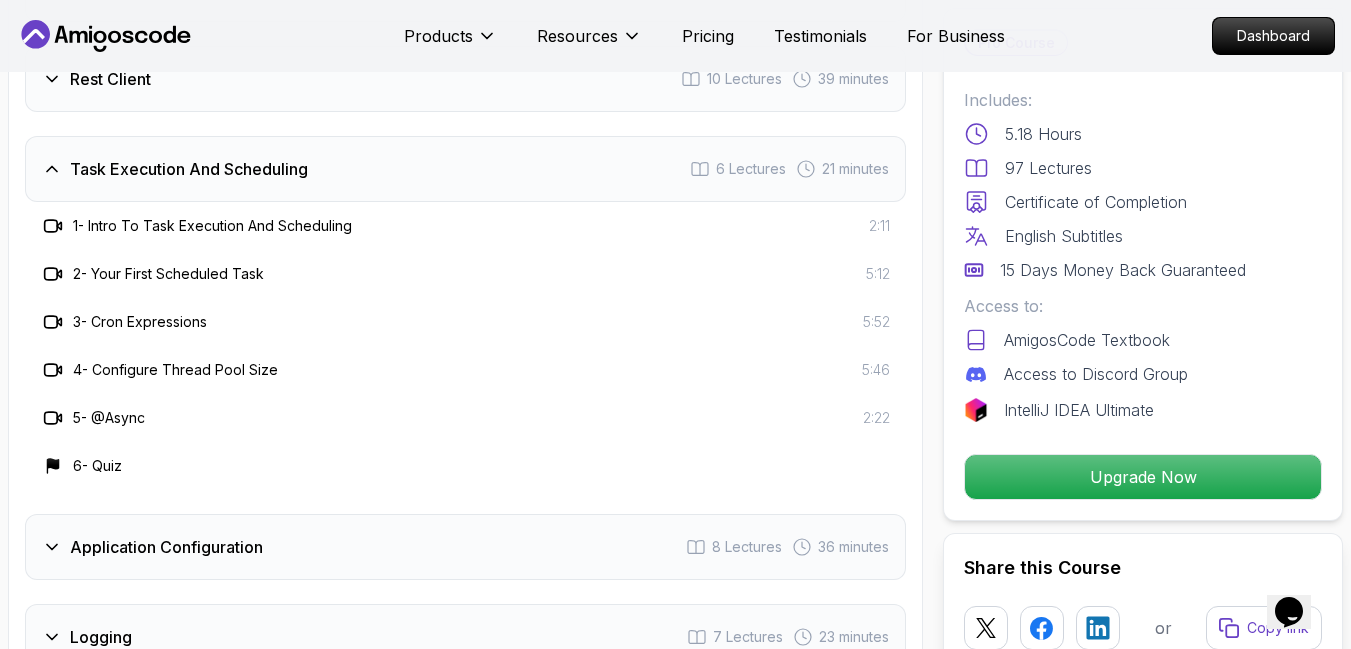 scroll, scrollTop: 3255, scrollLeft: 0, axis: vertical 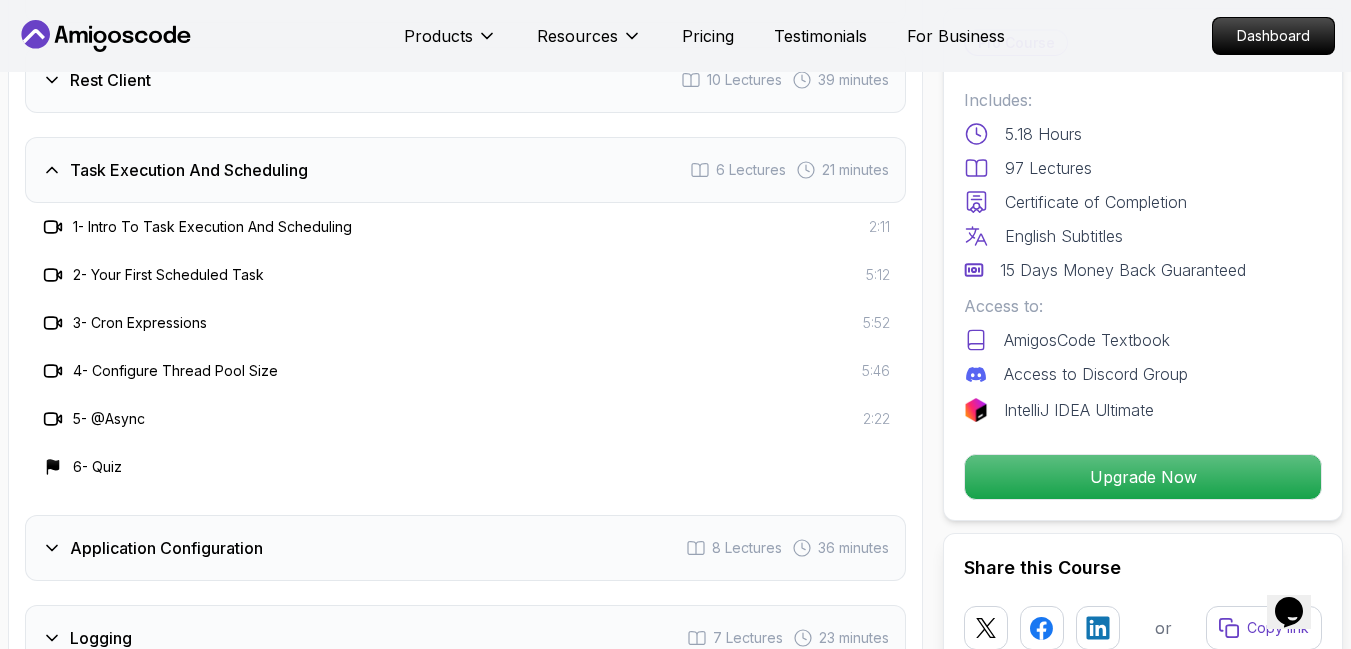 click on "2  -   Your First Scheduled Task  5:12" at bounding box center [465, 275] 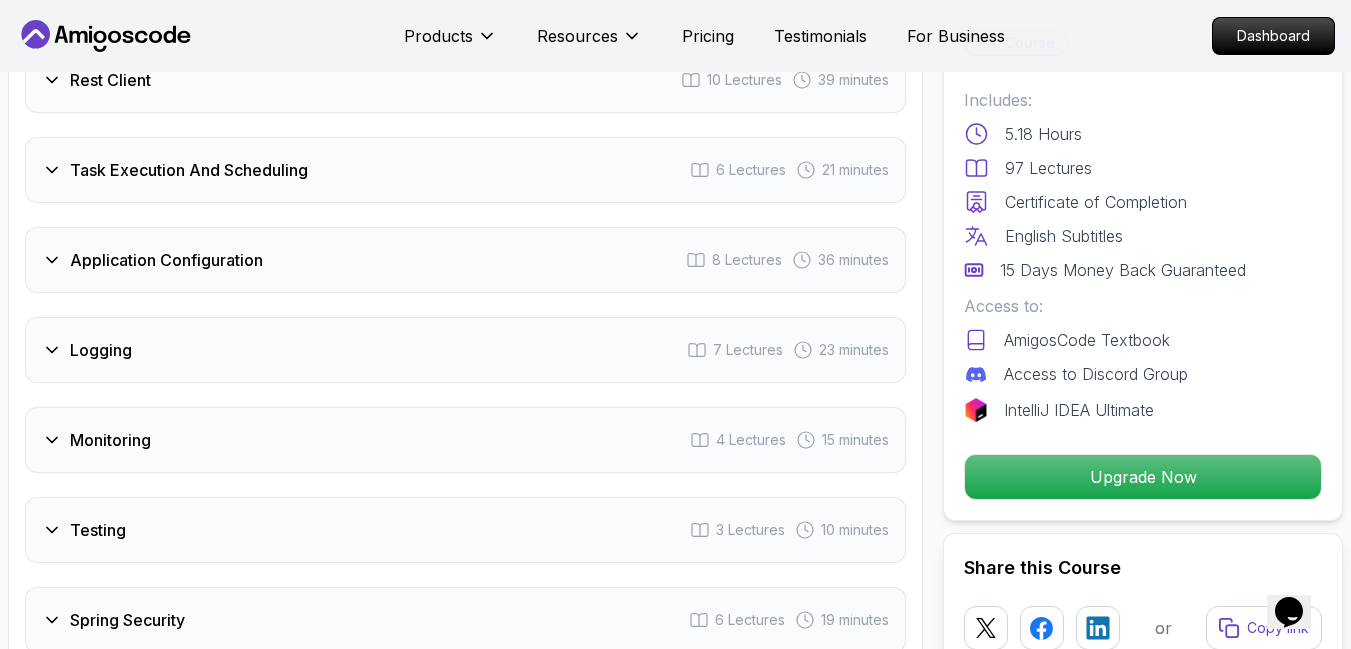 click on "Application Configuration" at bounding box center [166, 260] 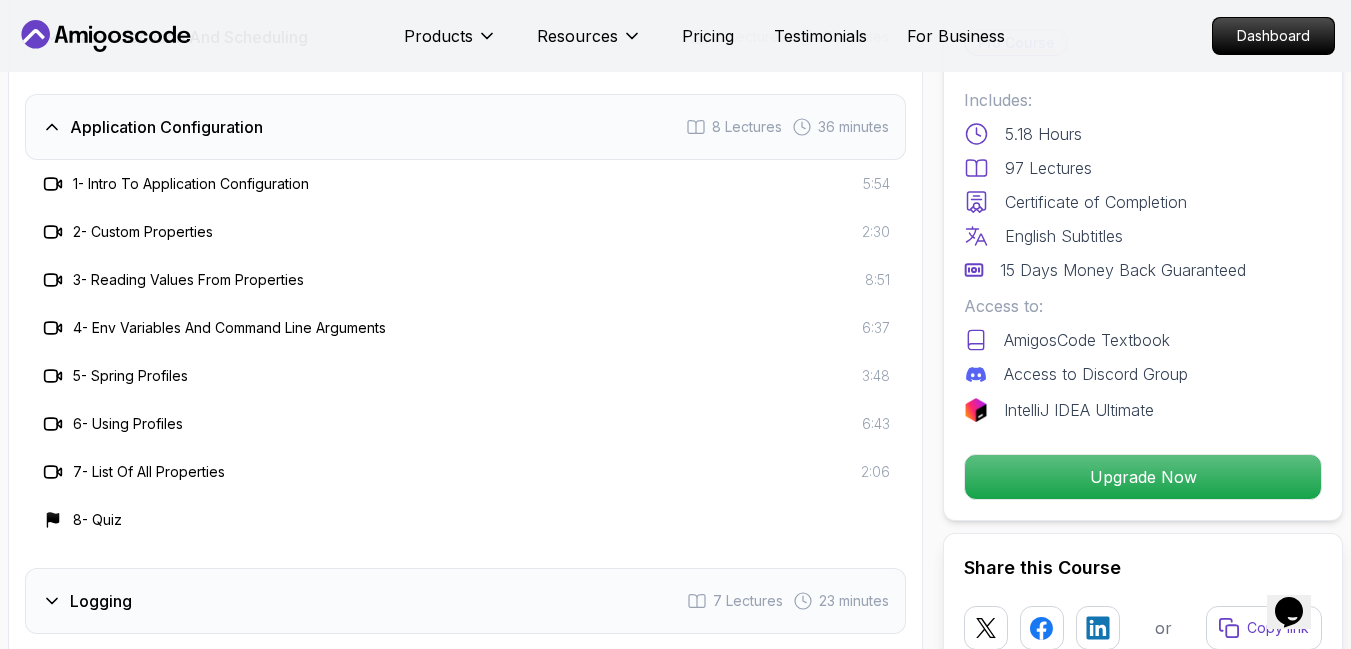 scroll, scrollTop: 3389, scrollLeft: 0, axis: vertical 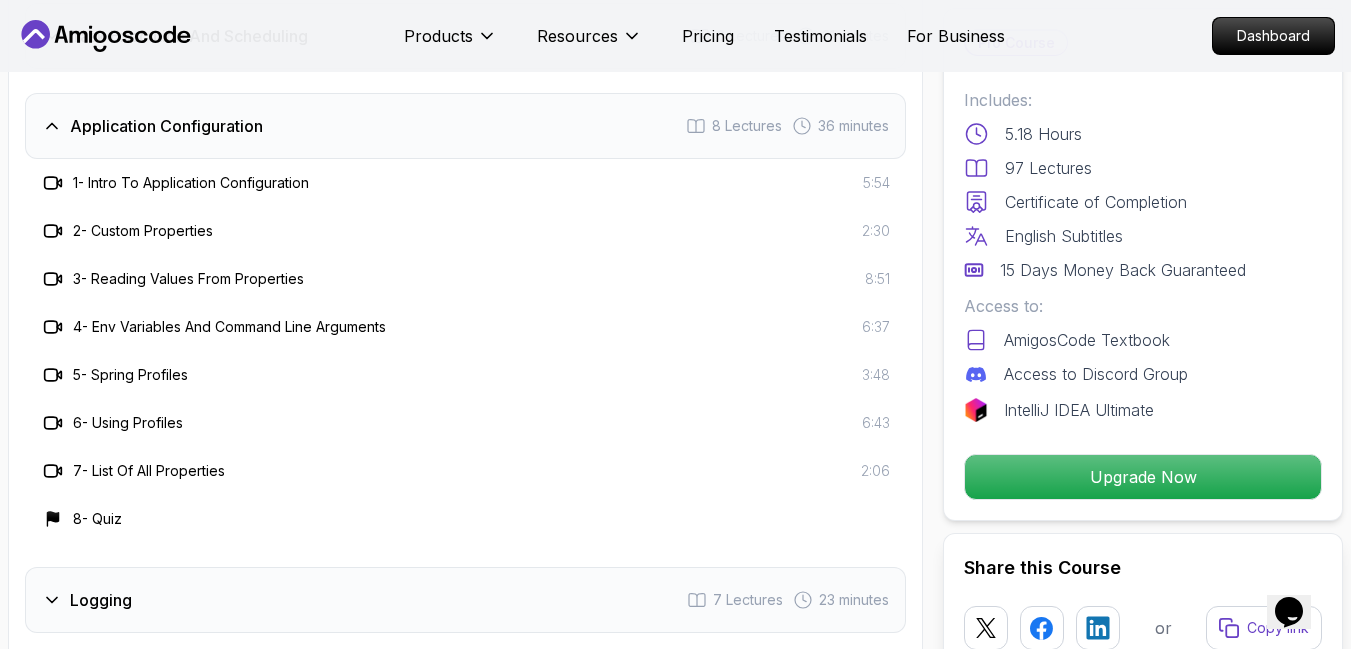 click on "4  -   Env Variables And Command Line Arguments  6:37" at bounding box center [465, 327] 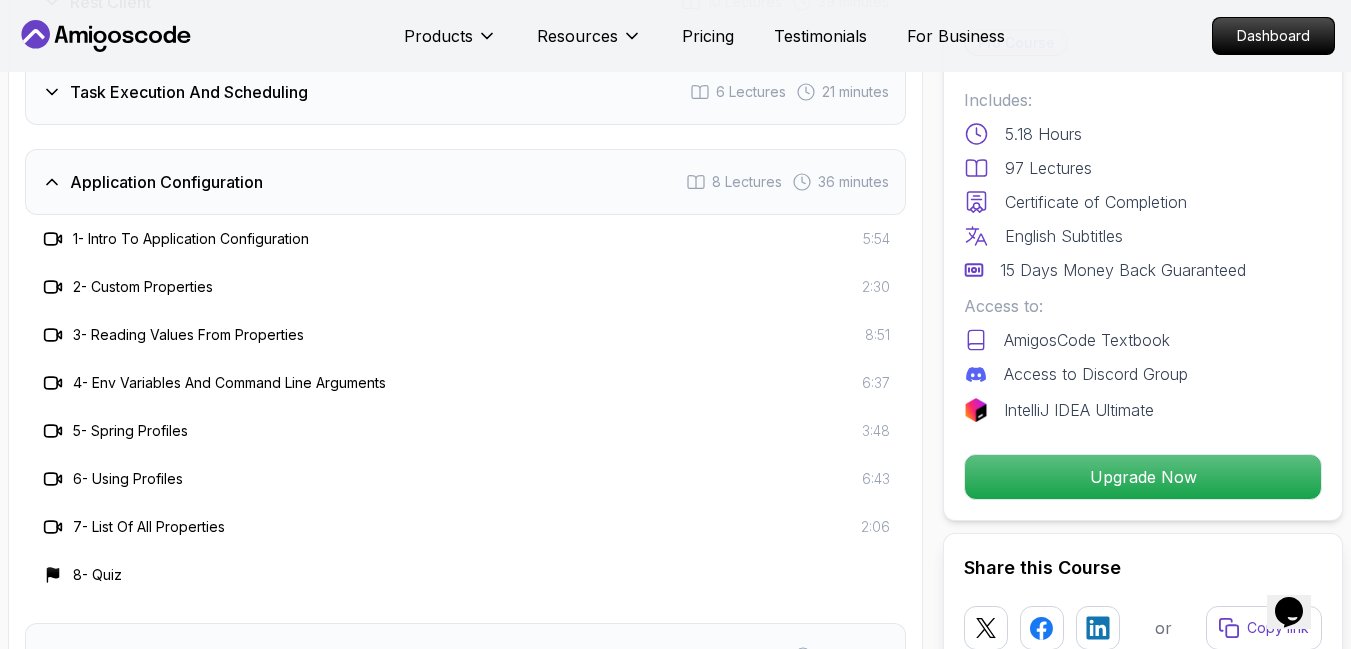 scroll, scrollTop: 3330, scrollLeft: 0, axis: vertical 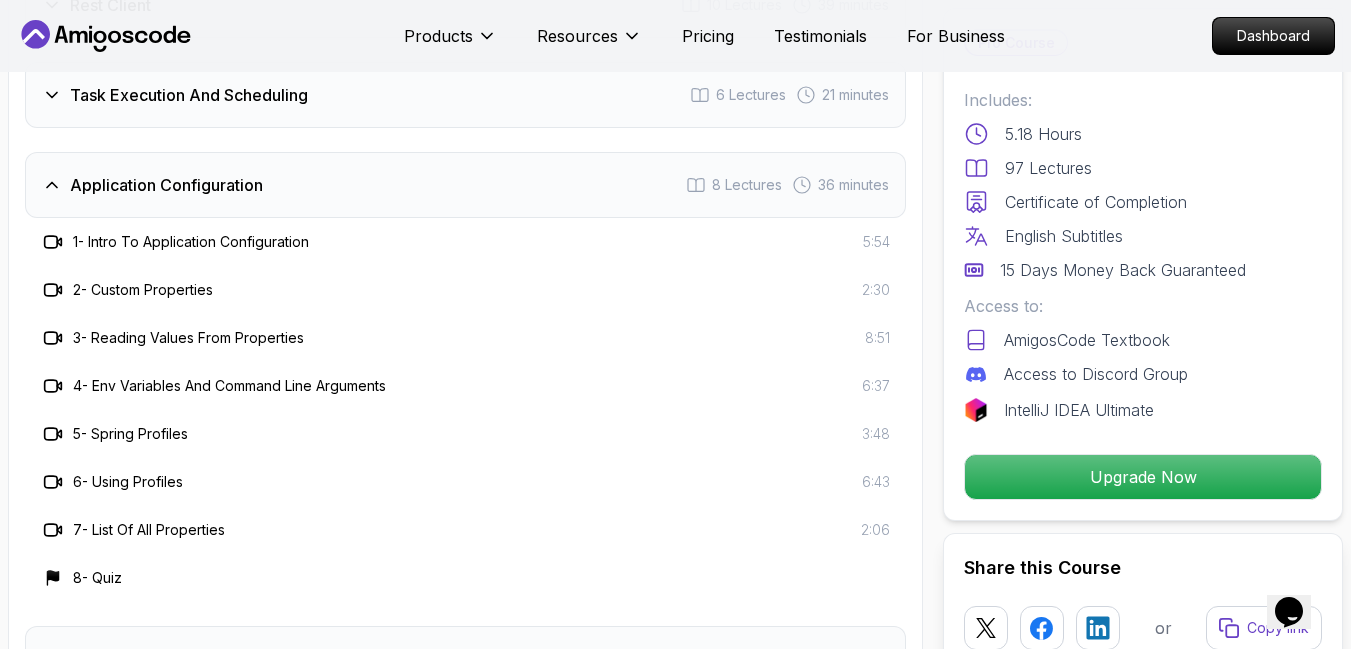 click on "Application Configuration 8   Lectures     36 minutes" at bounding box center (465, 185) 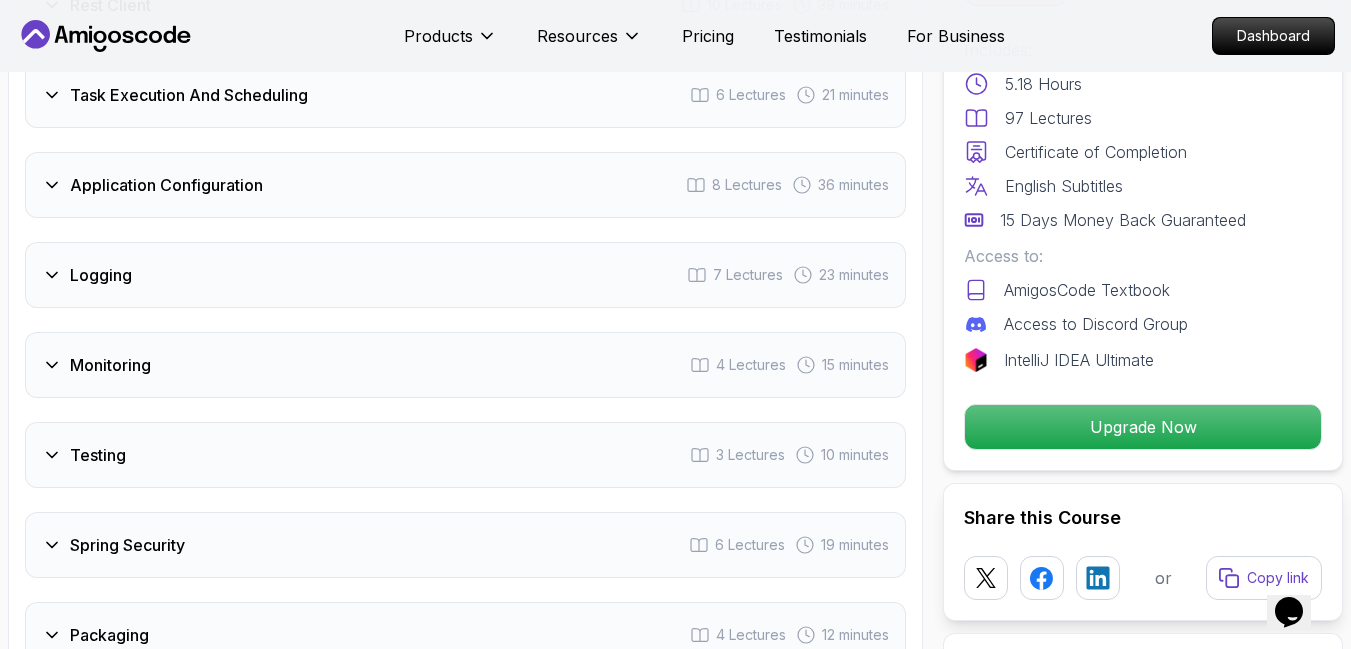 click on "Logging 7   Lectures     23 minutes" at bounding box center [465, 275] 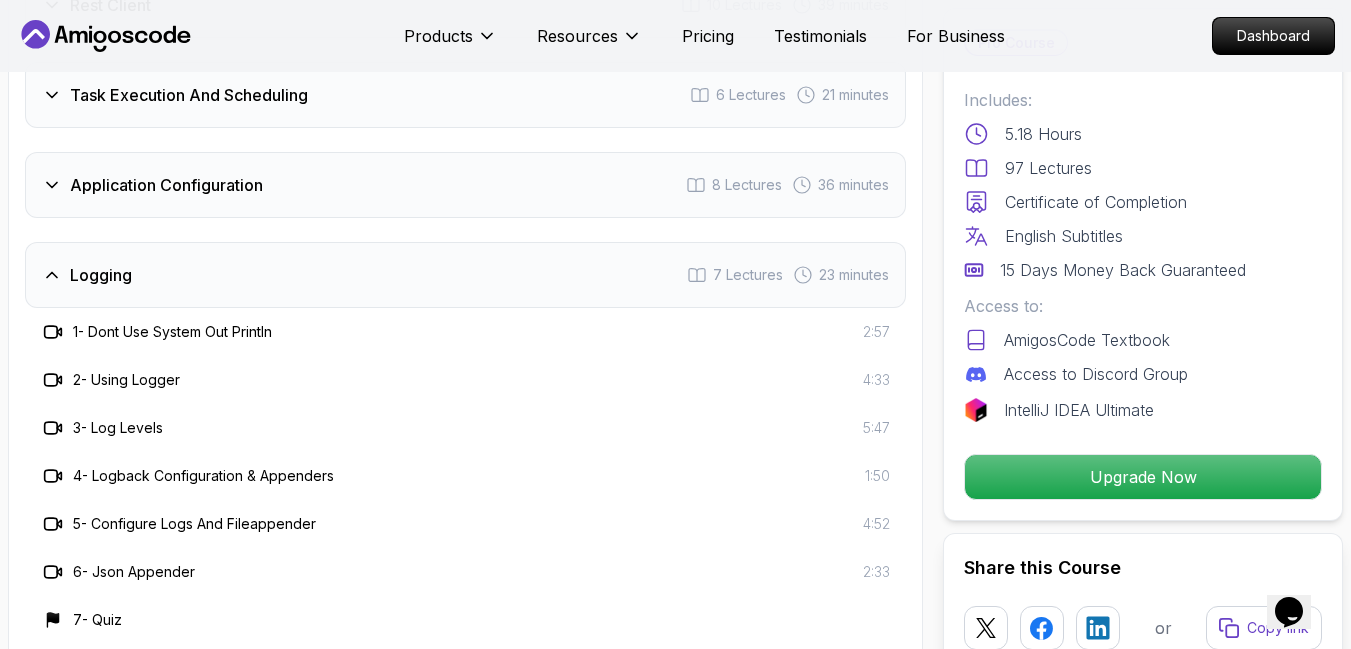 click on "Logging 7   Lectures     23 minutes" at bounding box center (465, 275) 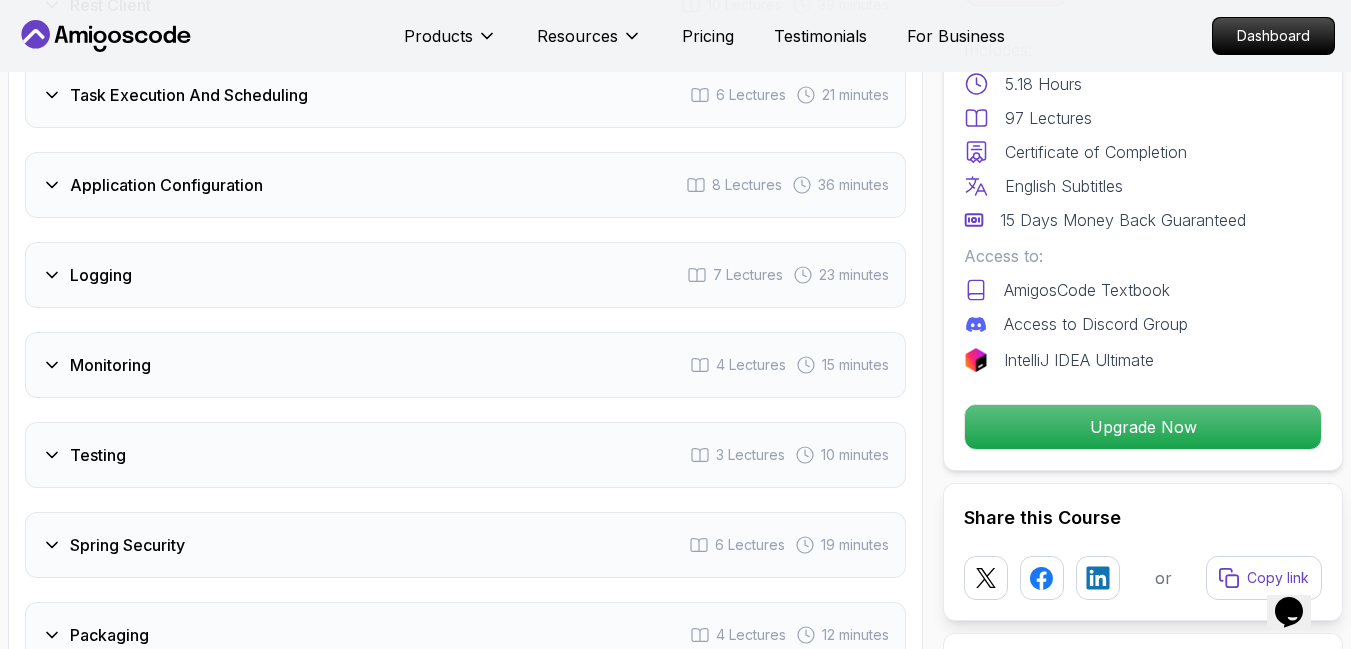 click on "Monitoring 4   Lectures     15 minutes" at bounding box center (465, 365) 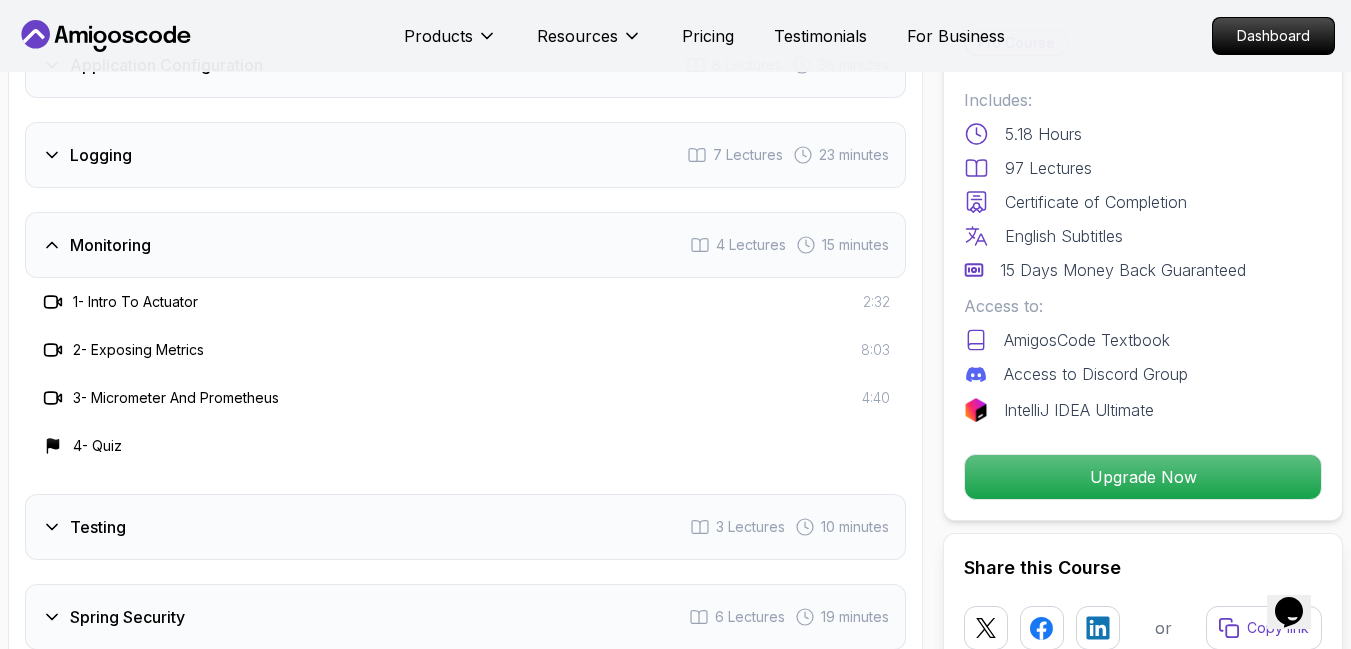 scroll, scrollTop: 3451, scrollLeft: 0, axis: vertical 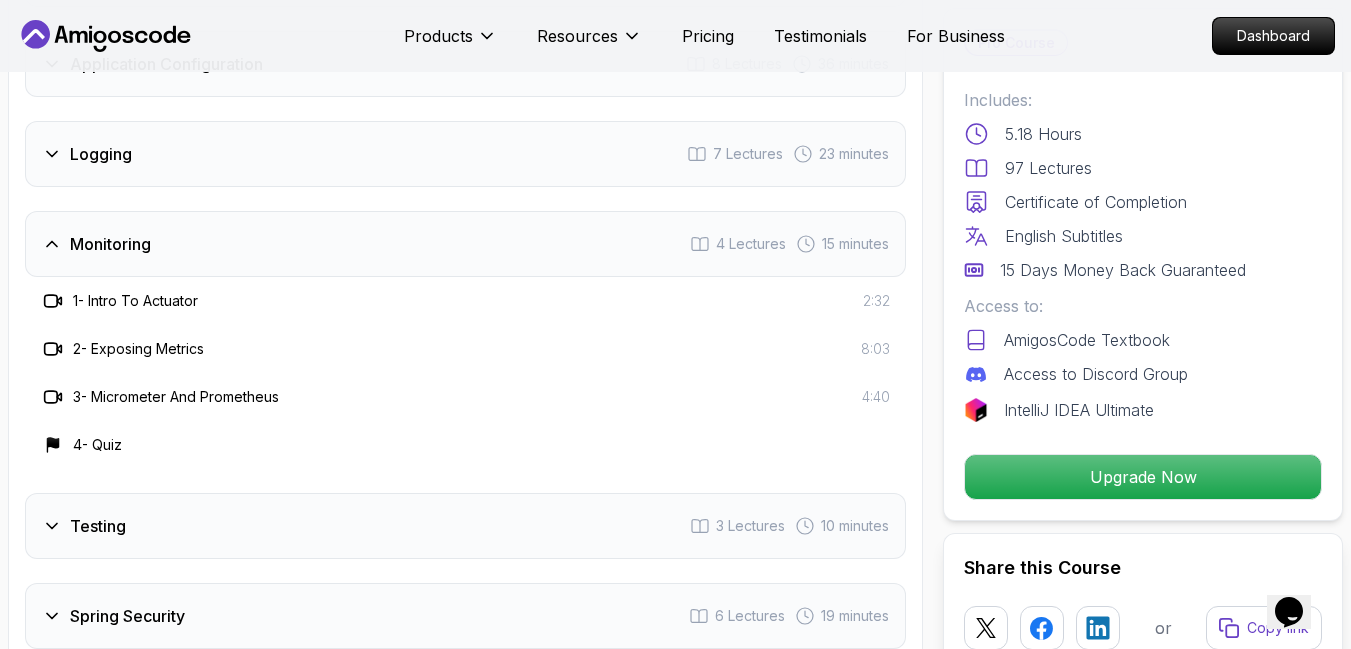 click on "Monitoring 4   Lectures     15 minutes" at bounding box center (465, 244) 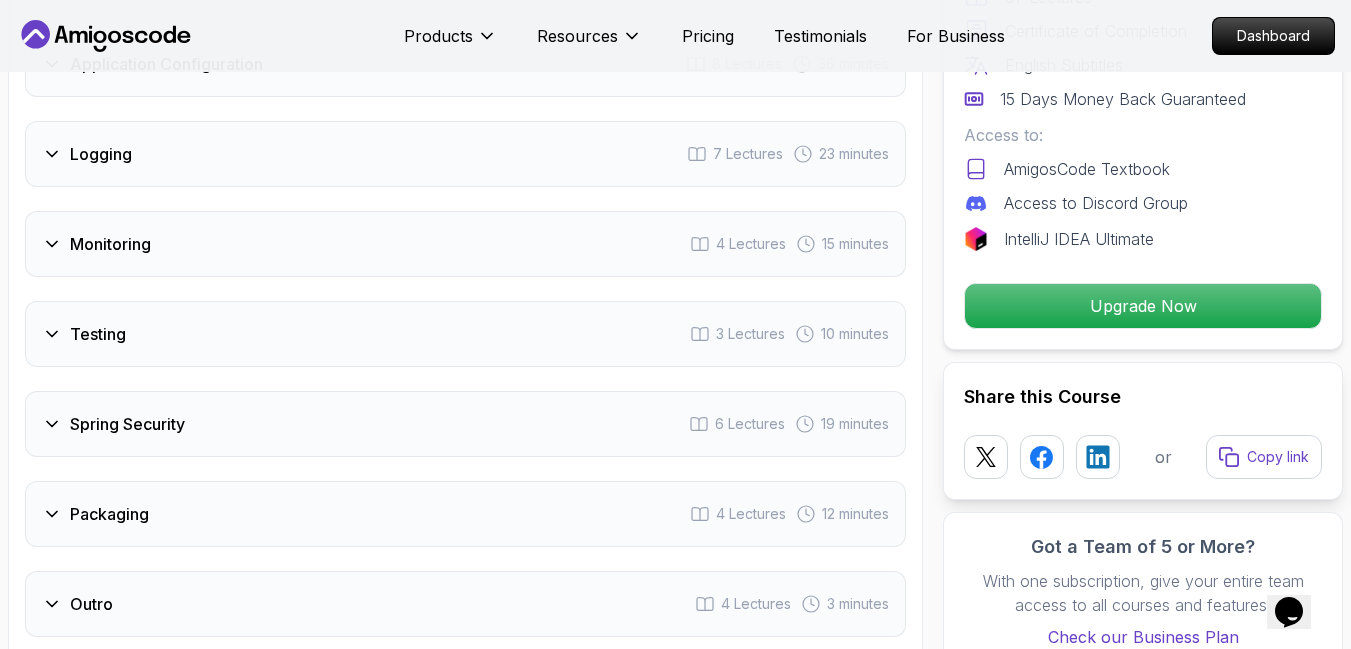 click on "Testing 3   Lectures     10 minutes" at bounding box center [465, 334] 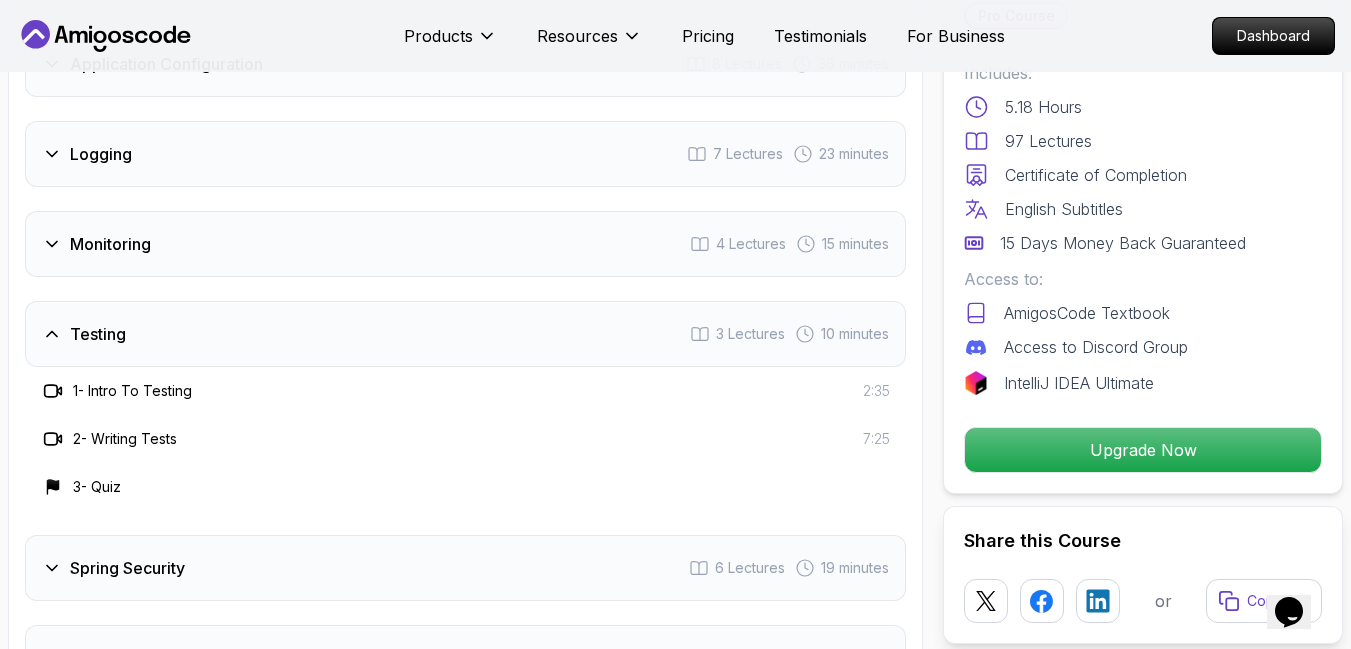 click on "Testing 3   Lectures     10 minutes" at bounding box center (465, 334) 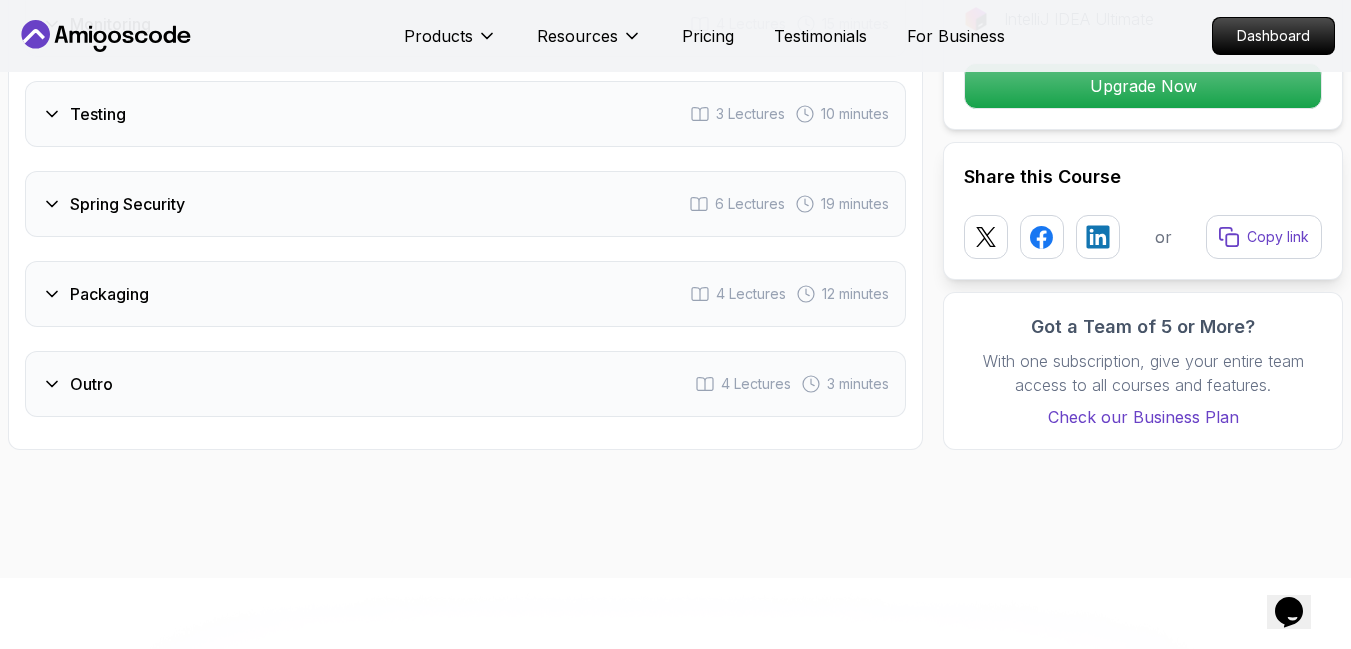scroll, scrollTop: 3672, scrollLeft: 0, axis: vertical 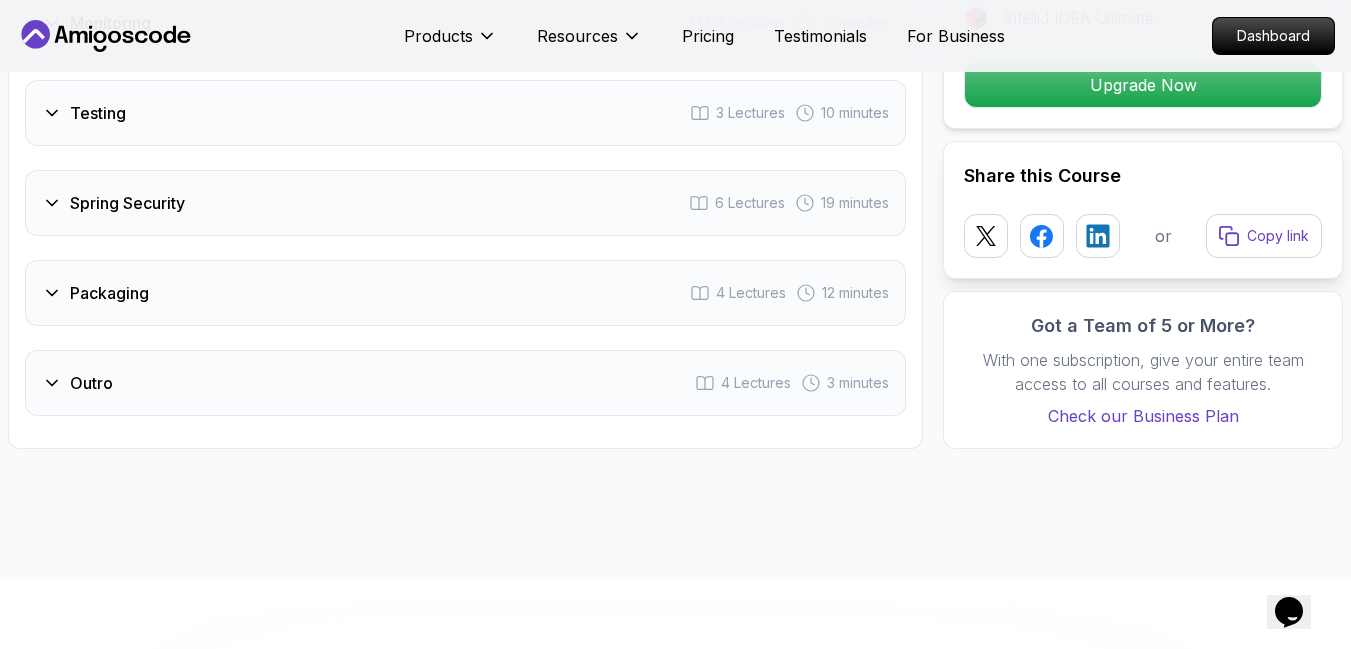 click on "Spring Security" at bounding box center [127, 203] 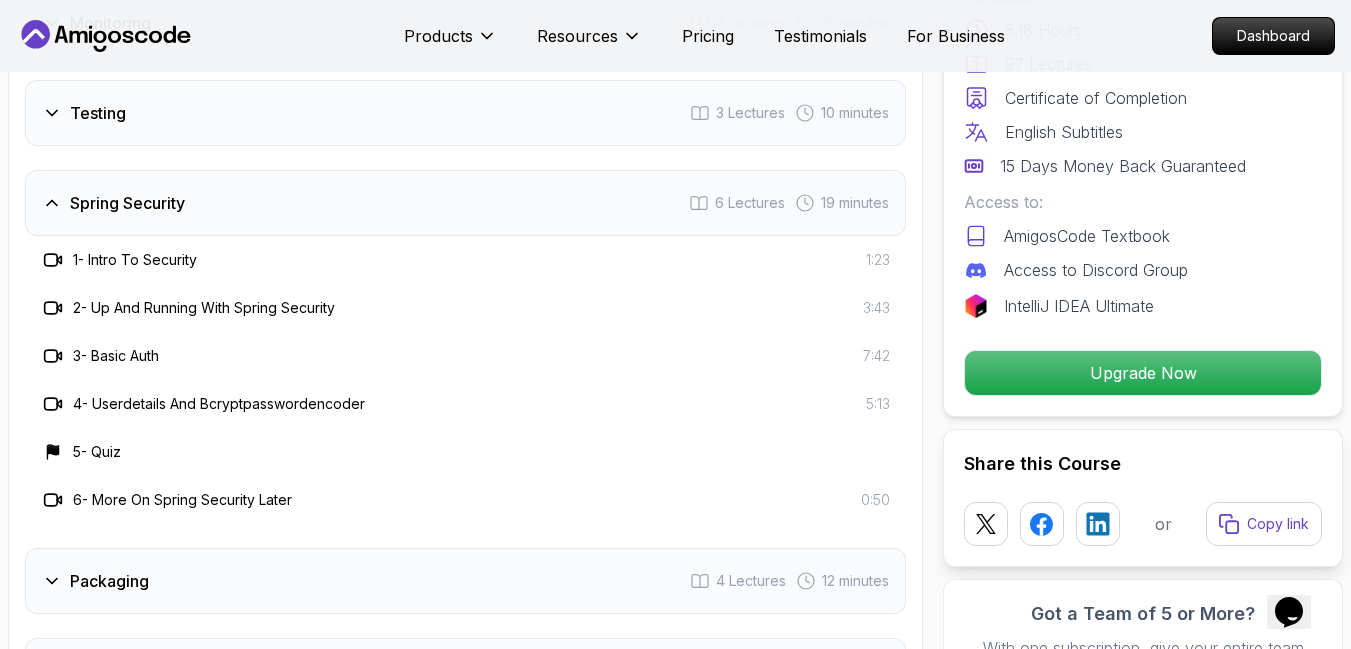click on "Spring Security" at bounding box center (127, 203) 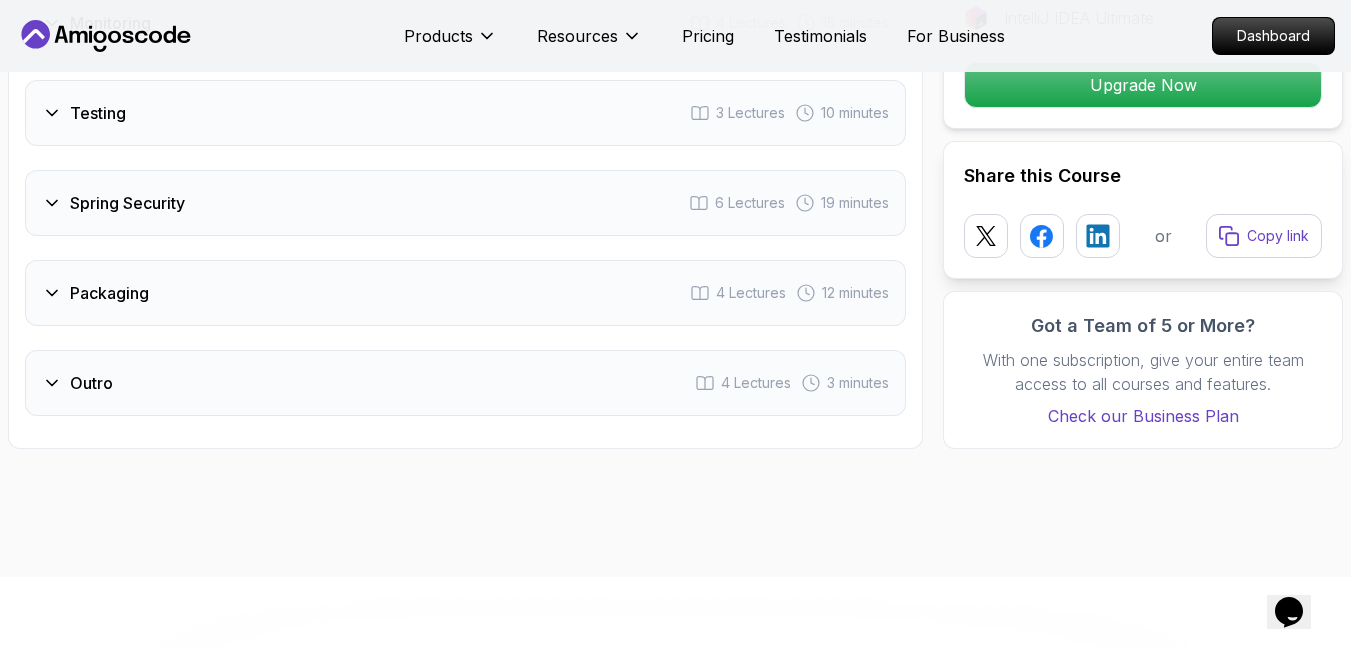 click on "Packaging 4   Lectures     12 minutes" at bounding box center [465, 293] 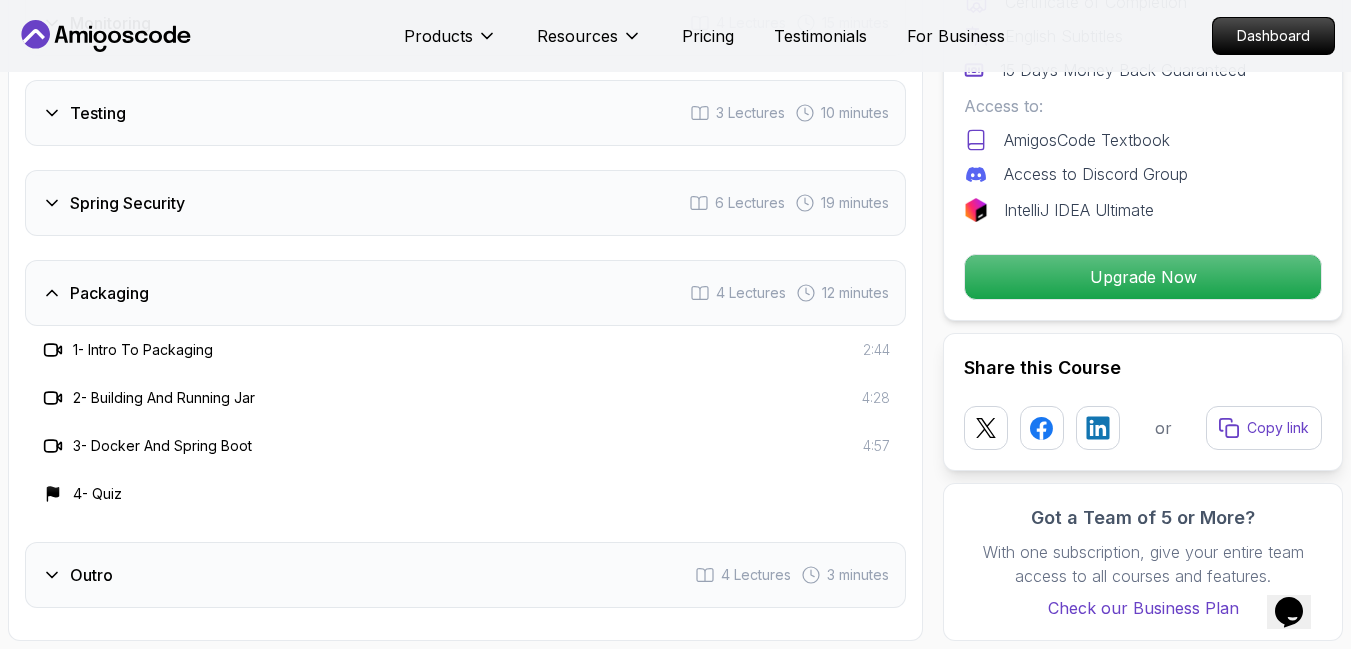 click on "Packaging 4   Lectures     12 minutes" at bounding box center [465, 293] 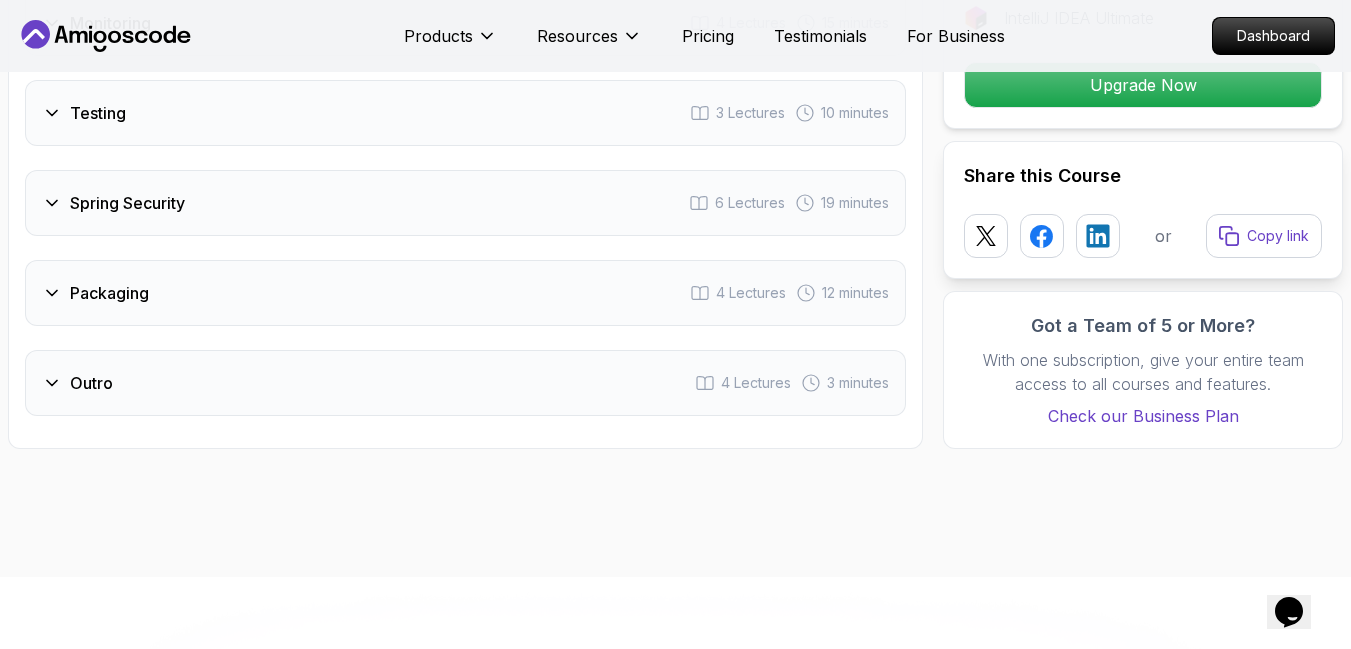 click on "Outro 4   Lectures     3 minutes" at bounding box center (465, 383) 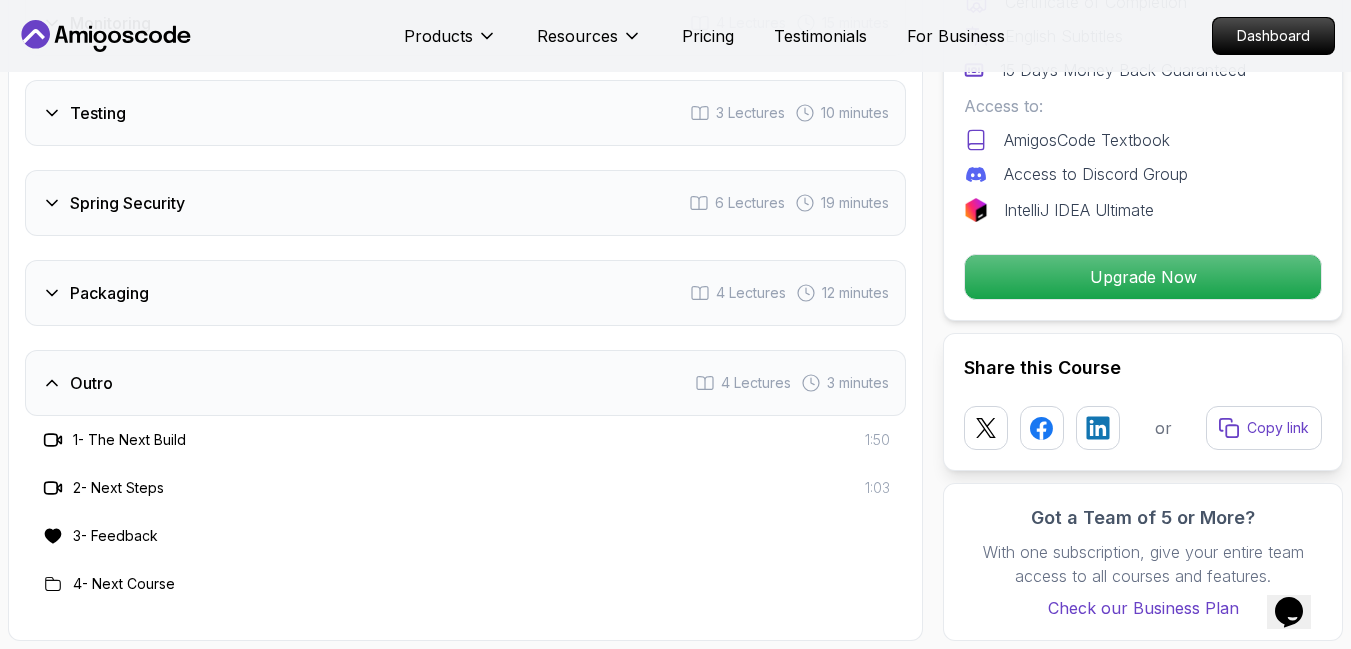 click on "Outro 4   Lectures     3 minutes" at bounding box center (465, 383) 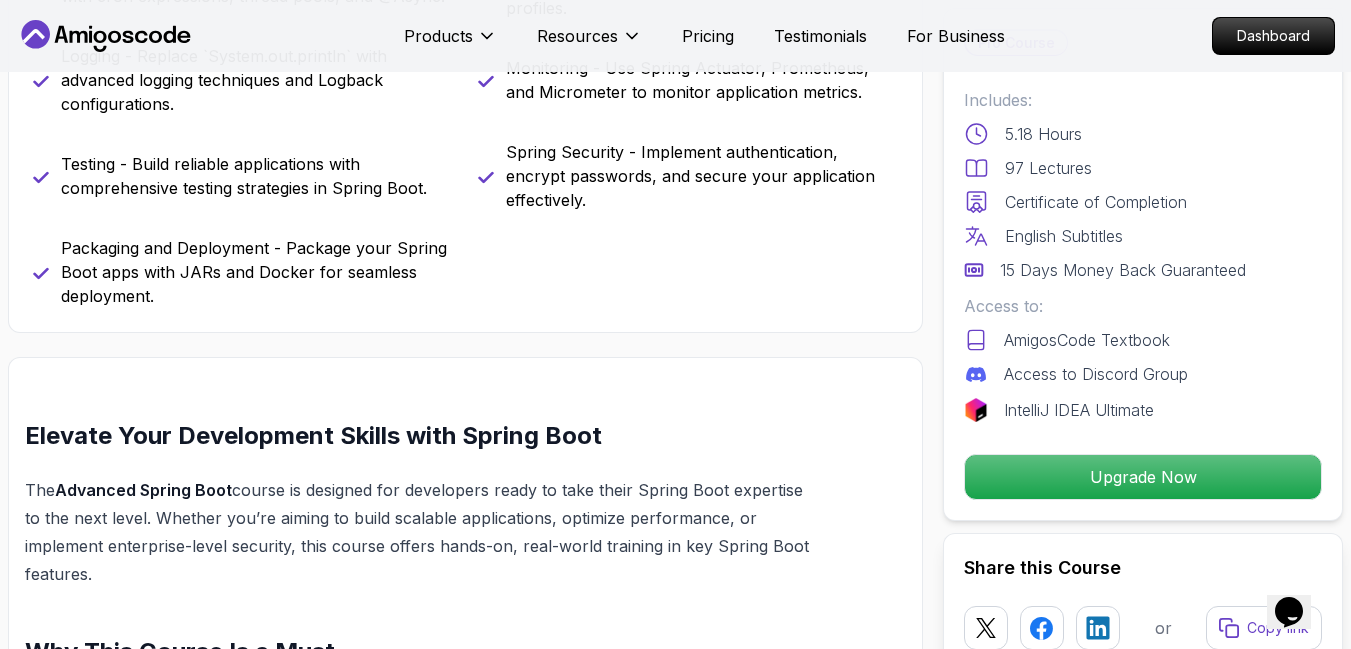 scroll, scrollTop: 1231, scrollLeft: 0, axis: vertical 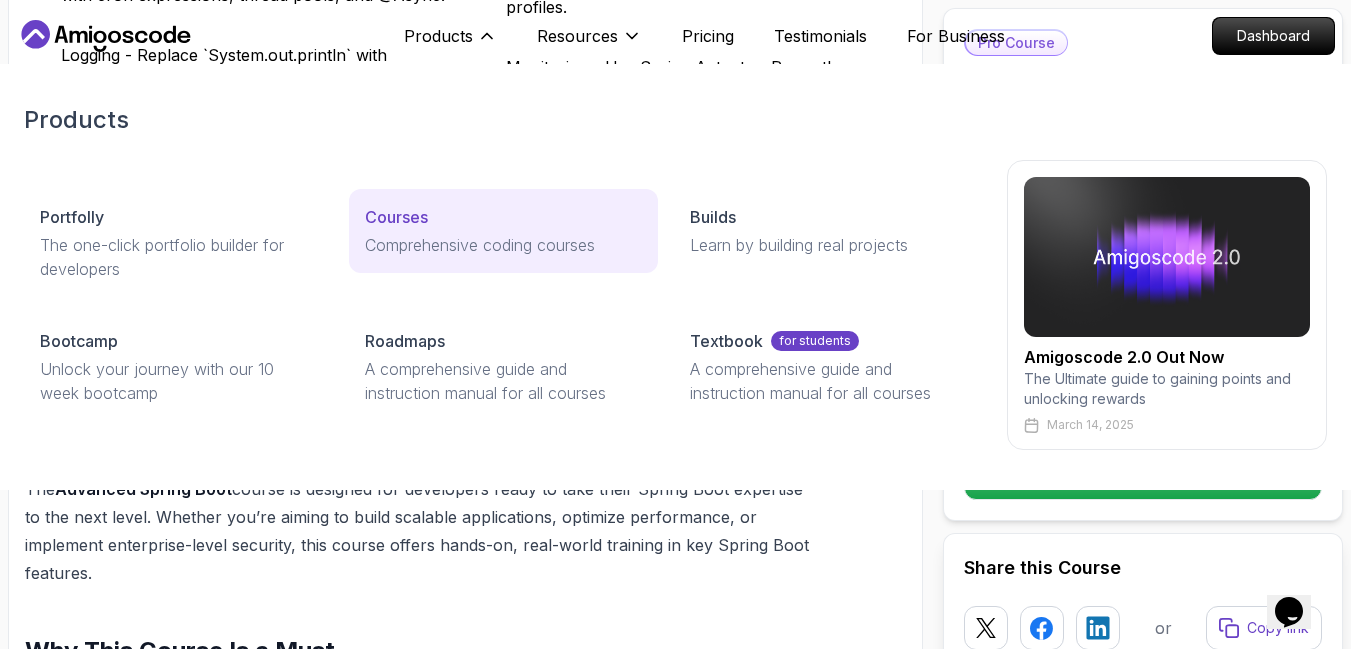 type 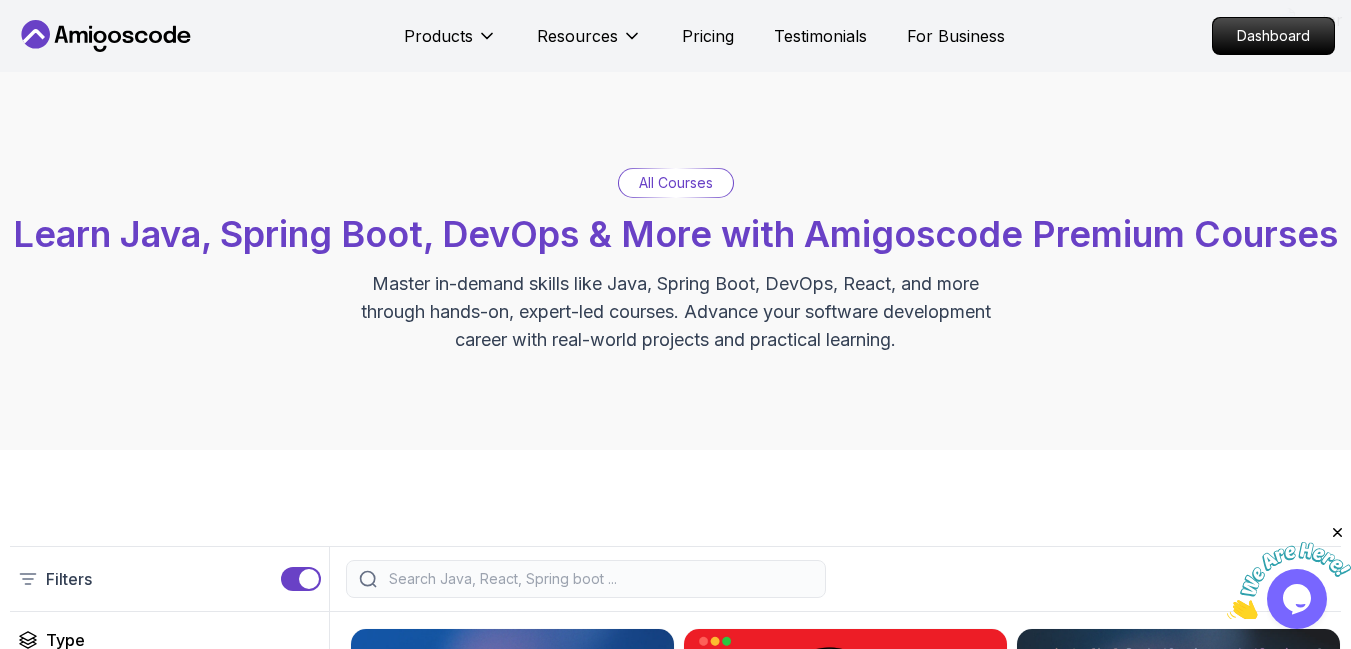 scroll, scrollTop: 342, scrollLeft: 0, axis: vertical 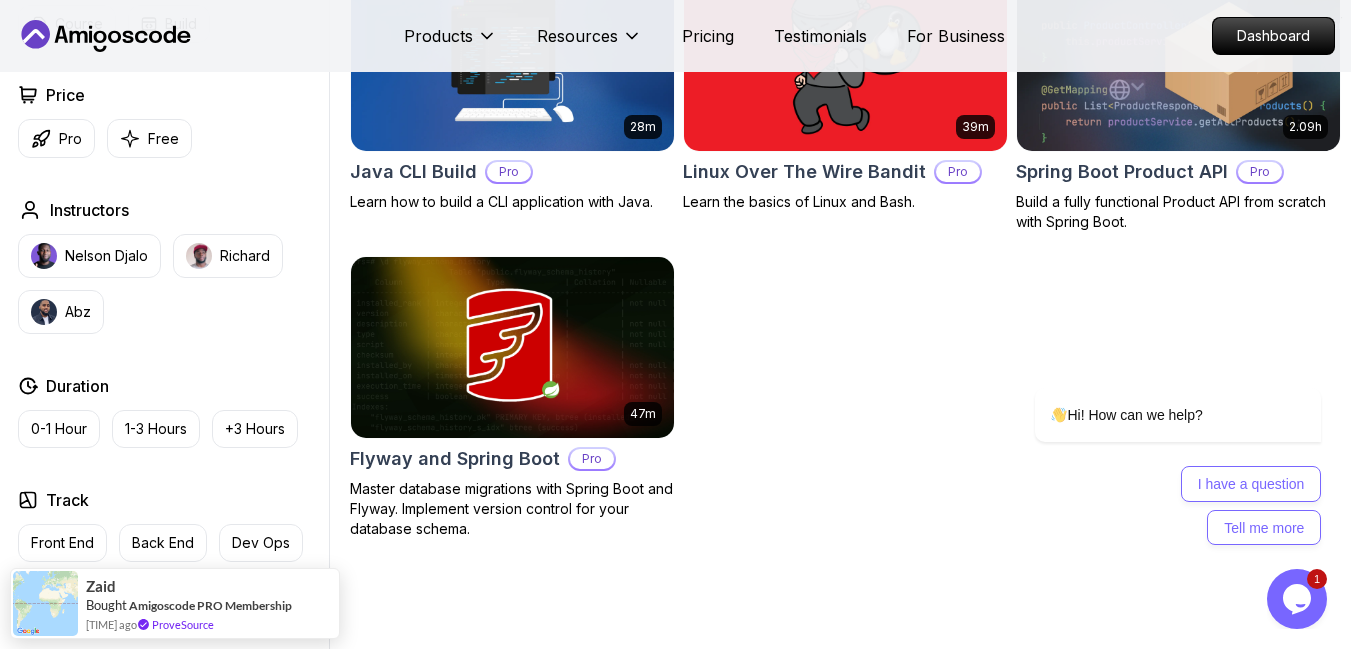 click on "Products Resources Pricing Testimonials For Business Dashboard Products Resources Pricing Testimonials For Business Dashboard All Courses Learn Java, Spring Boot, DevOps & More with Amigoscode Premium Courses Master in-demand skills like Java, Spring Boot, DevOps, React, and more through hands-on, expert-led courses. Advance your software development career with real-world projects and practical learning. Filters Filters Type Course Build Price Pro Free Instructors Nelson Djalo [LAST] Abz Duration 0-1 Hour 1-3 Hours +3 Hours Track Front End Back End Dev Ops Full Stack Level Junior Mid-level Senior 28m Java CLI Build Pro Learn how to build a CLI application with Java. 39m Linux Over The Wire Bandit Pro Learn the basics of Linux and Bash. 2.09h Spring Boot Product API Pro Build a fully functional Product API from scratch with Spring Boot. 47m Flyway and Spring Boot Pro Master database migrations with Spring Boot and Flyway. Implement version control for your database schema. We're Featured on     Succeed" at bounding box center (675, 2148) 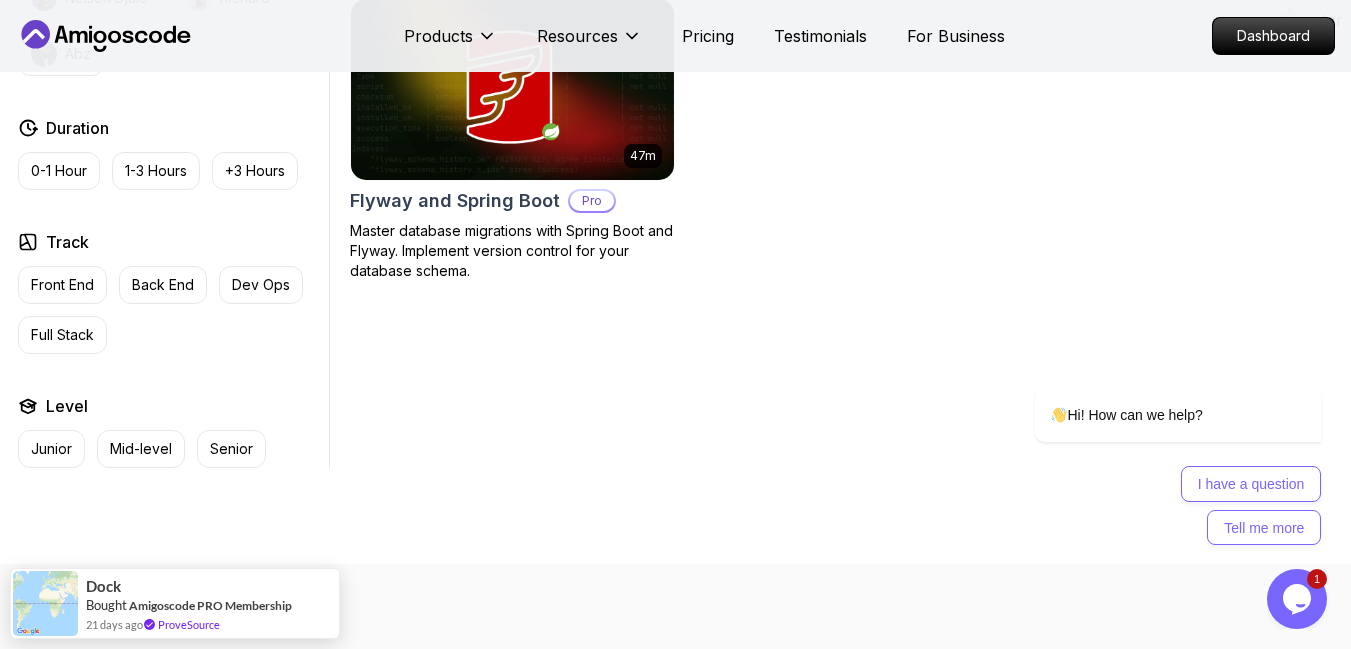 scroll, scrollTop: 913, scrollLeft: 0, axis: vertical 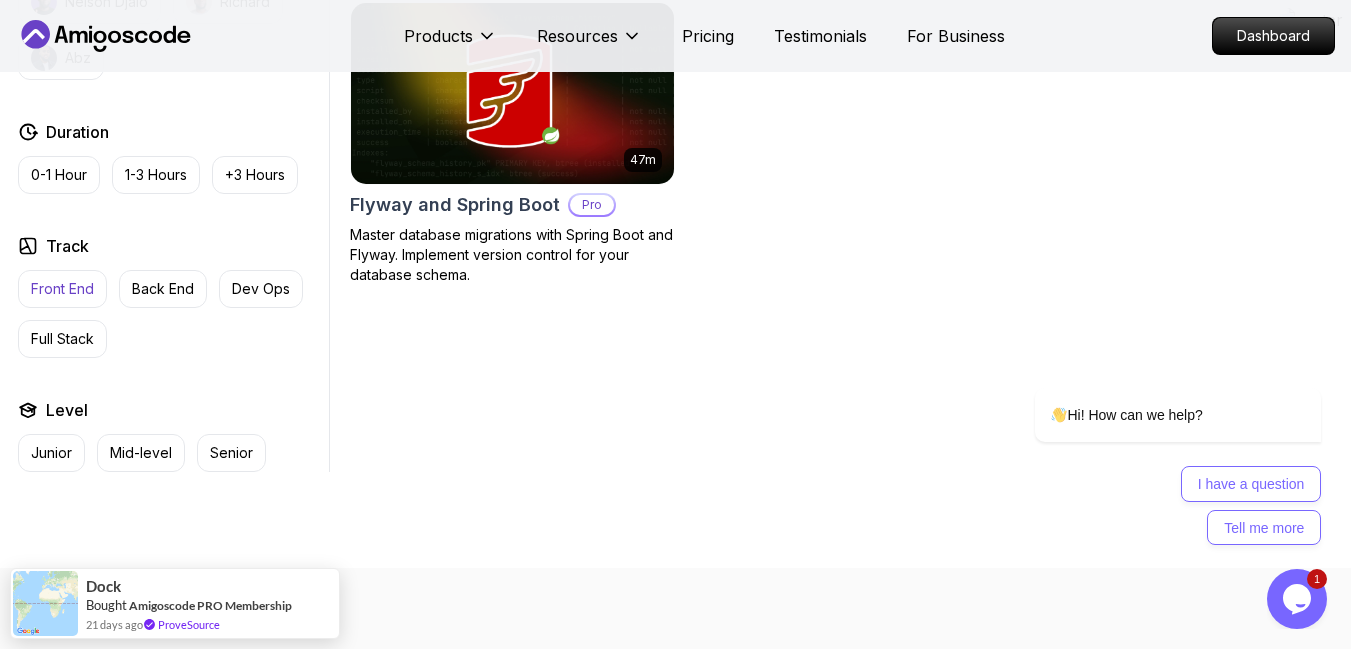 click on "Front End" at bounding box center (62, 289) 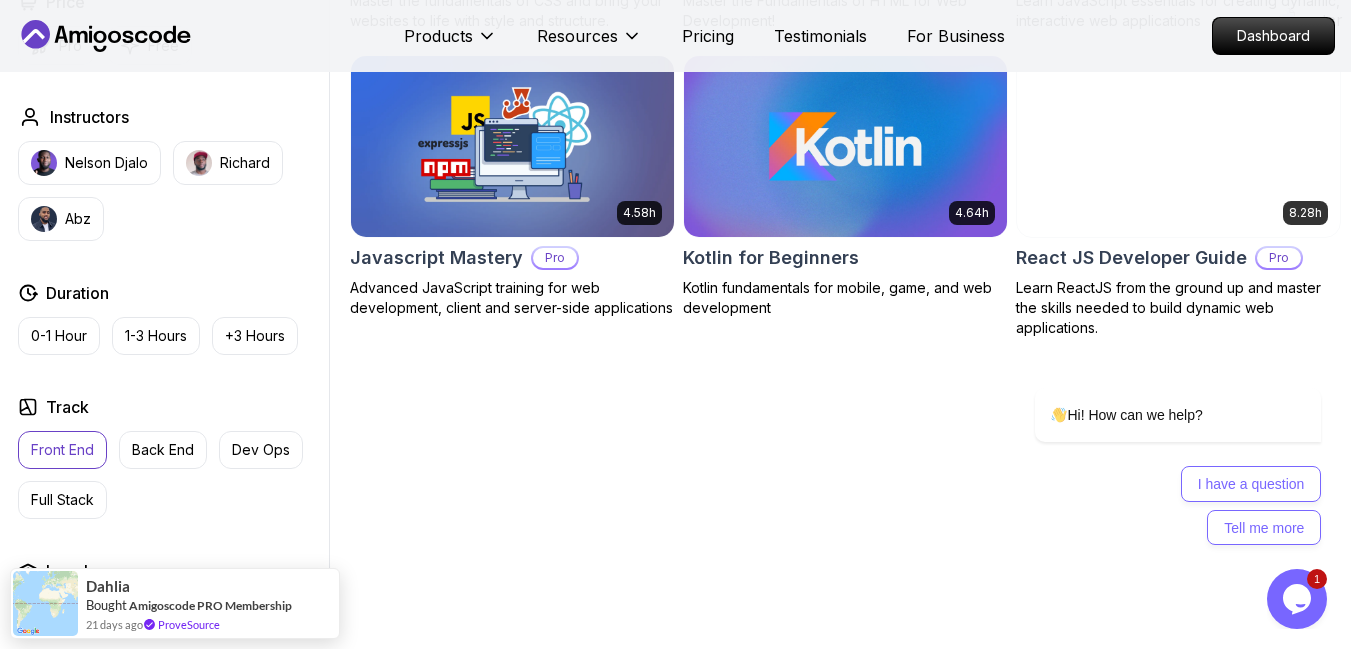 scroll, scrollTop: 861, scrollLeft: 0, axis: vertical 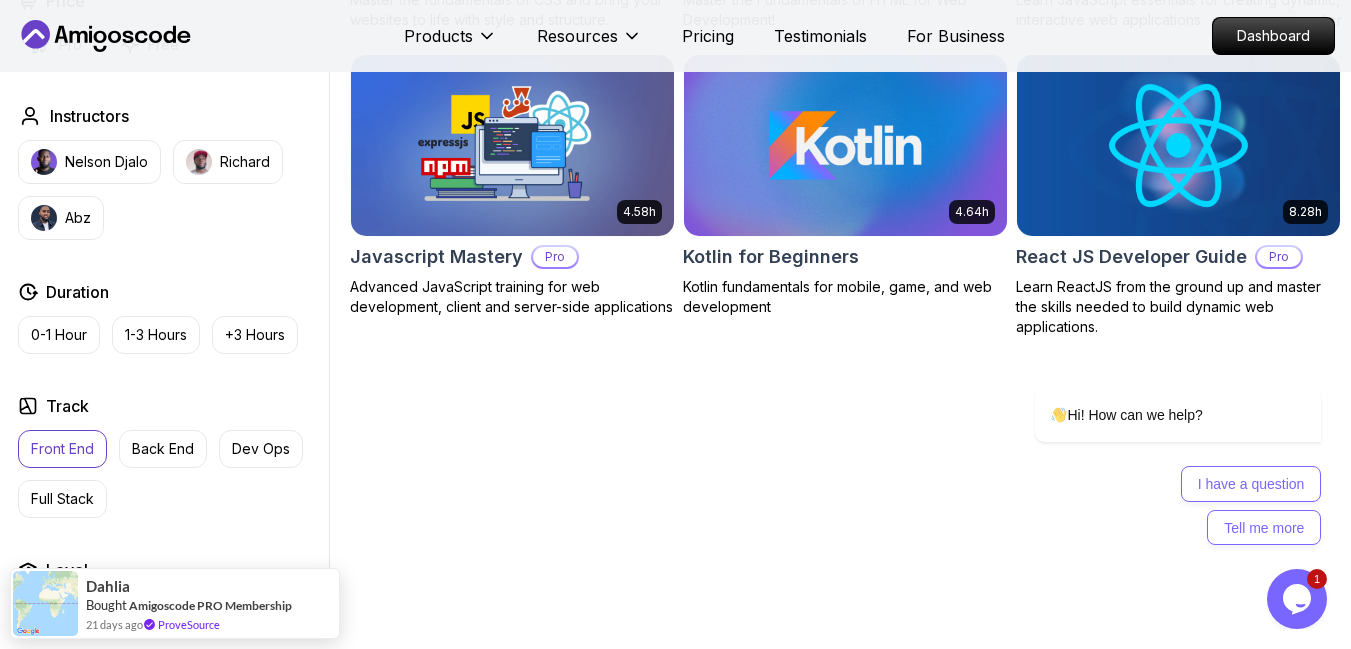 click at bounding box center [1178, 145] 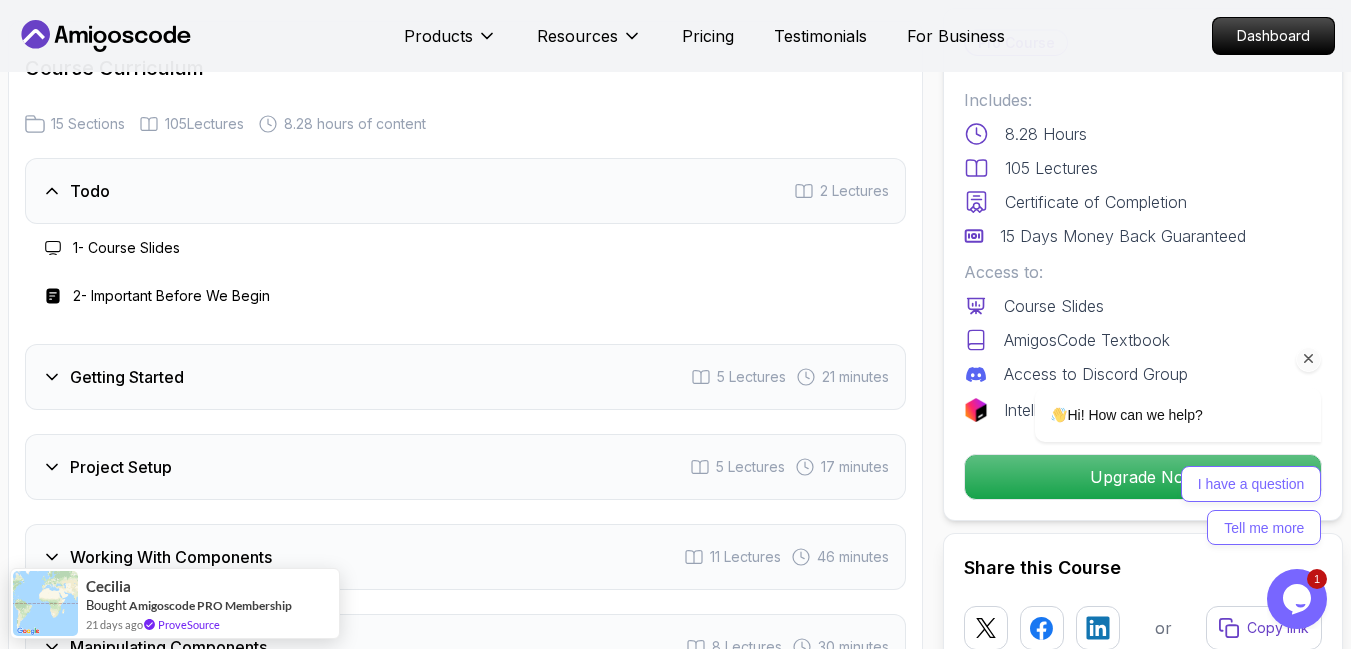 scroll, scrollTop: 2820, scrollLeft: 0, axis: vertical 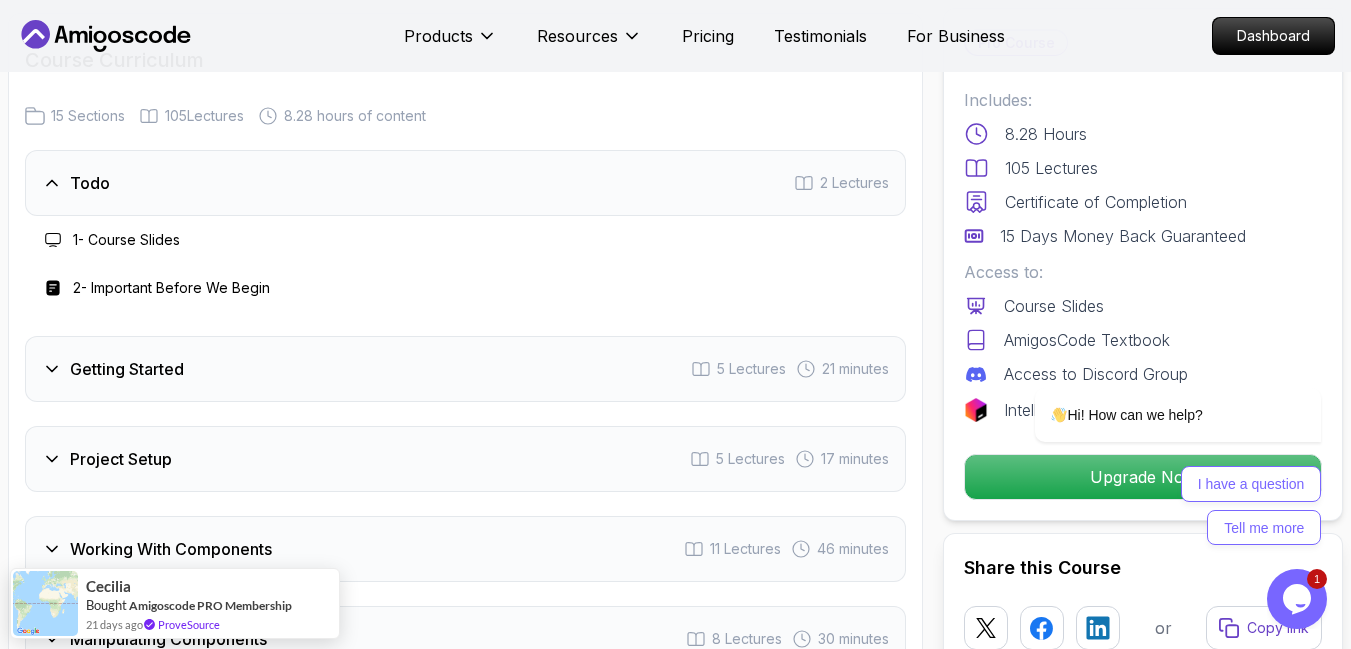 click on "Todo 2   Lectures" at bounding box center (465, 183) 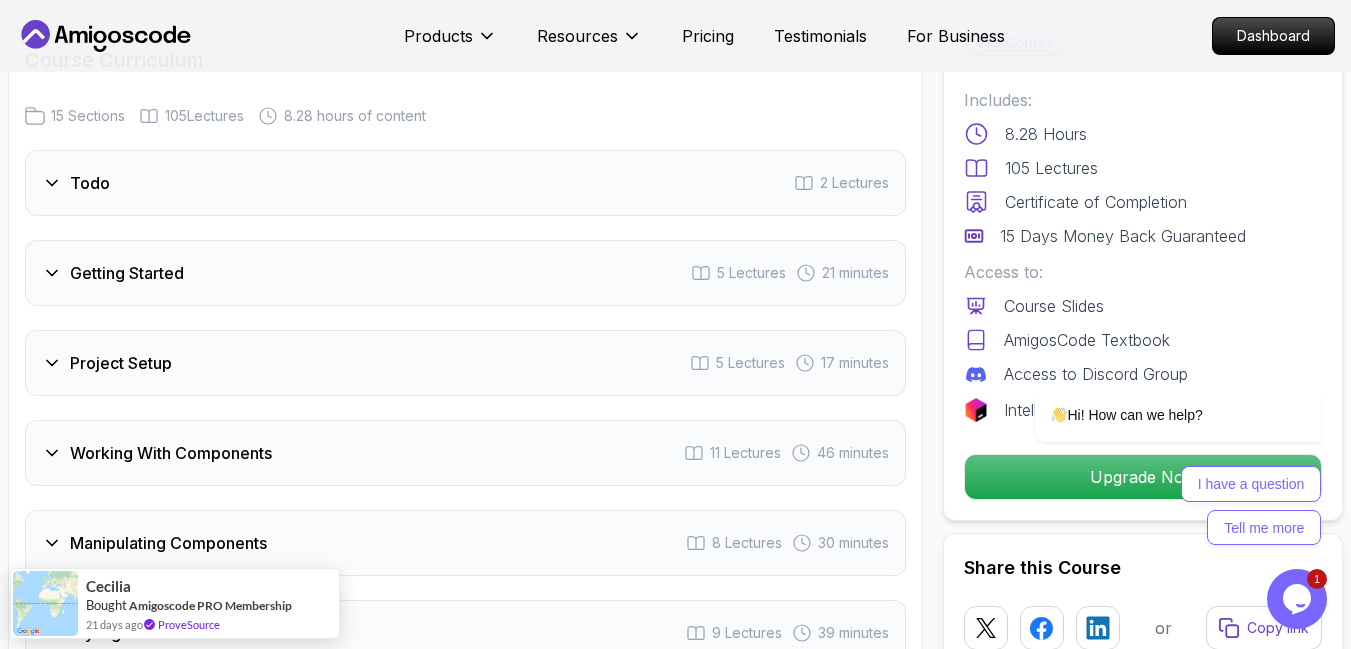 click on "Todo 2   Lectures" at bounding box center (465, 183) 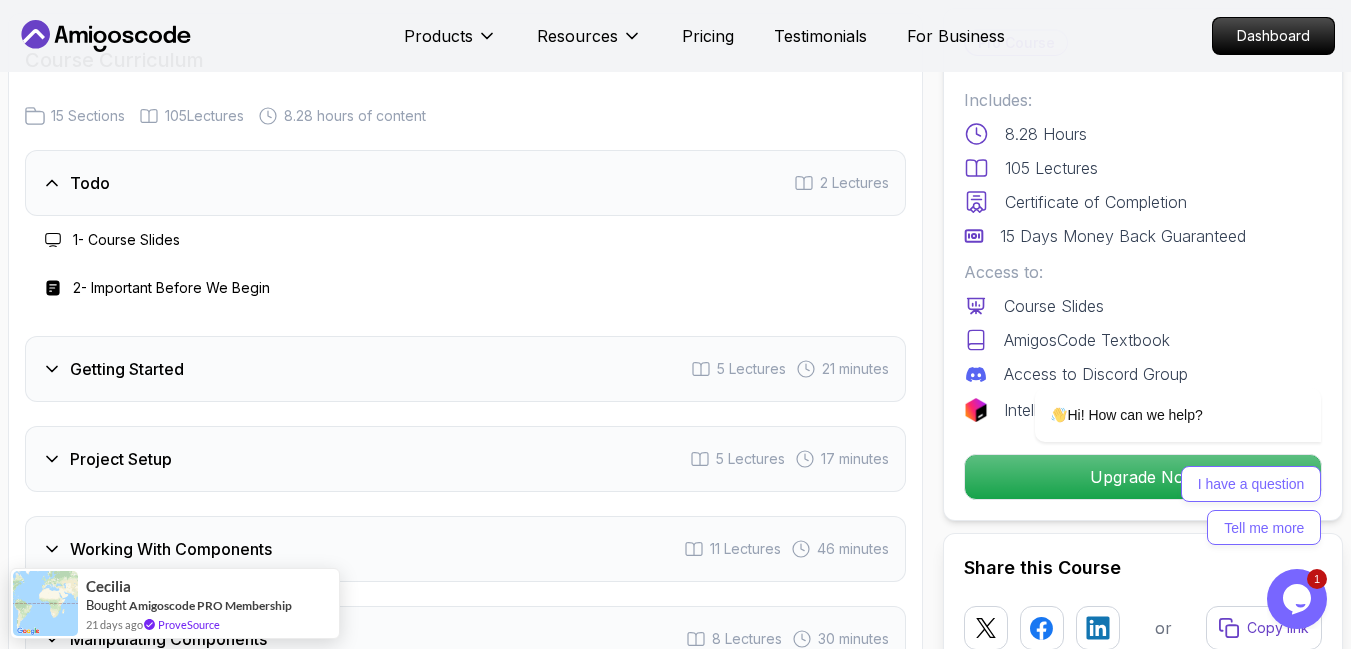 click on "Todo 2   Lectures" at bounding box center (465, 183) 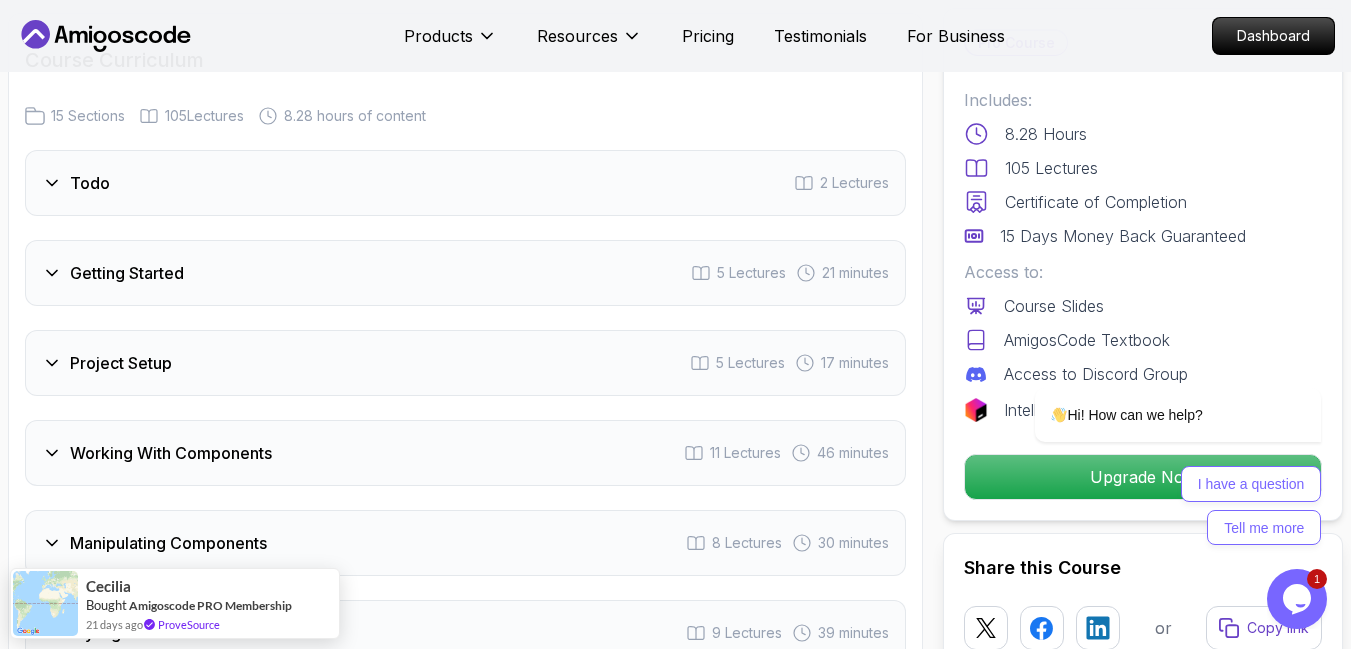 click on "Getting Started 5   Lectures     21 minutes" at bounding box center [465, 273] 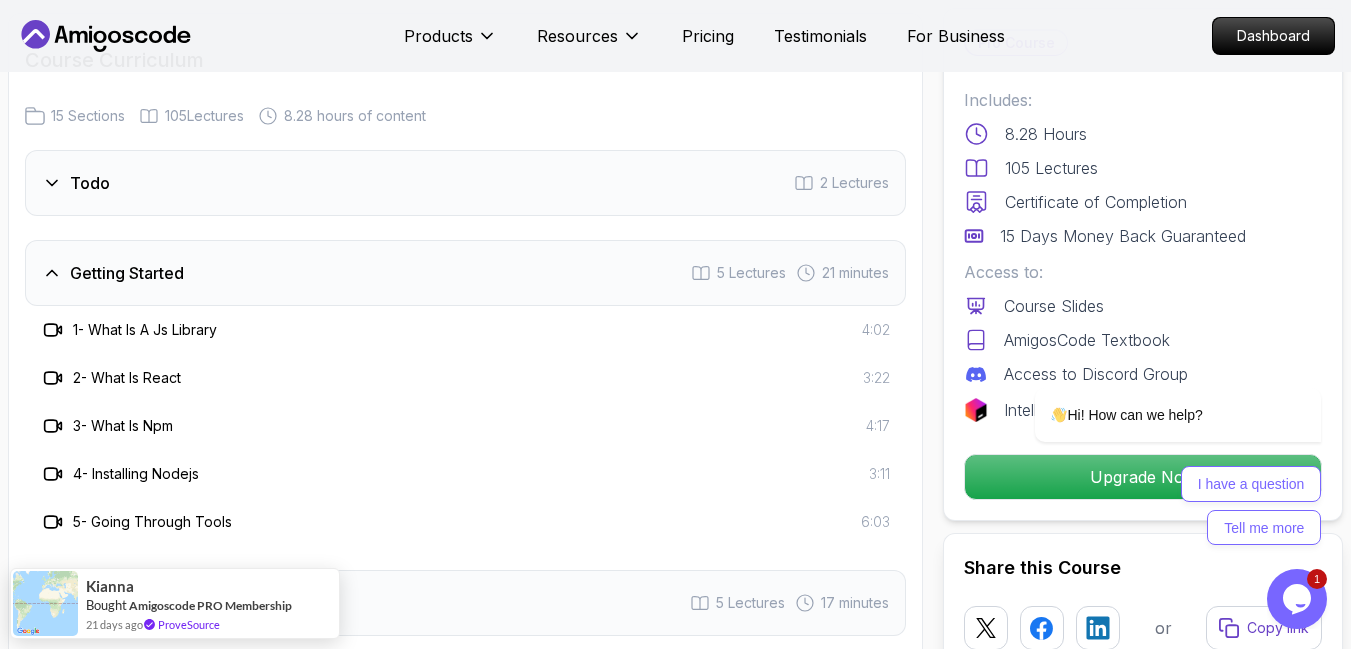 click on "Getting Started 5   Lectures     21 minutes" at bounding box center (465, 273) 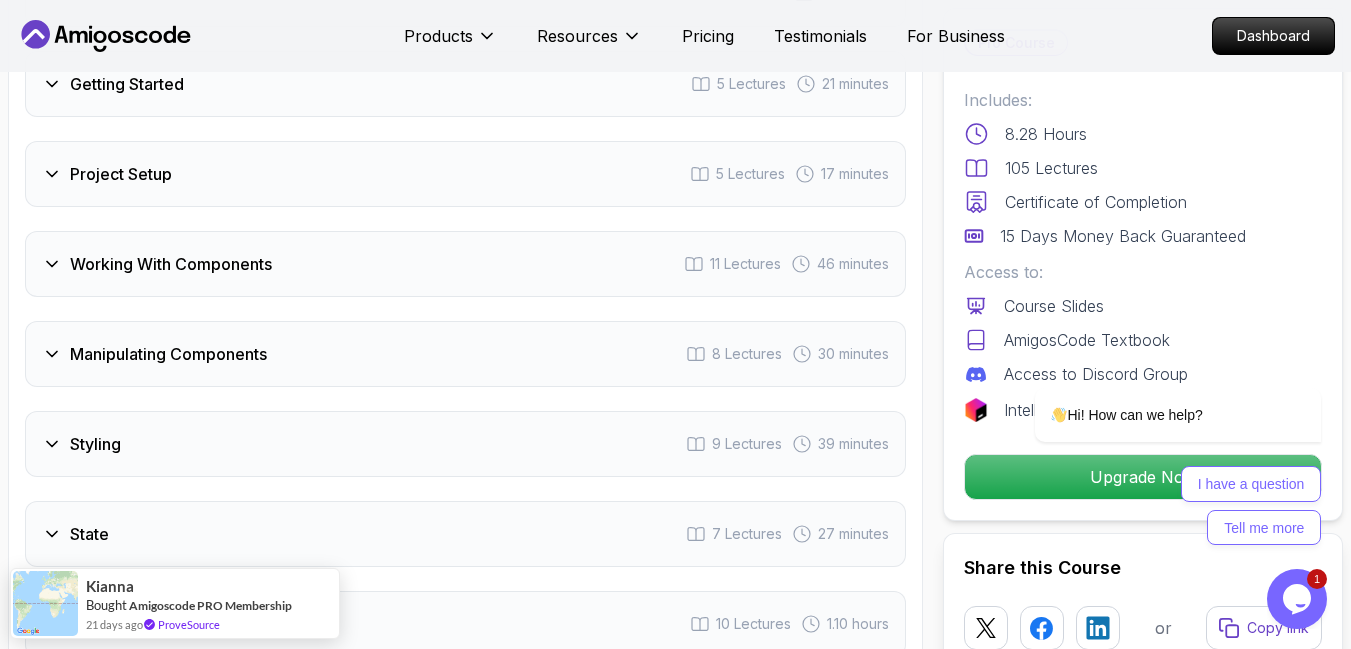 scroll, scrollTop: 3011, scrollLeft: 0, axis: vertical 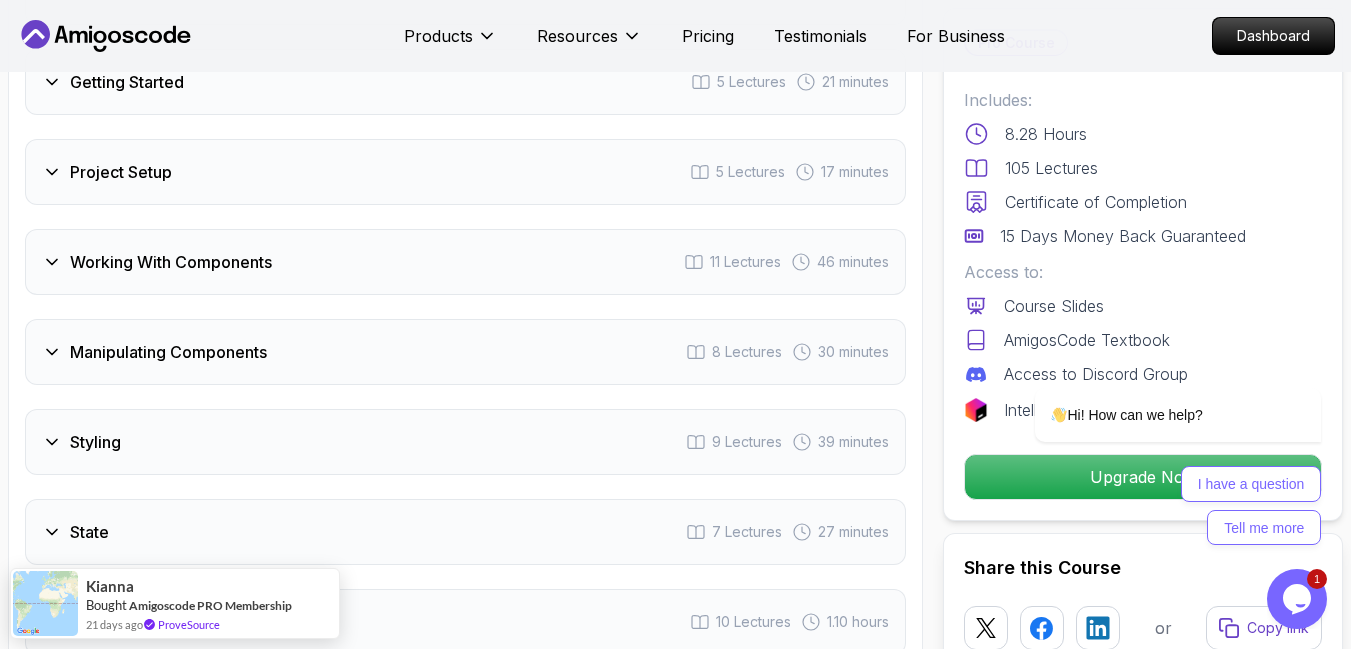 click on "Working With Components 11   Lectures     46 minutes" at bounding box center [465, 262] 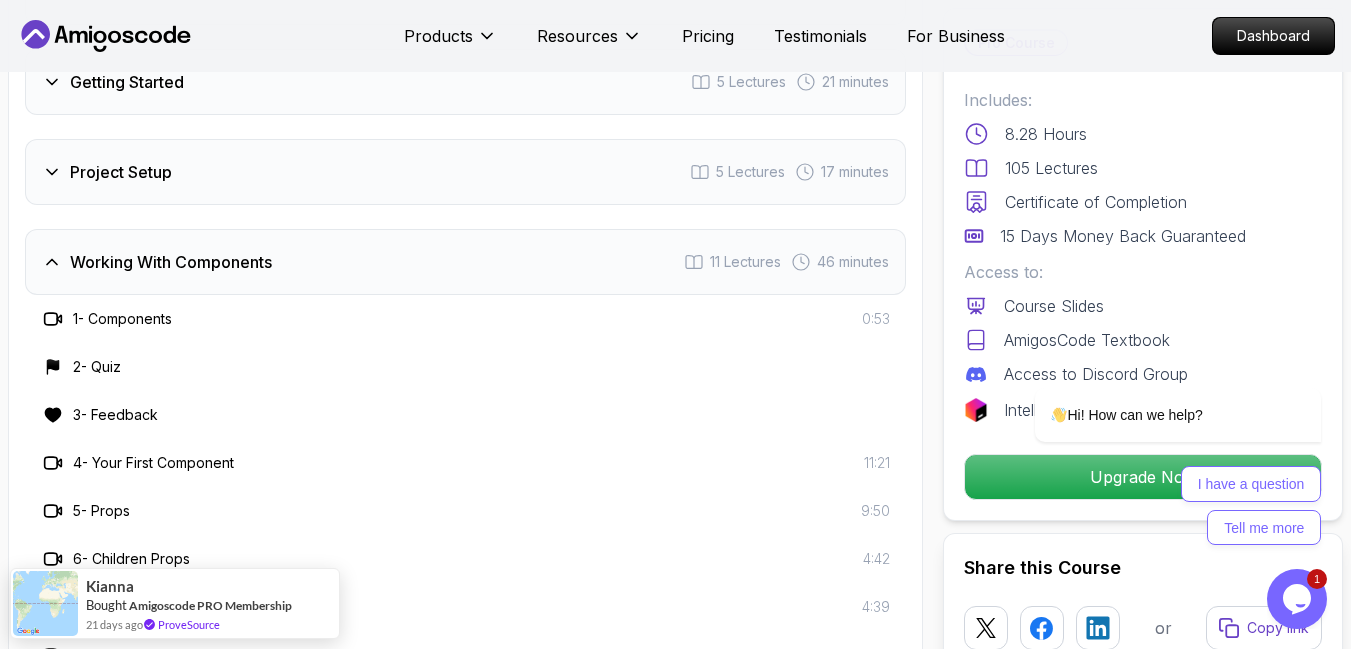 click on "Working With Components 11   Lectures     46 minutes" at bounding box center [465, 262] 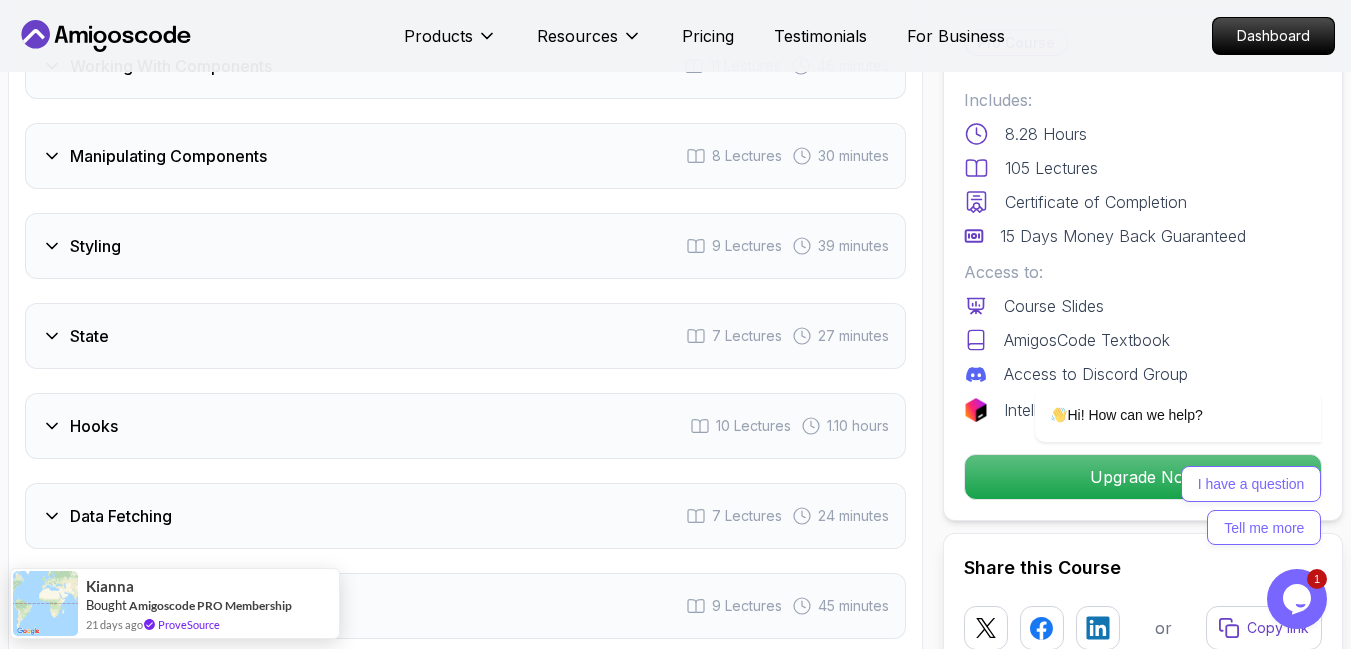 scroll, scrollTop: 3208, scrollLeft: 0, axis: vertical 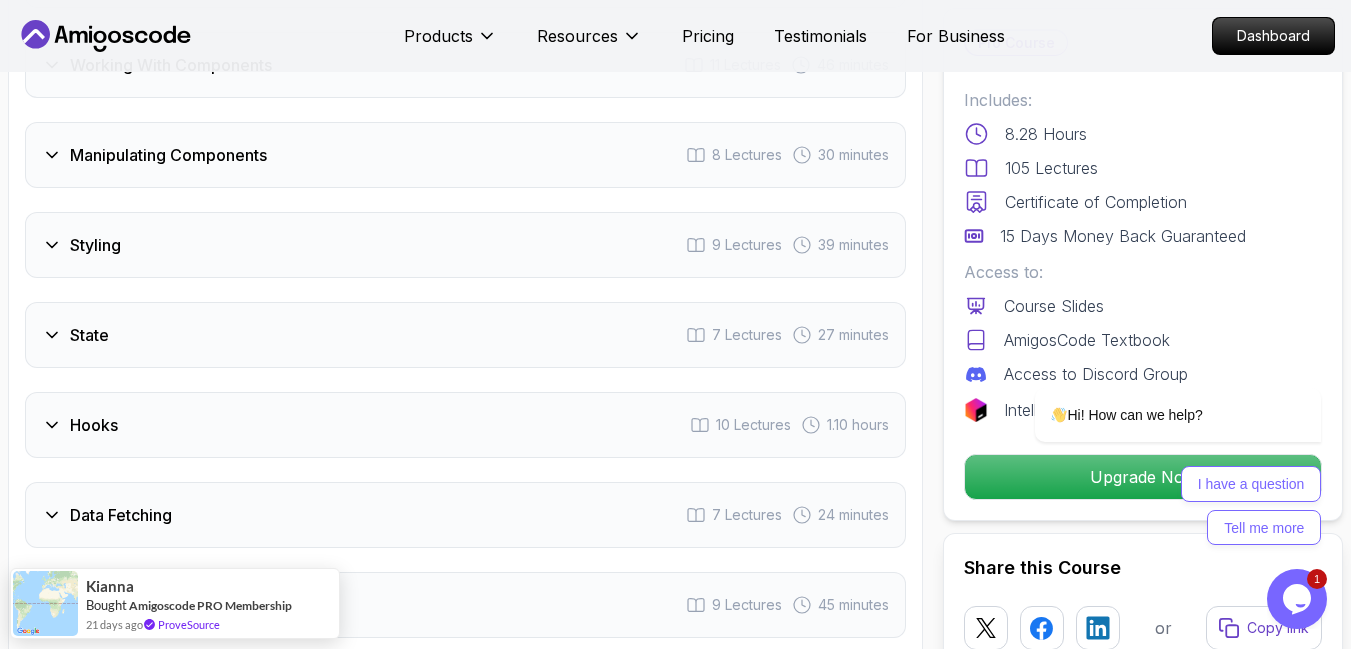 click on "Manipulating Components 8   Lectures     30 minutes" at bounding box center (465, 155) 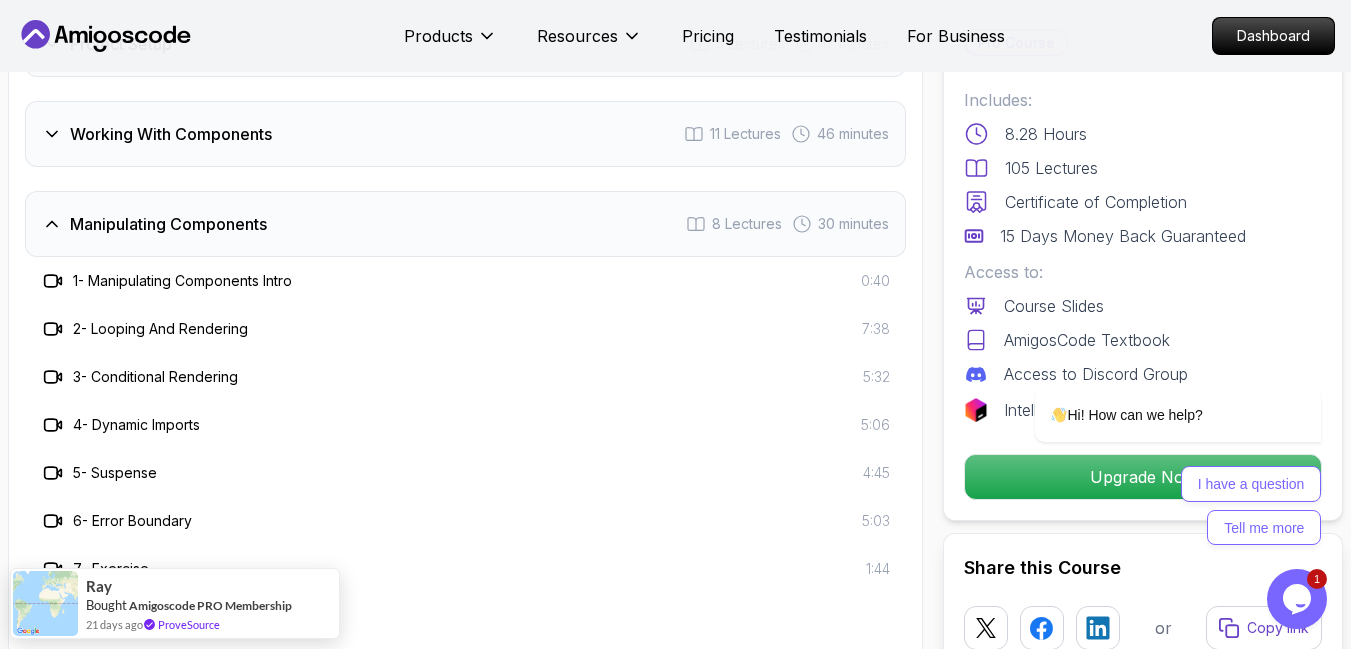 scroll, scrollTop: 3137, scrollLeft: 0, axis: vertical 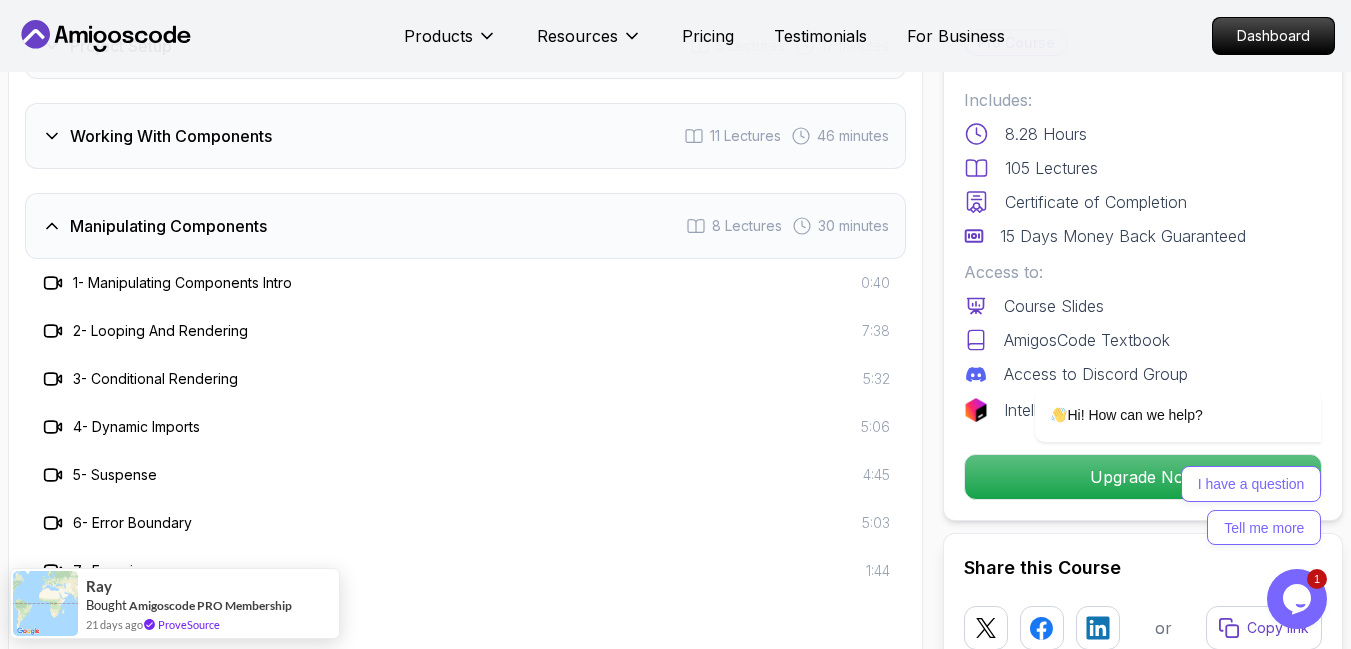 click on "Manipulating Components" at bounding box center [168, 226] 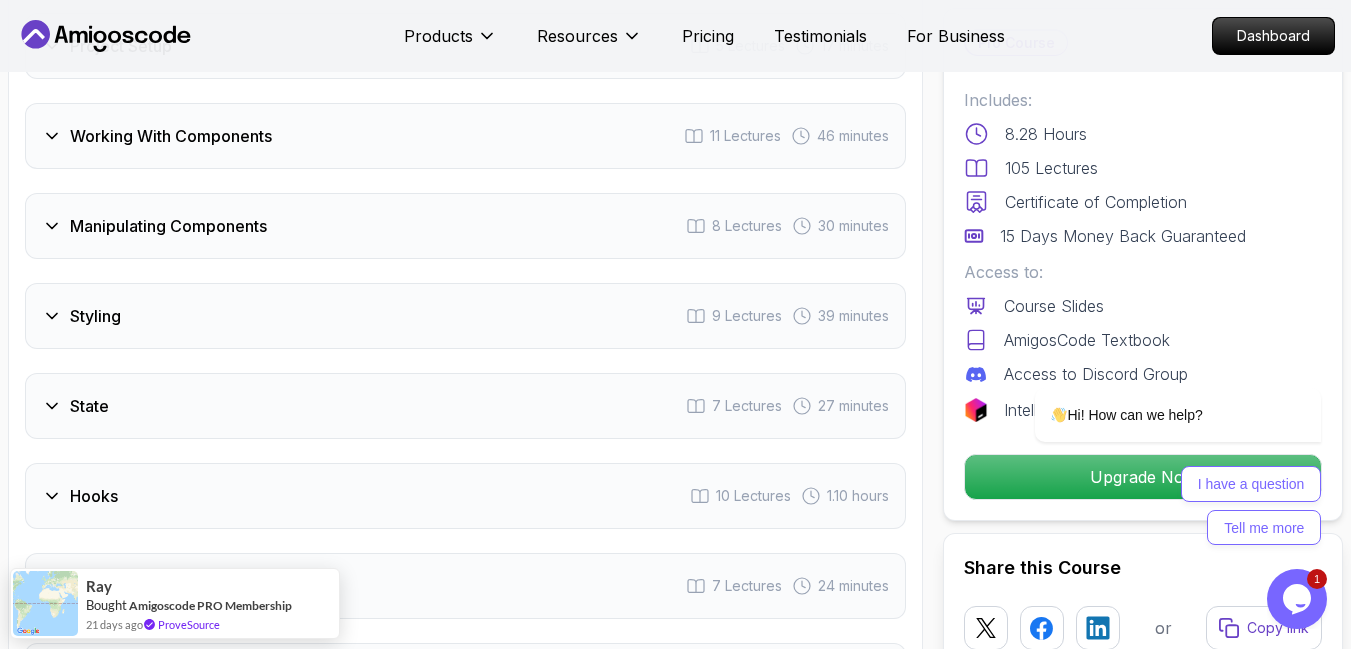 click on "Styling 9   Lectures     39 minutes" at bounding box center (465, 316) 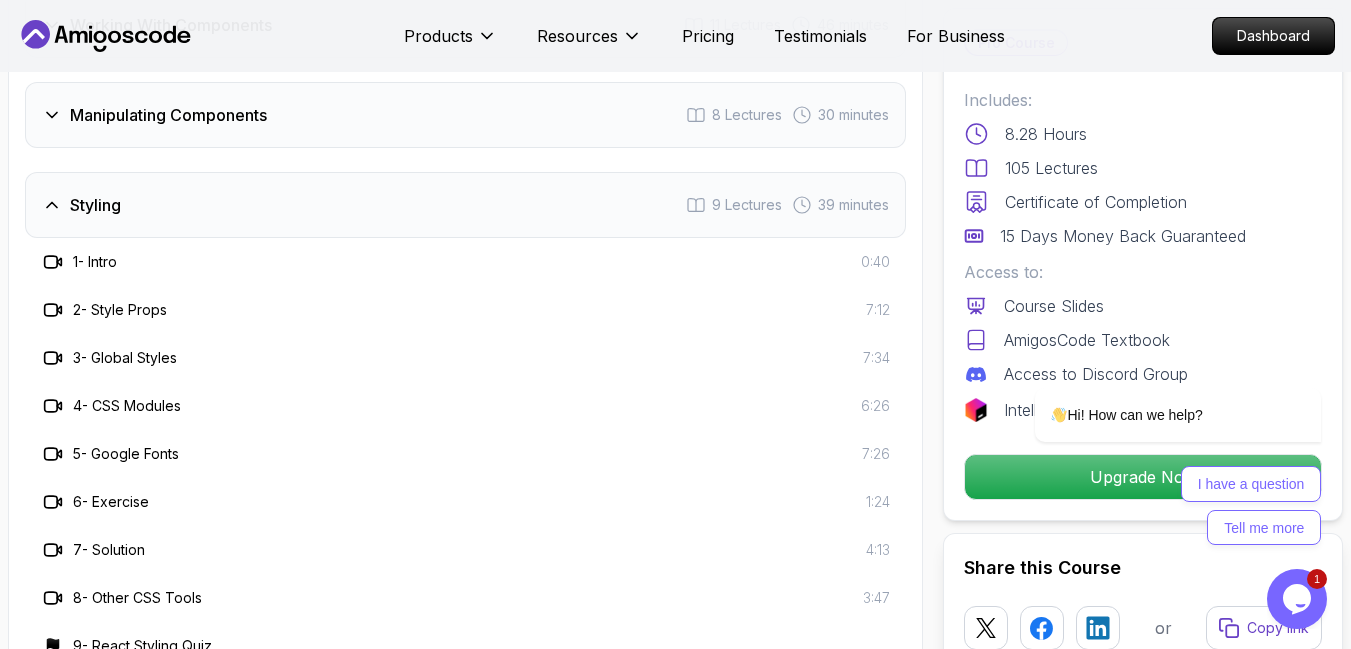 scroll, scrollTop: 3247, scrollLeft: 0, axis: vertical 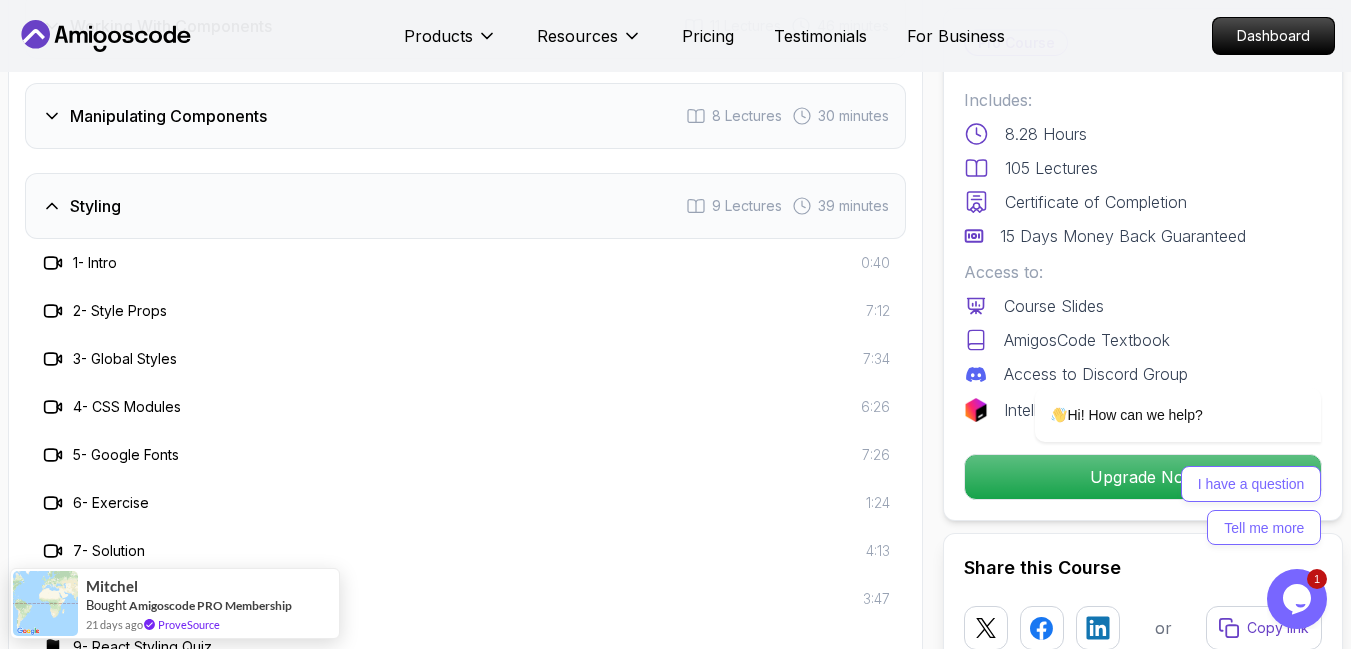 click on "Styling 9   Lectures     39 minutes" at bounding box center [465, 206] 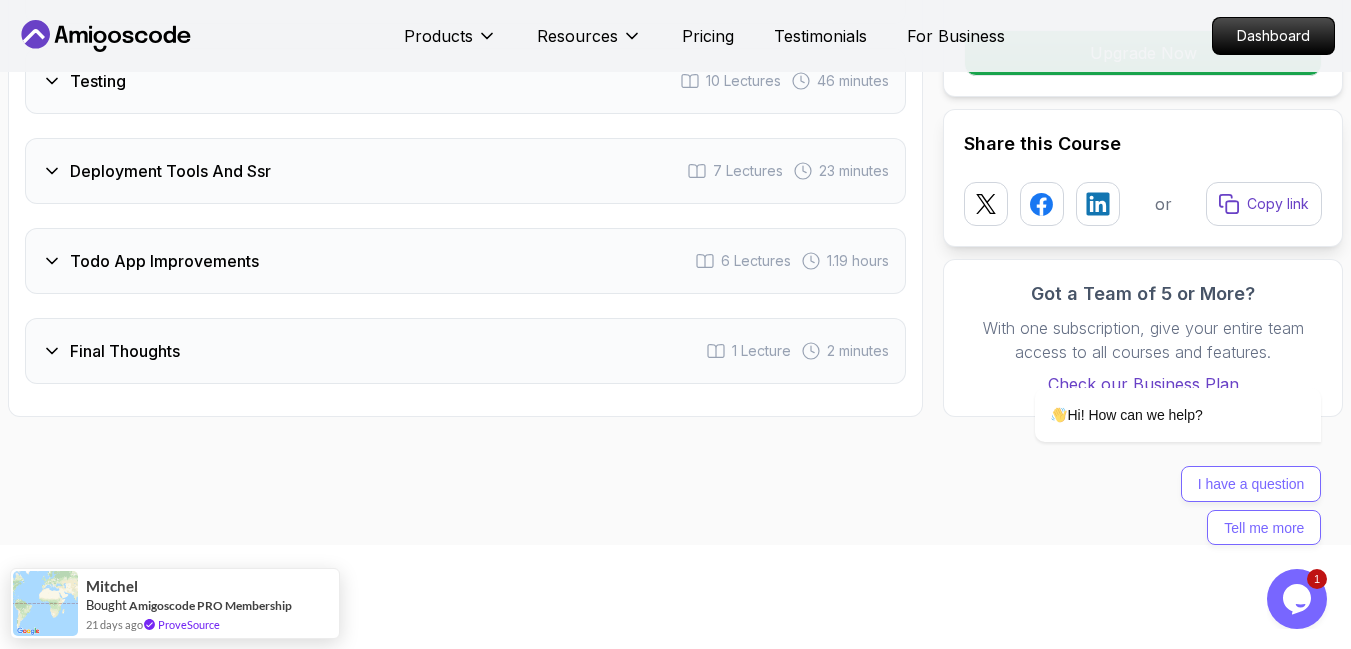 scroll, scrollTop: 3913, scrollLeft: 0, axis: vertical 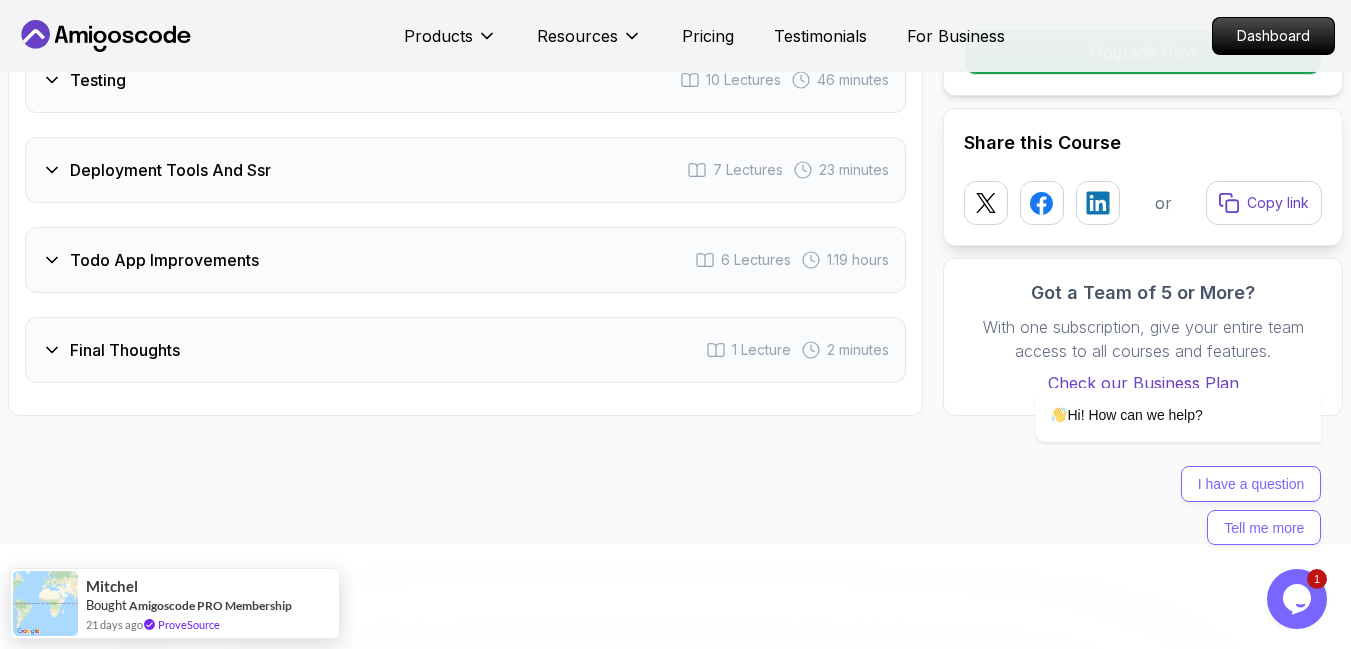 click on "Todo App Improvements 6   Lectures     1.19 hours" at bounding box center (465, 260) 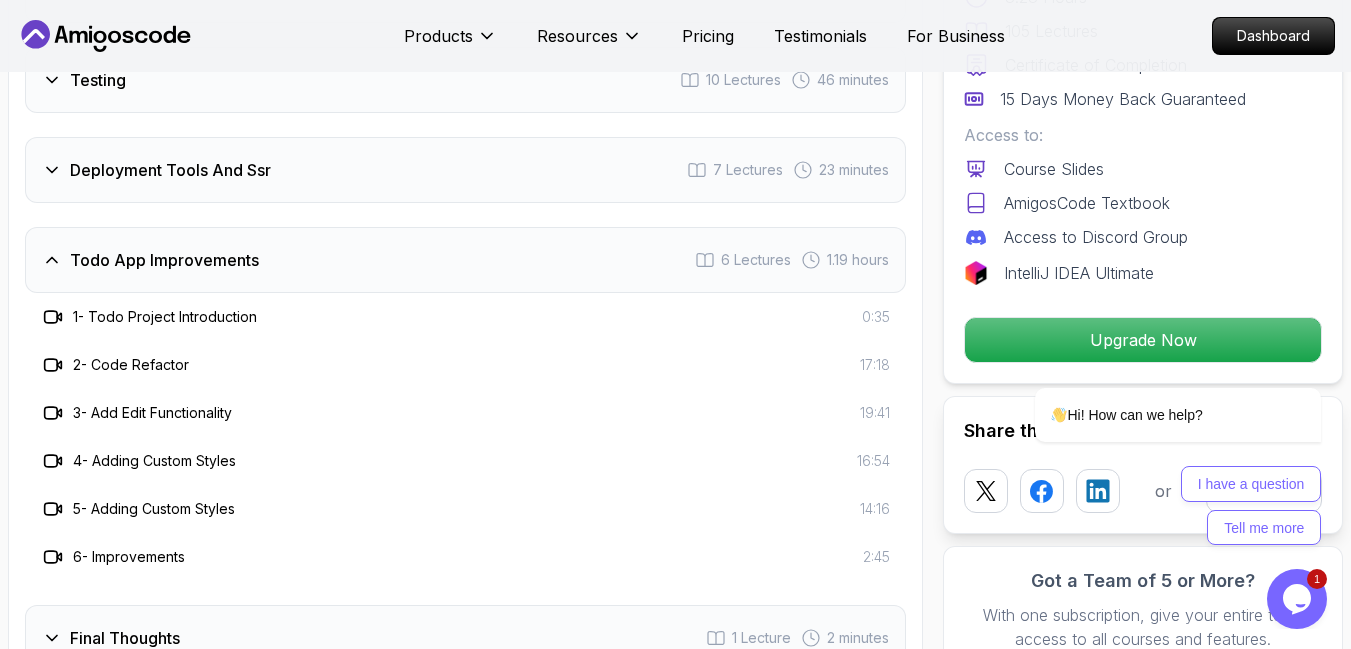 click on "Todo App Improvements 6   Lectures     1.19 hours" at bounding box center (465, 260) 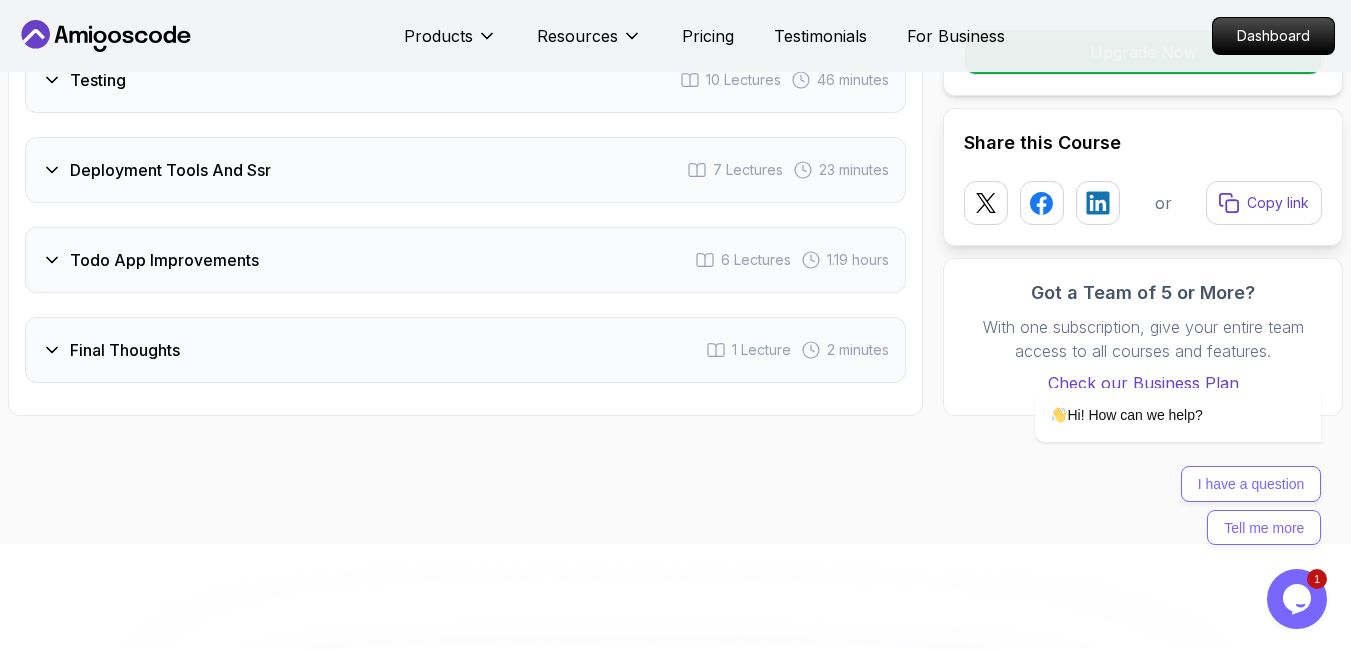 click on "Final Thoughts 1   Lecture     2 minutes" at bounding box center [465, 350] 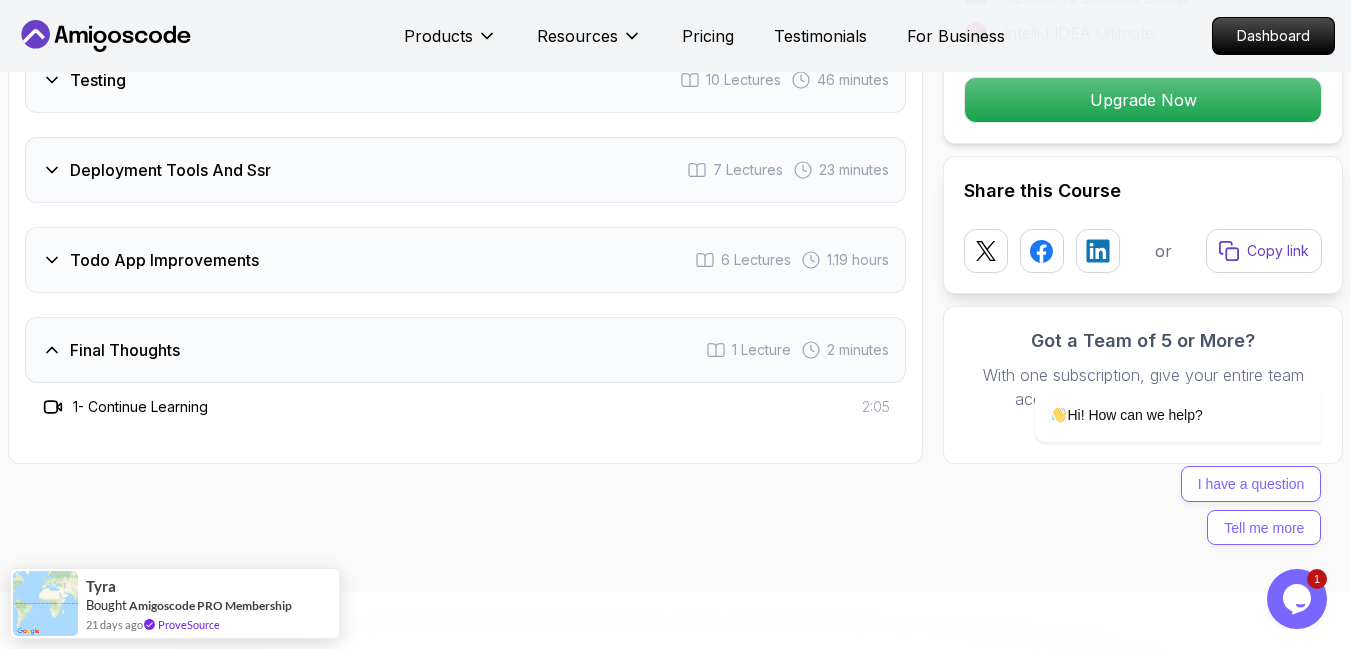 click on "Final Thoughts 1   Lecture     2 minutes" at bounding box center (465, 350) 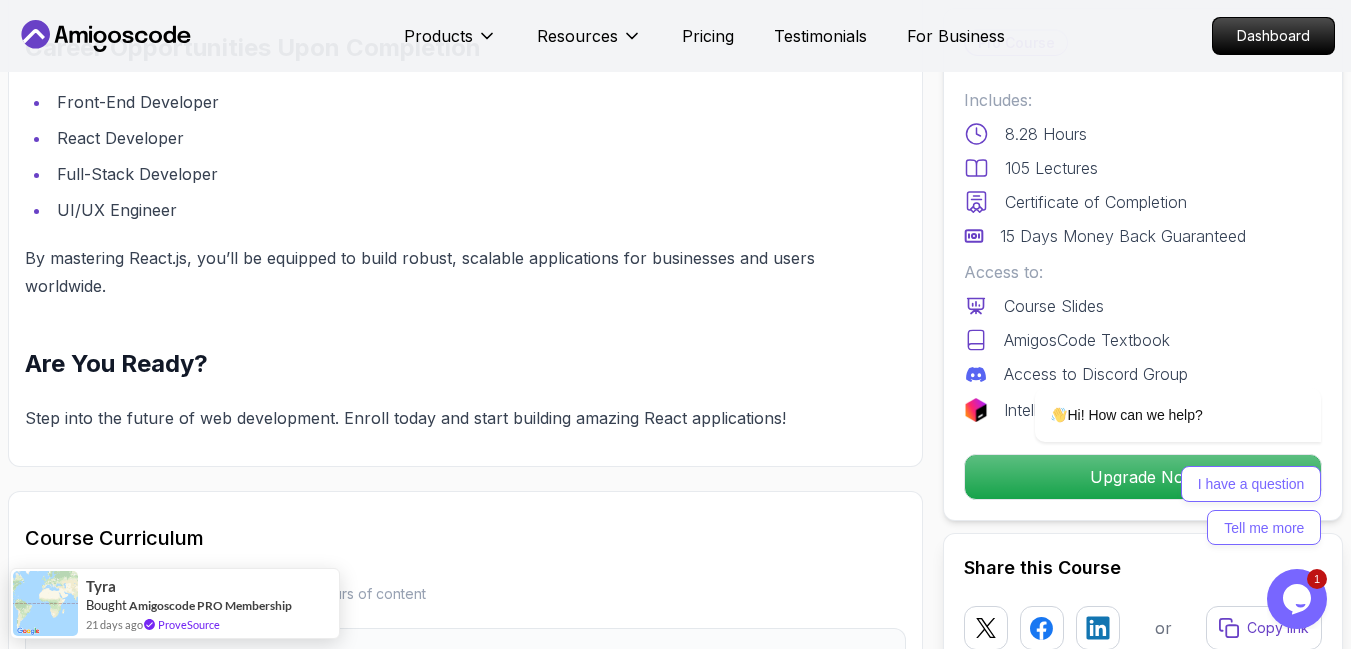 scroll, scrollTop: 2339, scrollLeft: 0, axis: vertical 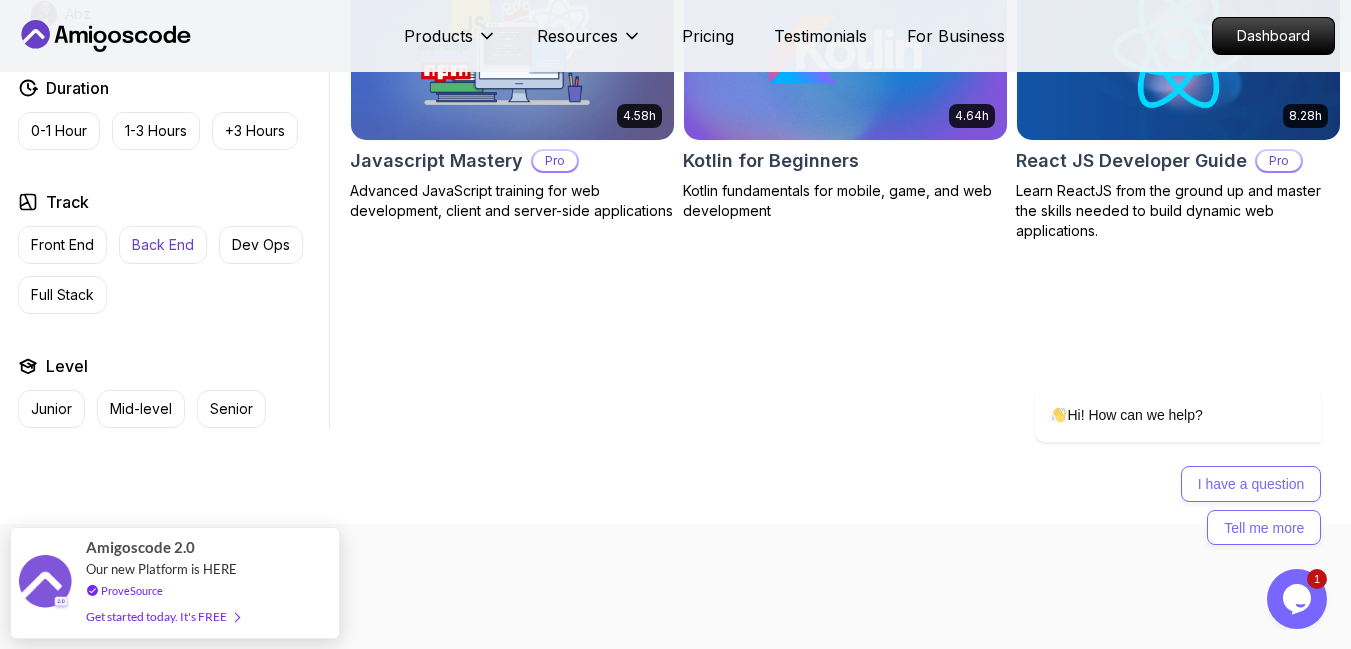 click on "Back End" at bounding box center (163, 245) 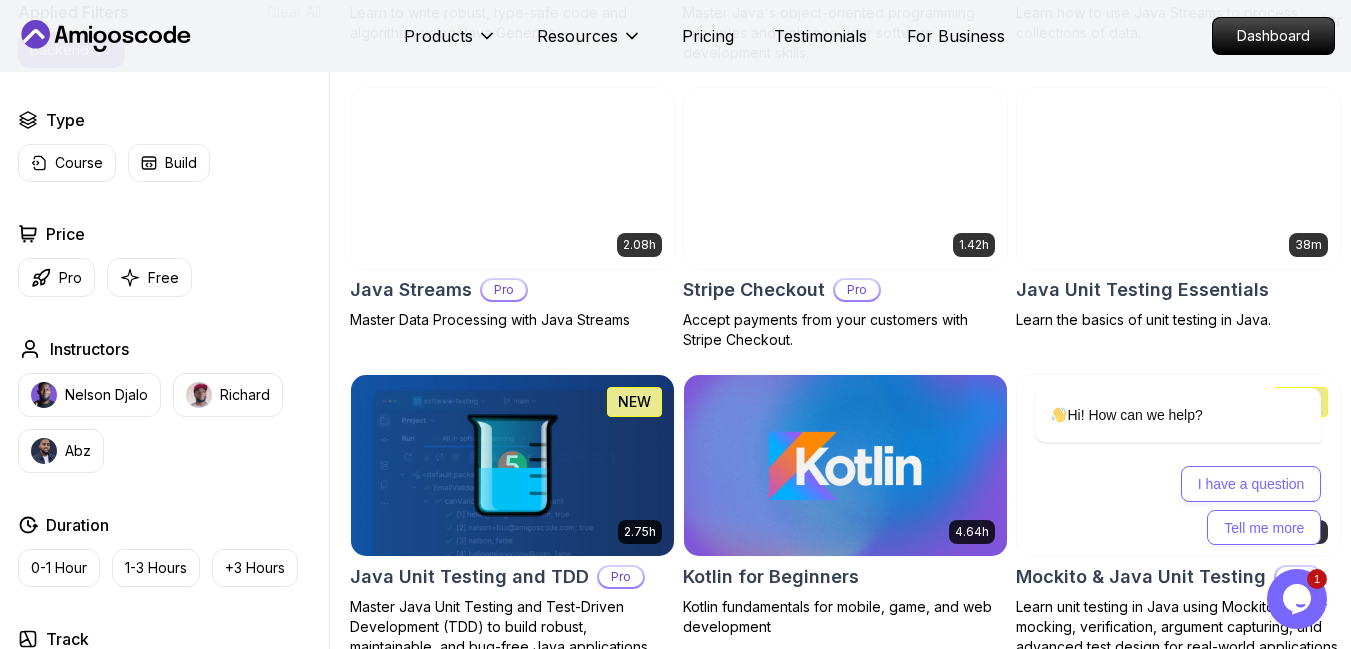 scroll, scrollTop: 1770, scrollLeft: 0, axis: vertical 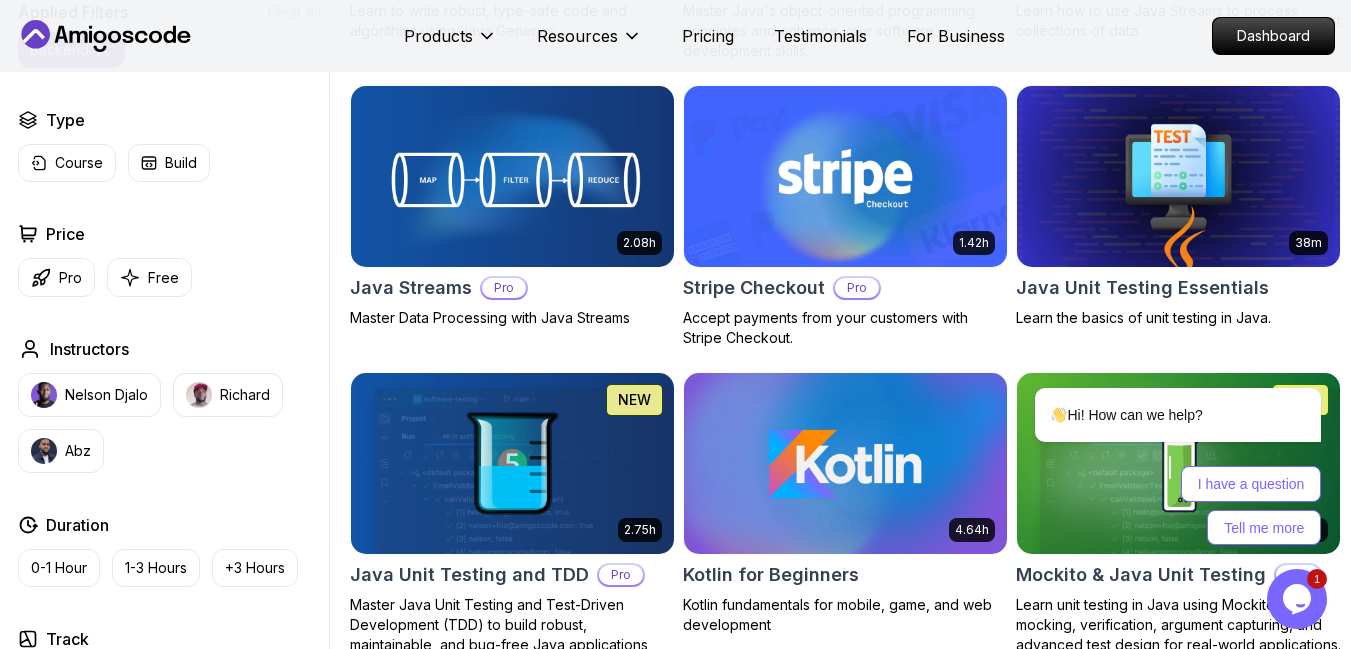 click at bounding box center (845, 177) 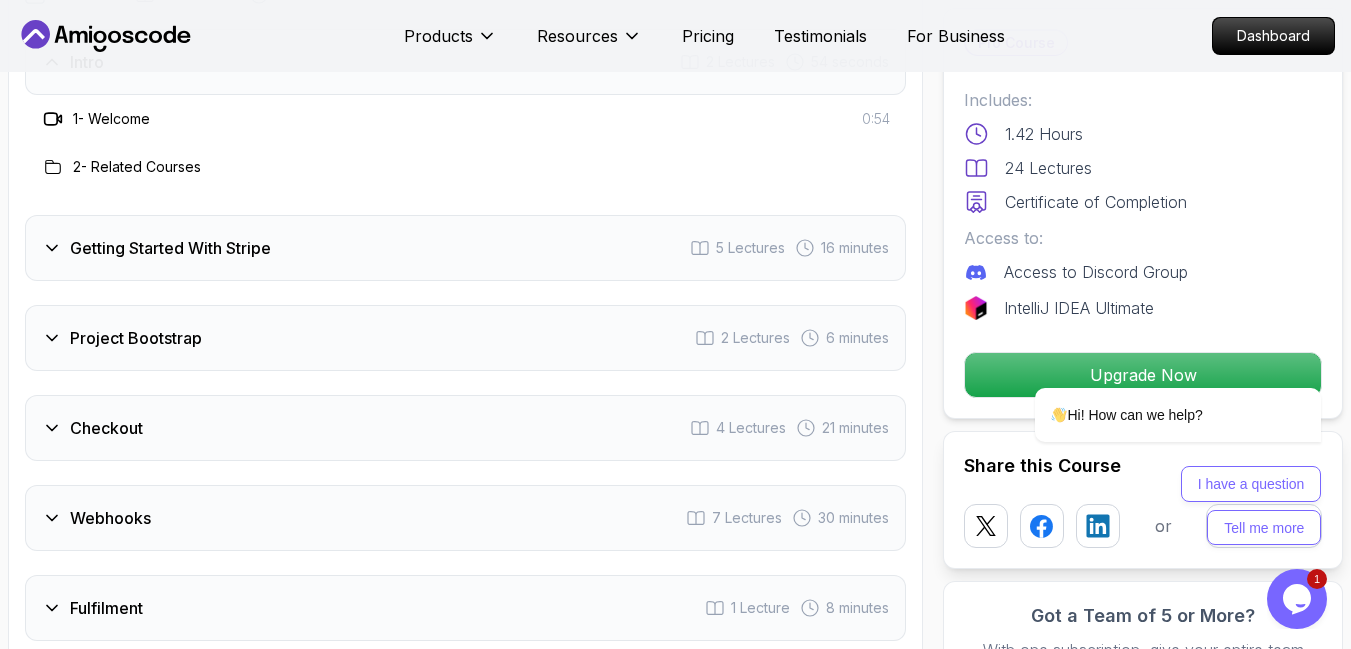 scroll, scrollTop: 2658, scrollLeft: 0, axis: vertical 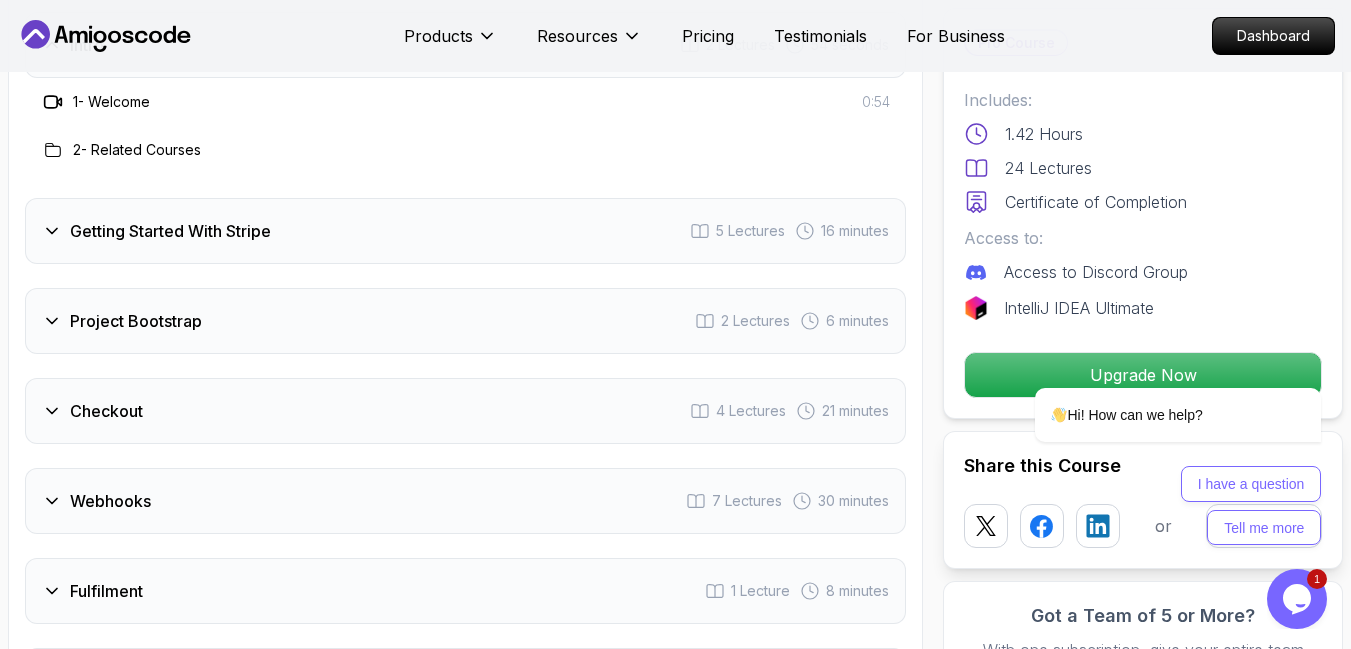 click on "Project Bootstrap 2   Lectures     6 minutes" at bounding box center [465, 321] 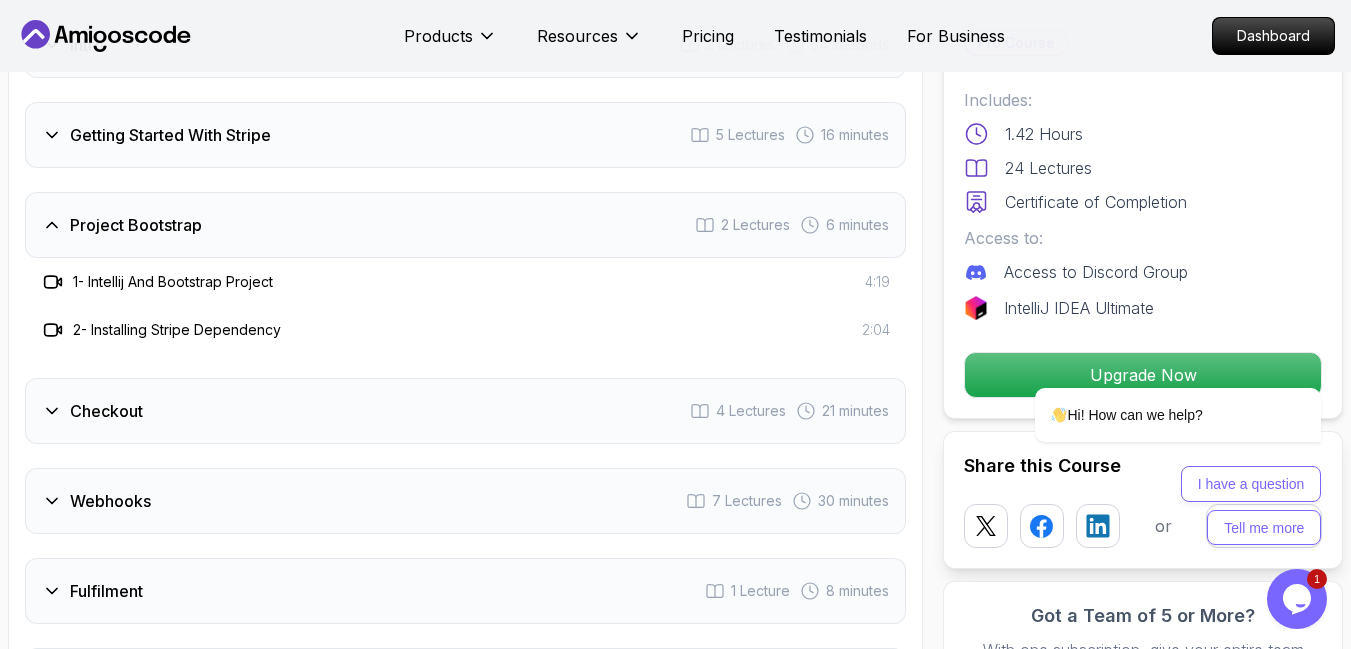 click on "Project Bootstrap 2   Lectures     6 minutes" at bounding box center [465, 225] 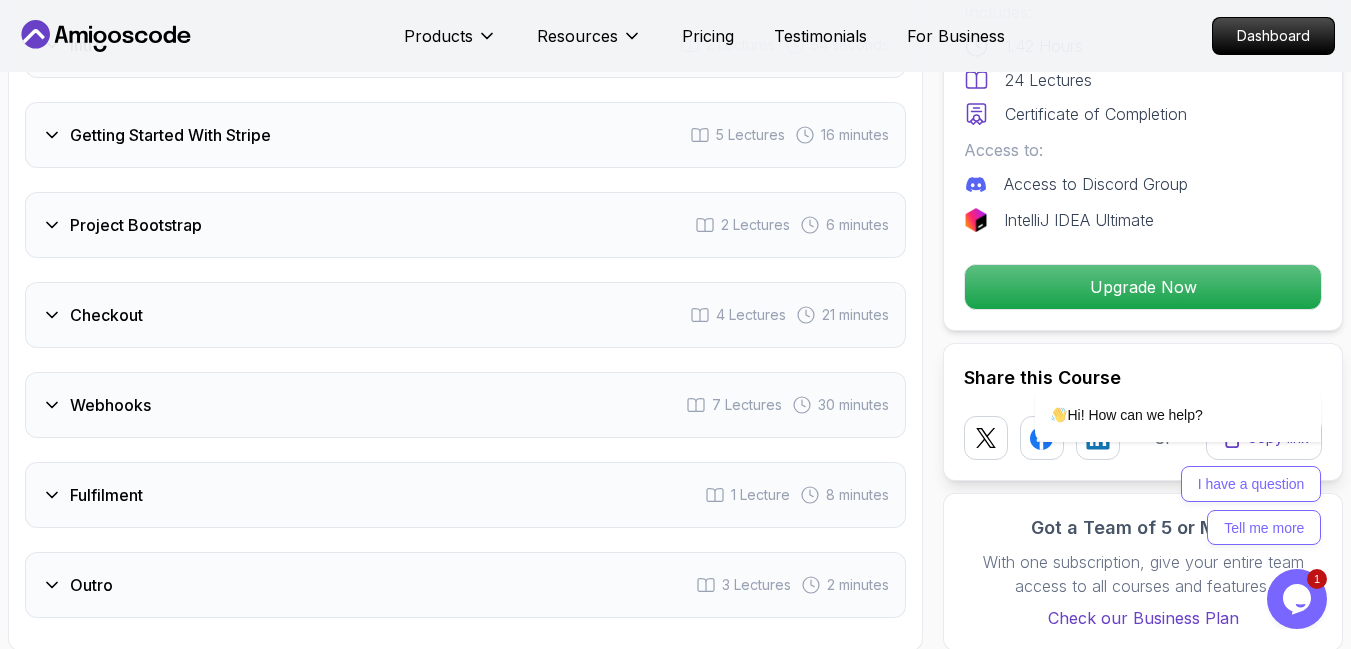 click on "Project Bootstrap 2   Lectures     6 minutes" at bounding box center (465, 225) 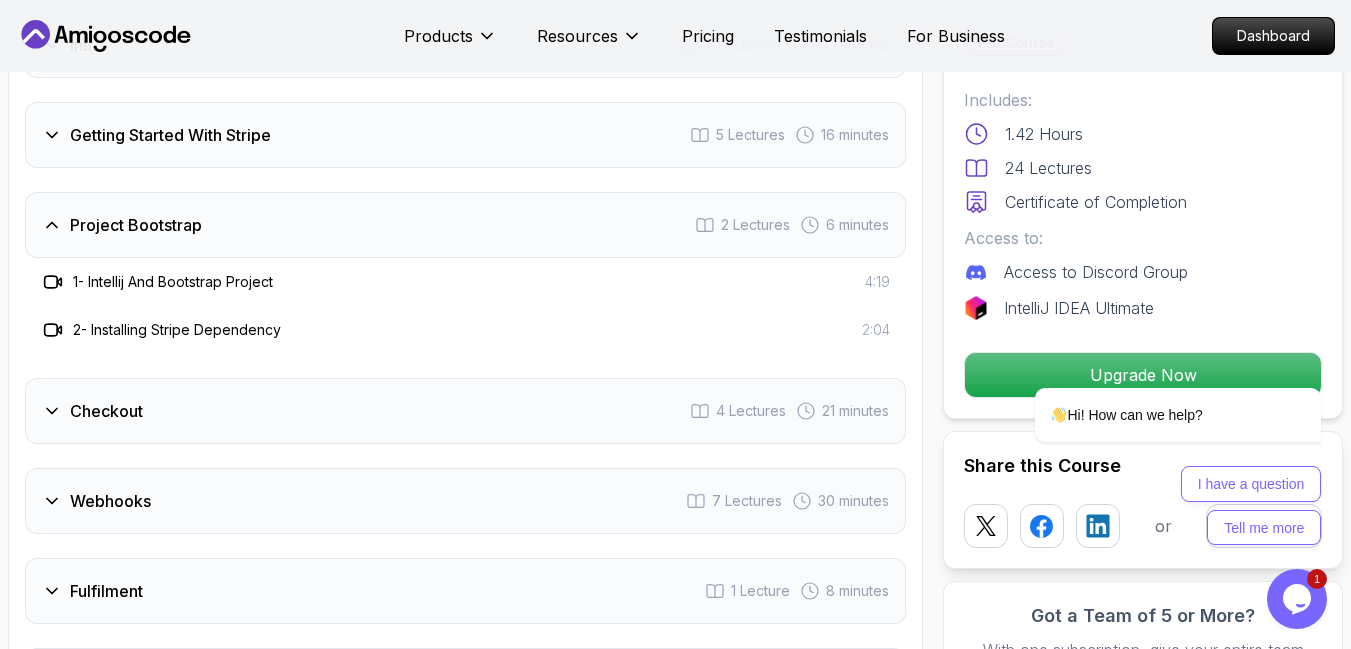 click on "Project Bootstrap 2   Lectures     6 minutes" at bounding box center [465, 225] 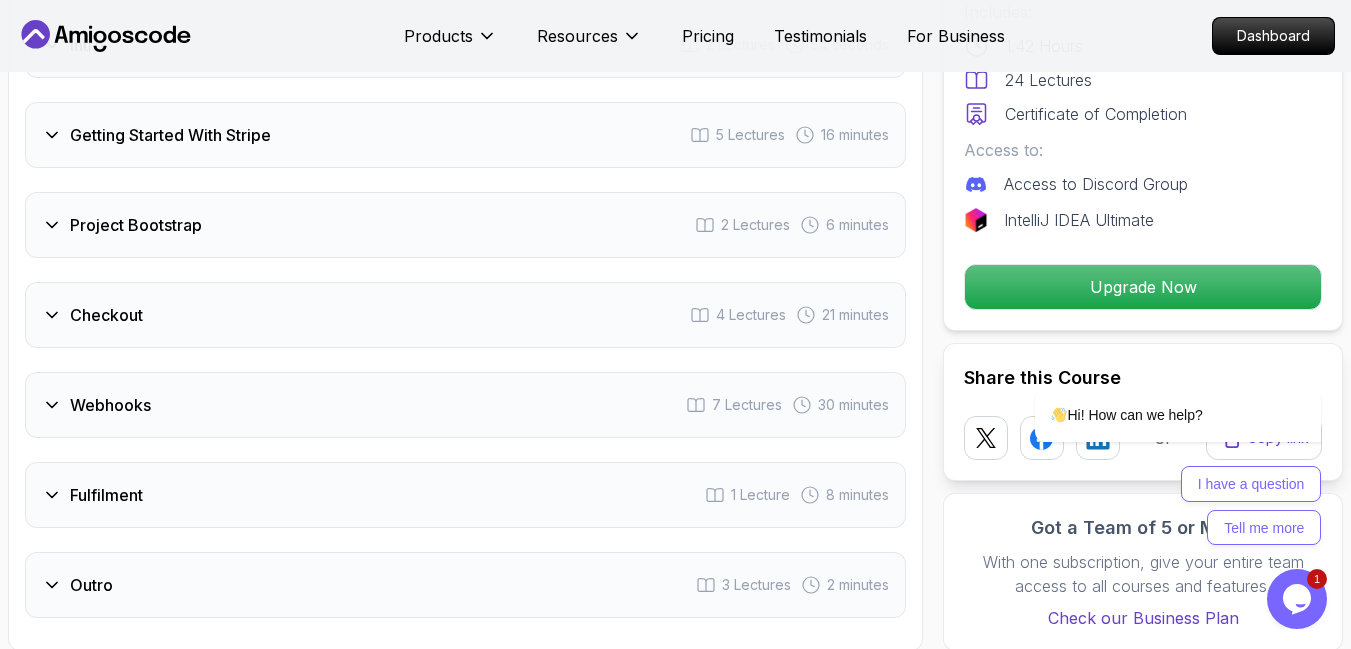 click on "Checkout 4   Lectures     21 minutes" at bounding box center (465, 315) 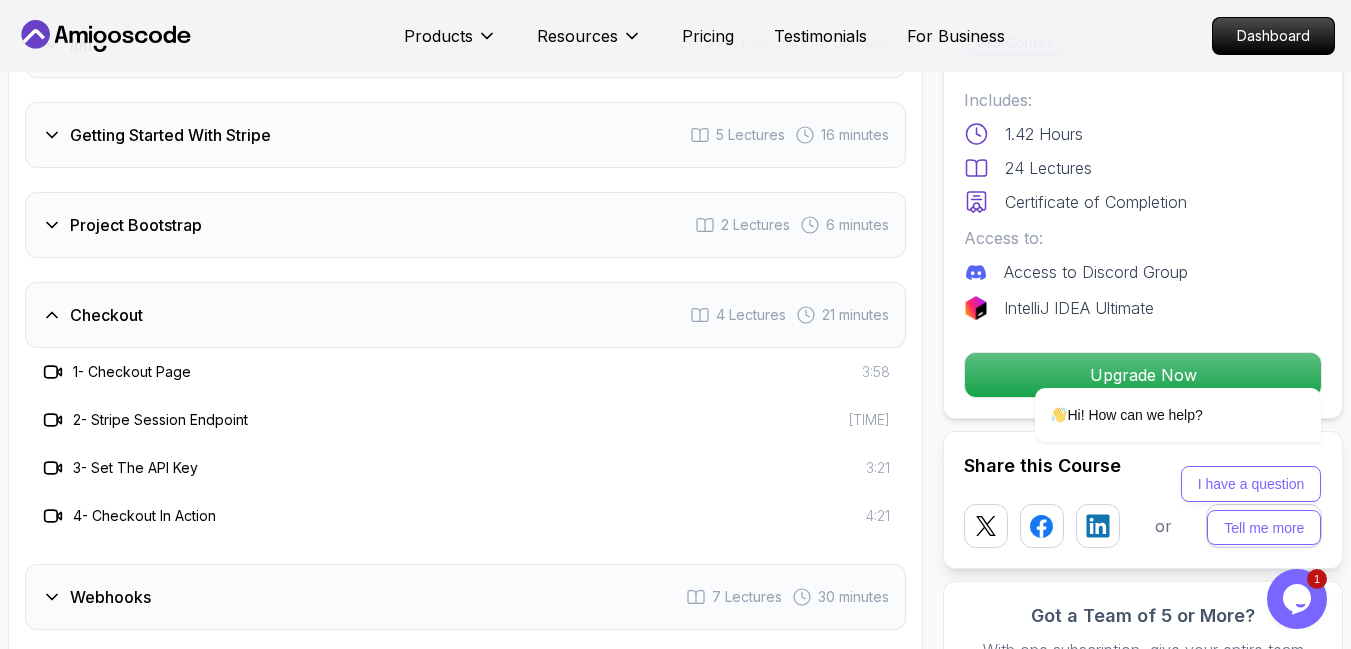 click on "Checkout 4   Lectures     21 minutes" at bounding box center [465, 315] 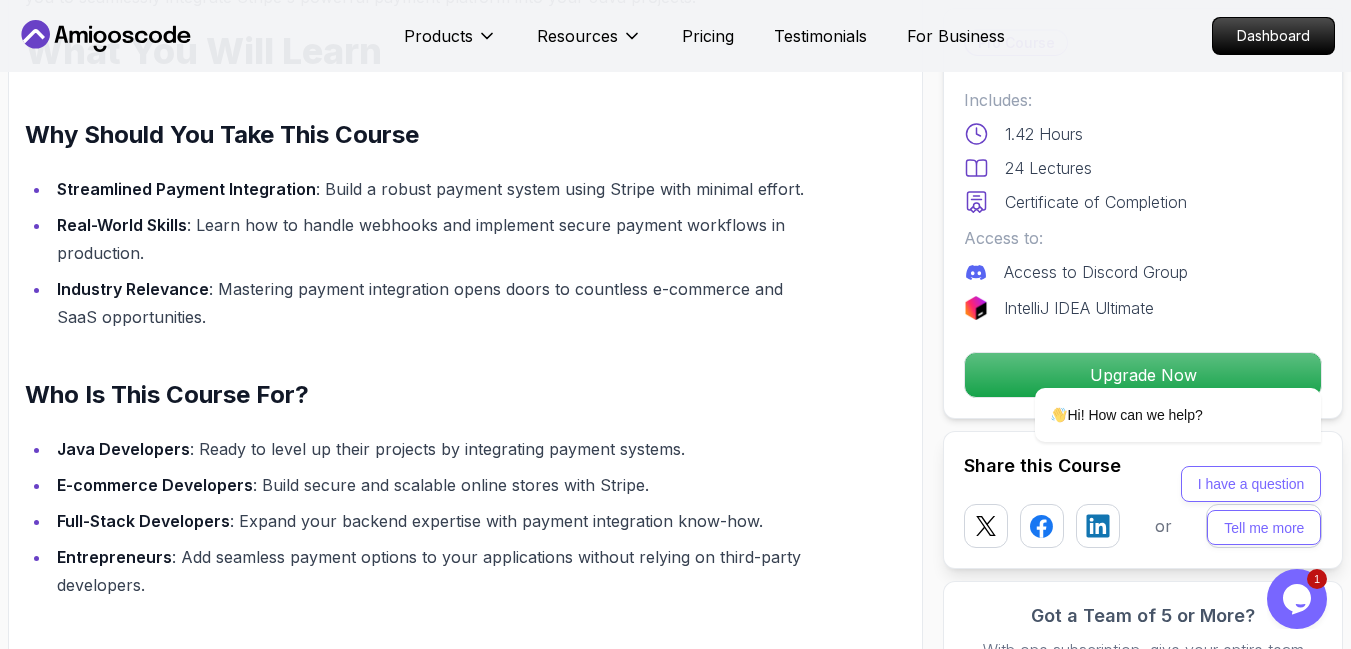 scroll, scrollTop: 1439, scrollLeft: 0, axis: vertical 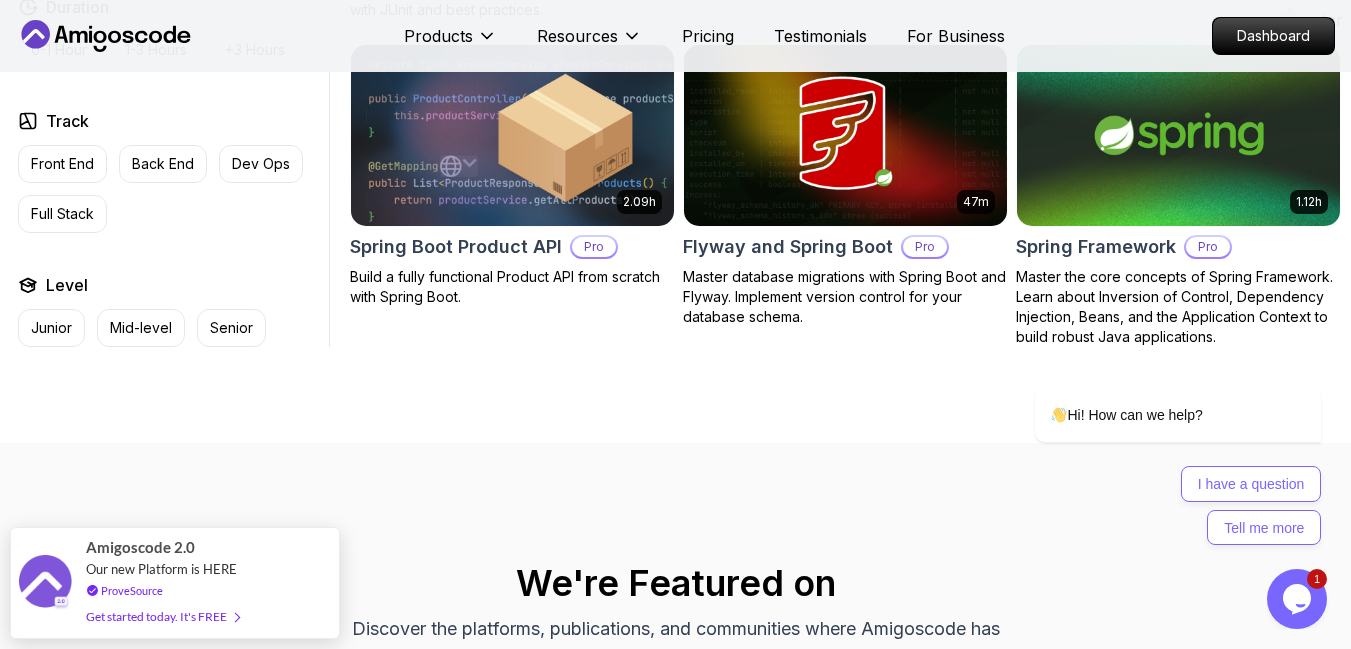 click at bounding box center [512, 135] 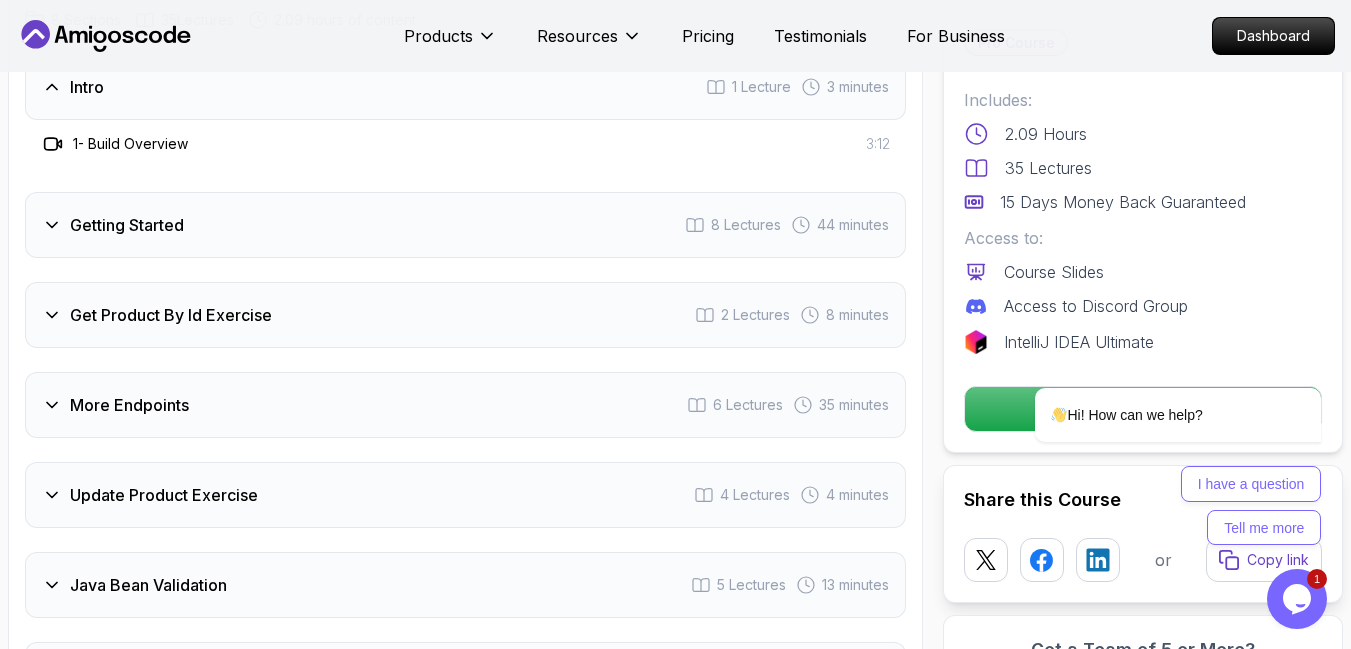 scroll, scrollTop: 2493, scrollLeft: 0, axis: vertical 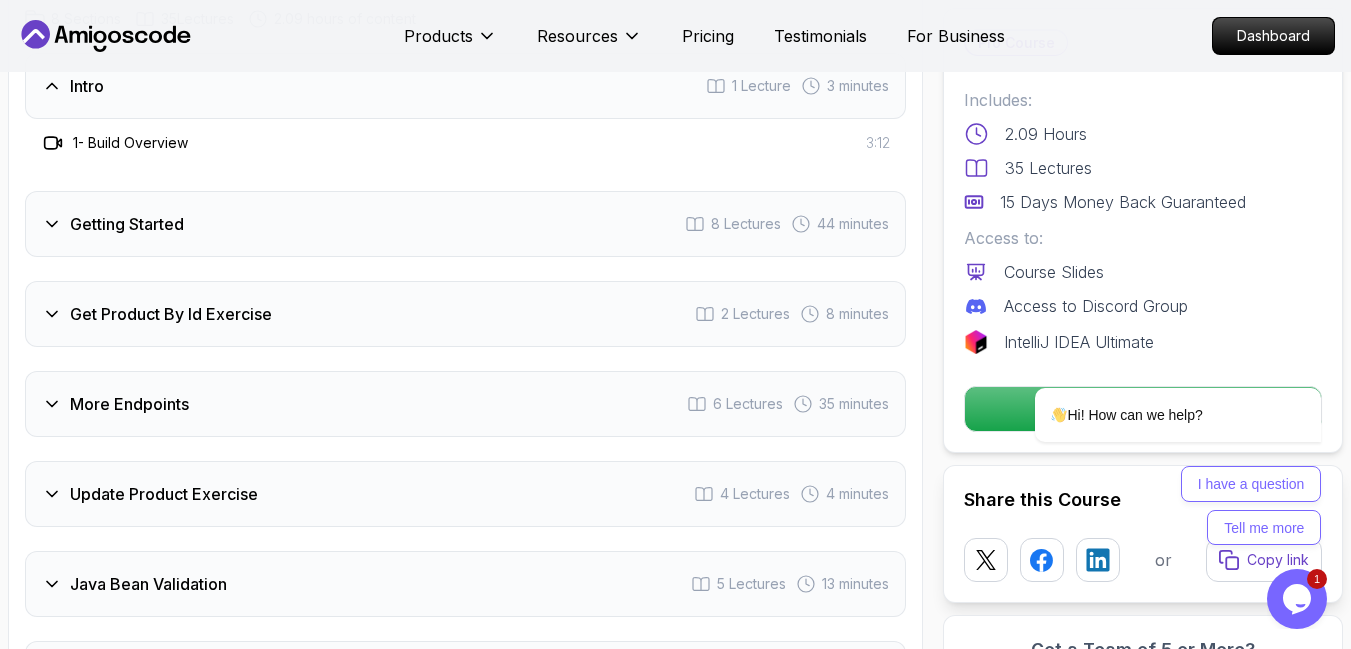 click on "Get Product By Id Exercise 2   Lectures     8 minutes" at bounding box center [465, 314] 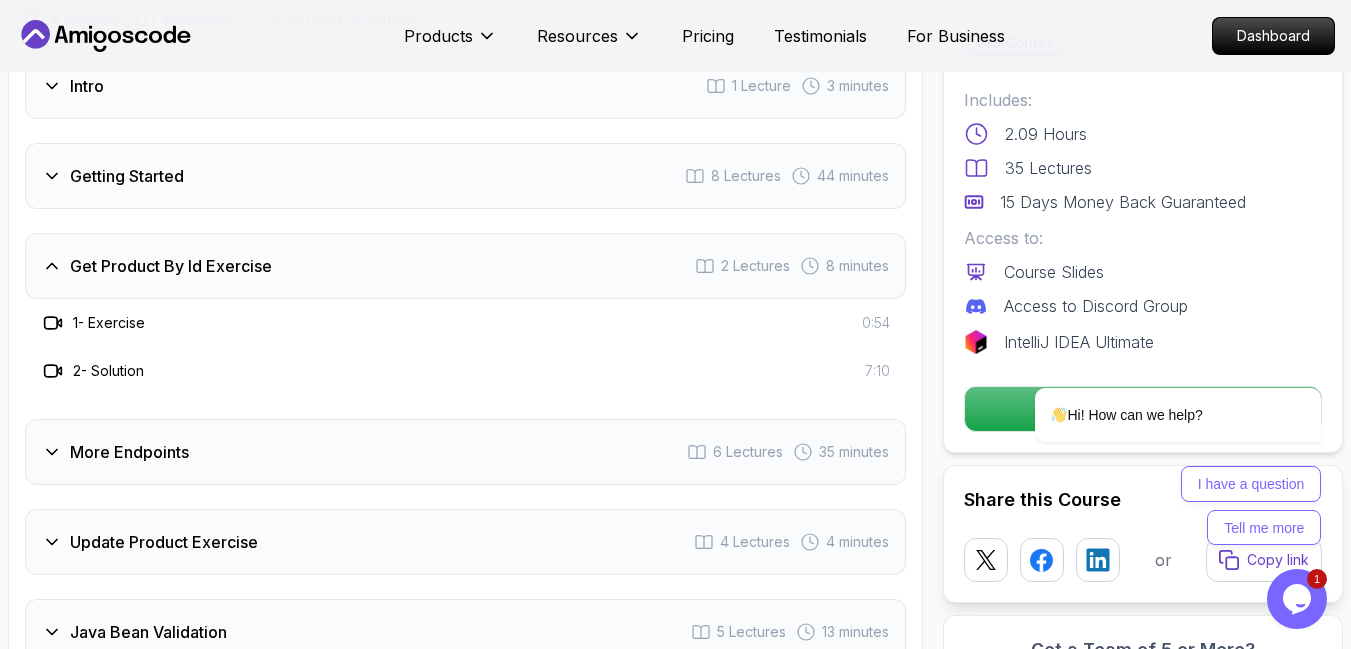click on "Get Product By Id Exercise 2   Lectures     8 minutes" at bounding box center [465, 266] 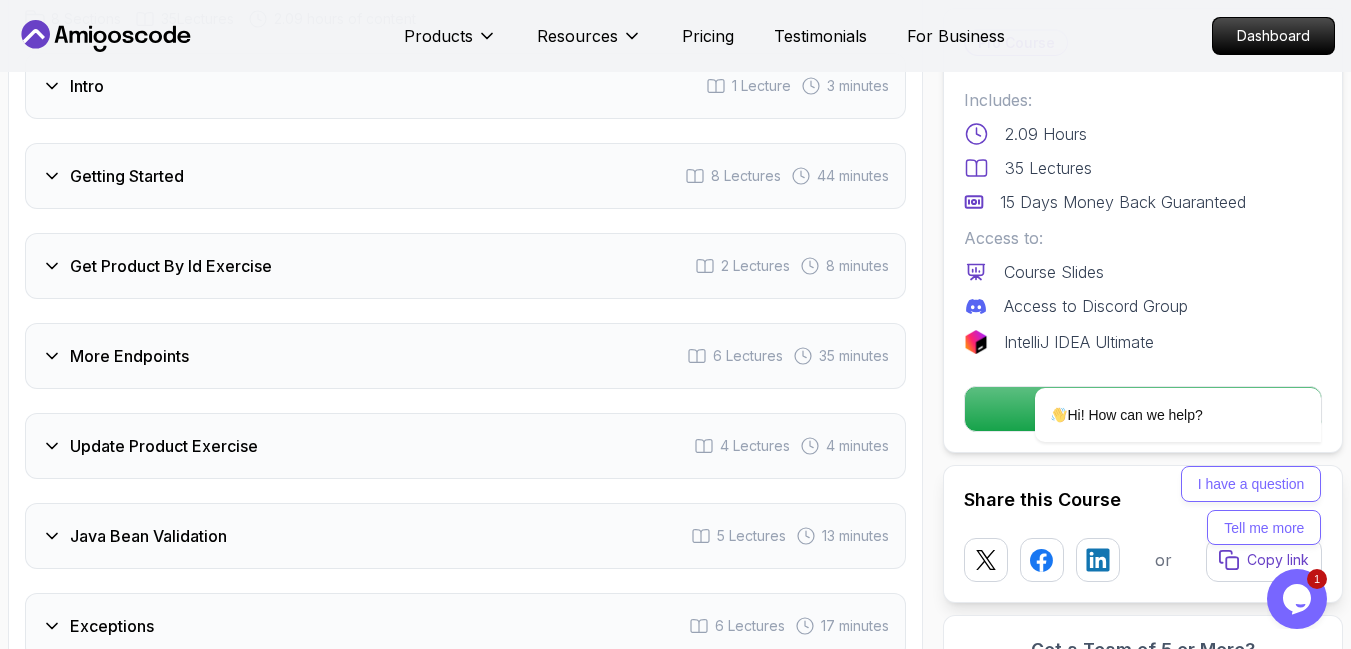 click on "More Endpoints 6   Lectures     35 minutes" at bounding box center (465, 356) 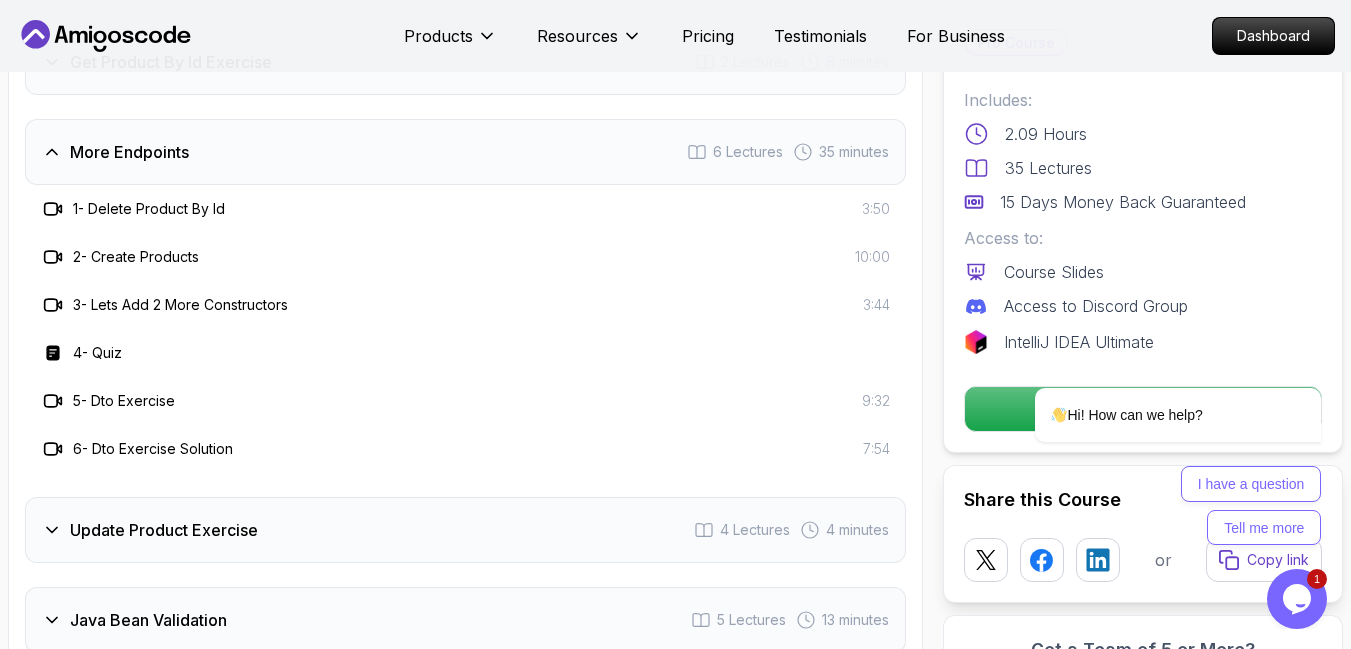 scroll, scrollTop: 2705, scrollLeft: 0, axis: vertical 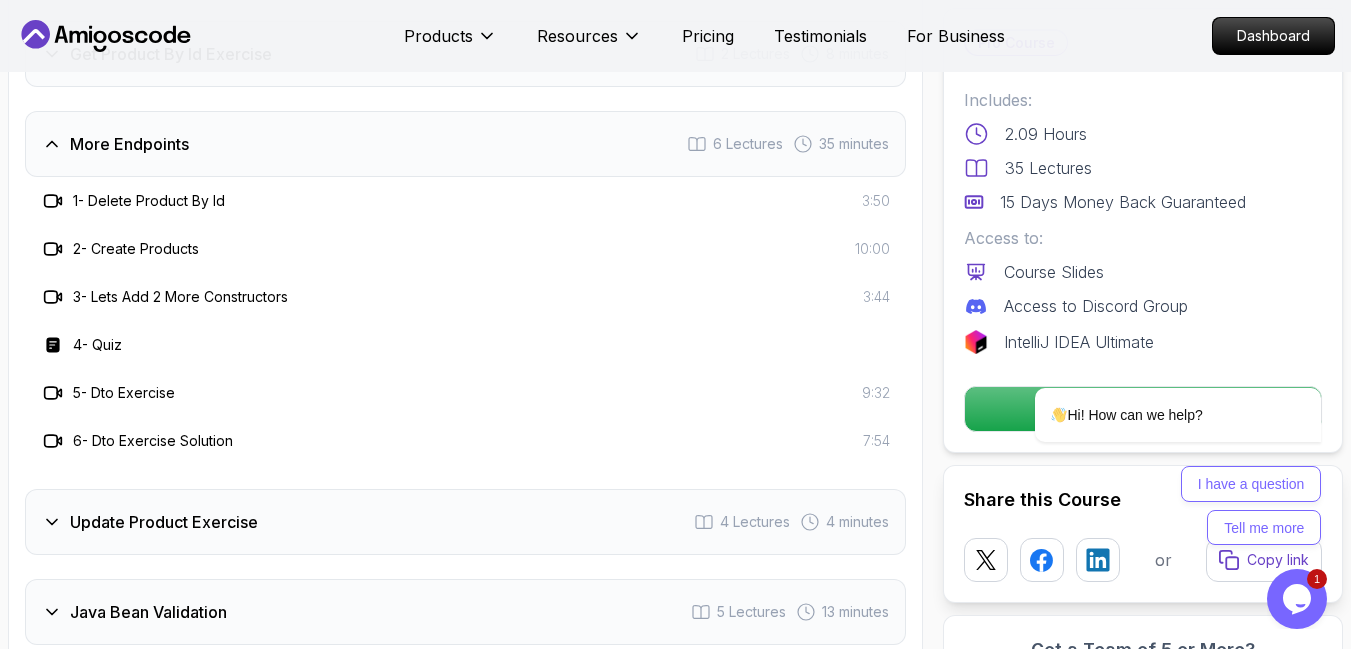 click on "More Endpoints 6   Lectures     35 minutes" at bounding box center (465, 144) 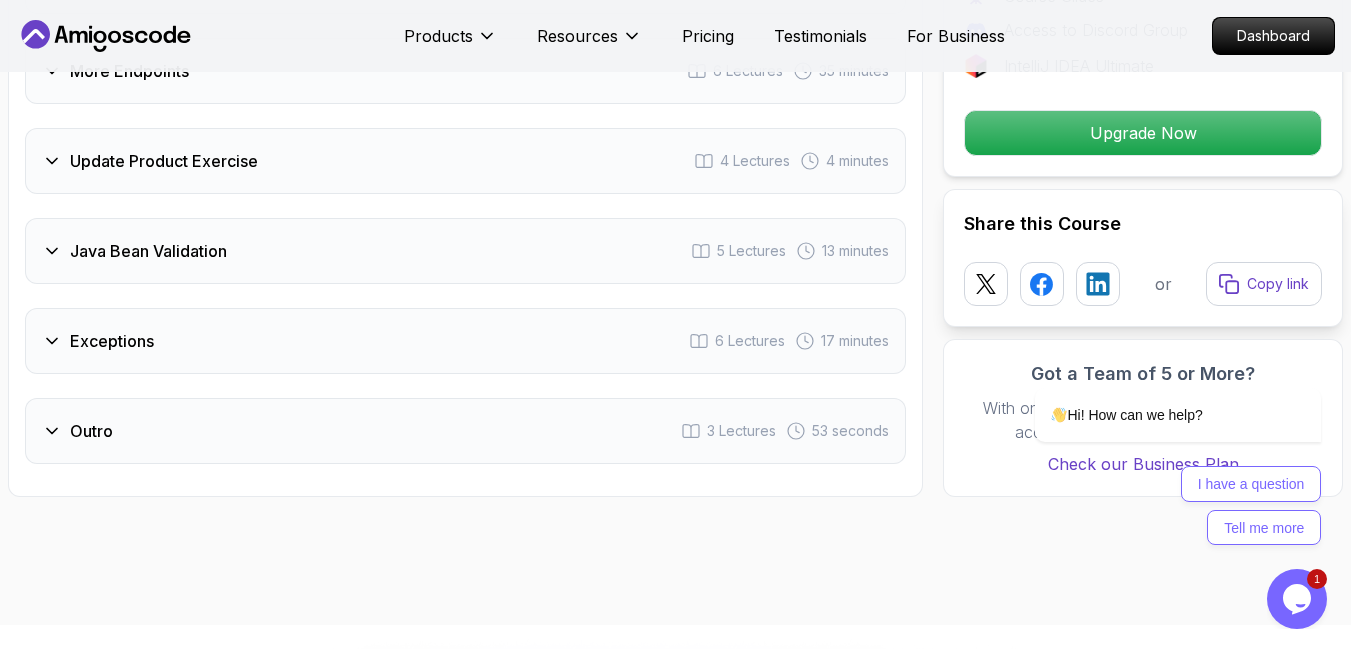 scroll, scrollTop: 2779, scrollLeft: 0, axis: vertical 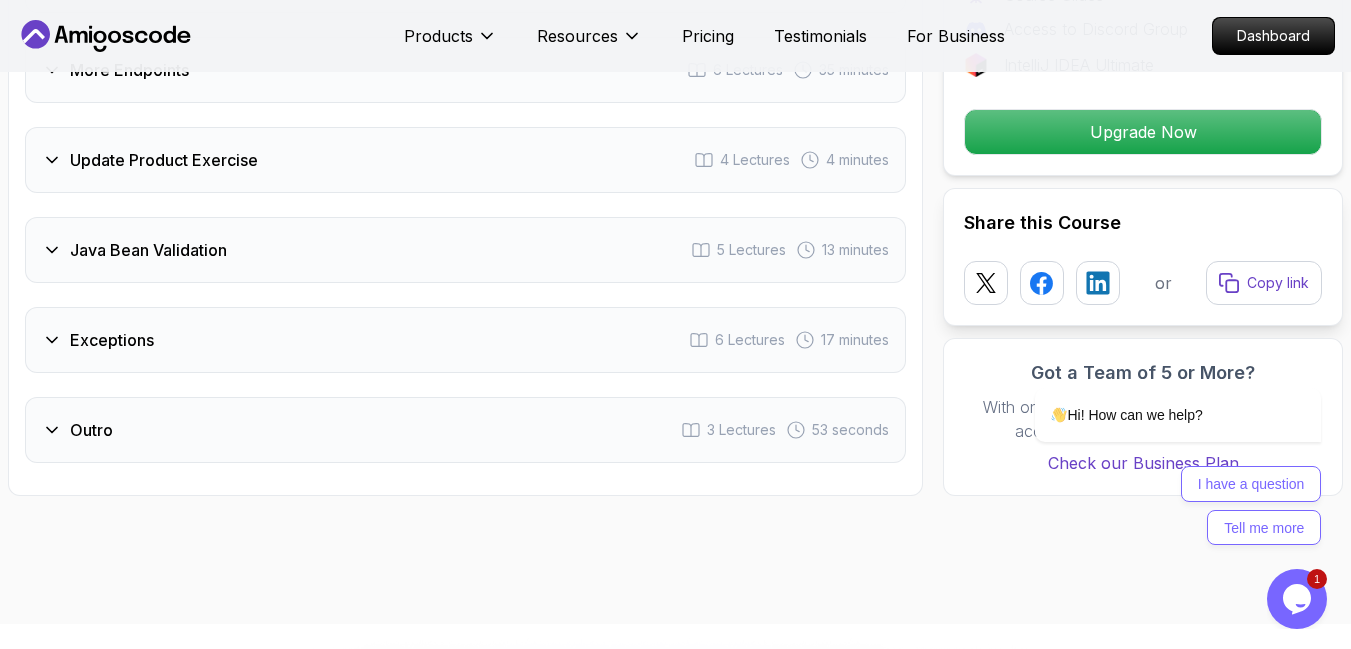click on "Java Bean Validation 5   Lectures     13 minutes" at bounding box center (465, 250) 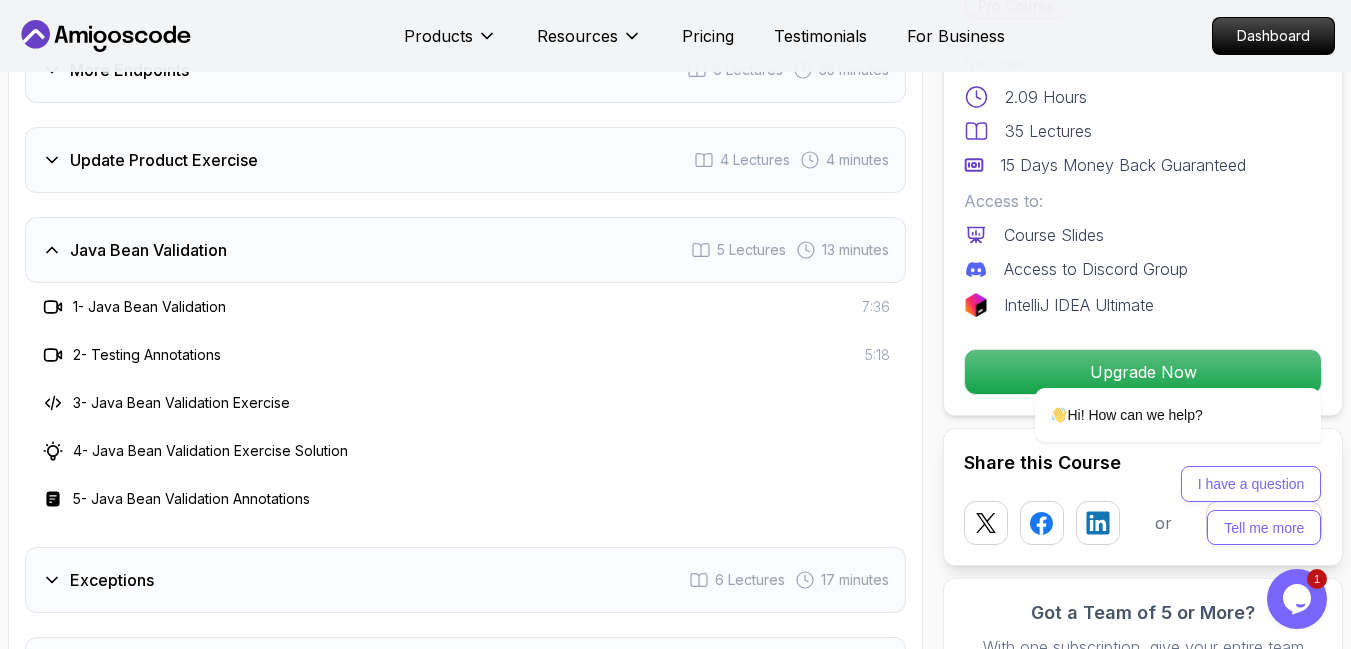 click on "Java Bean Validation 5   Lectures     13 minutes" at bounding box center (465, 250) 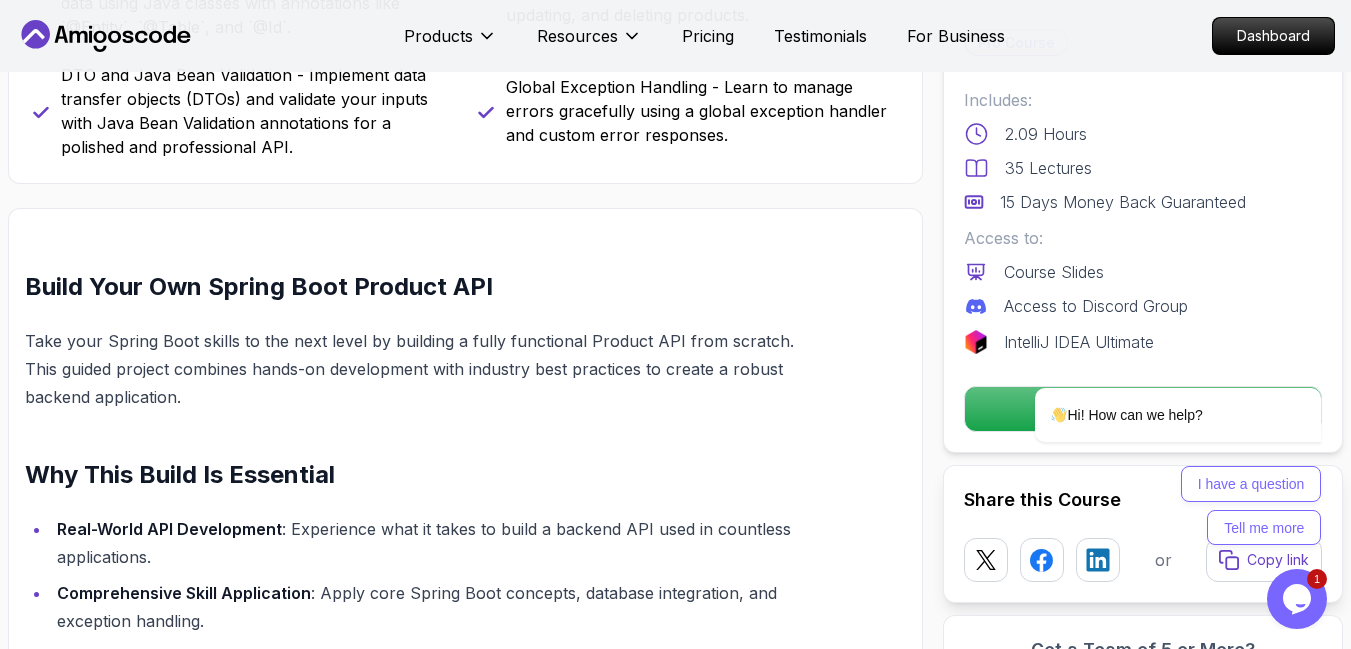 scroll, scrollTop: 900, scrollLeft: 0, axis: vertical 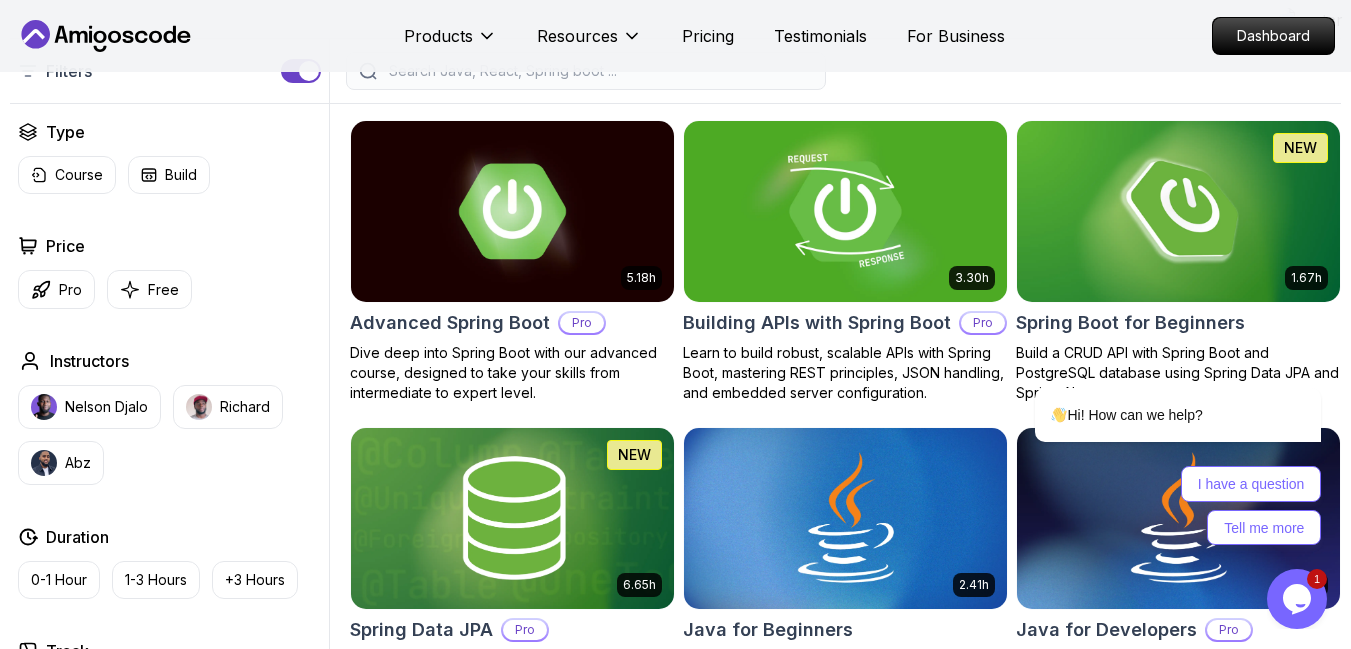 click at bounding box center [845, 211] 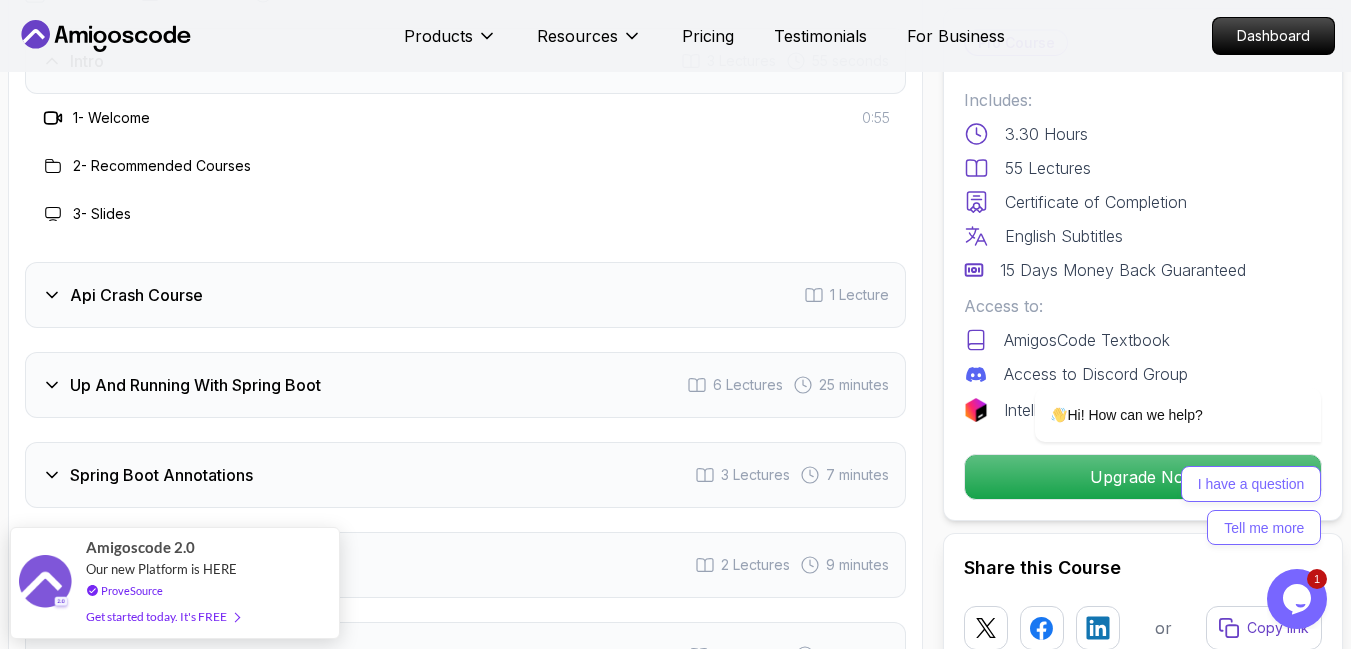 scroll, scrollTop: 3300, scrollLeft: 0, axis: vertical 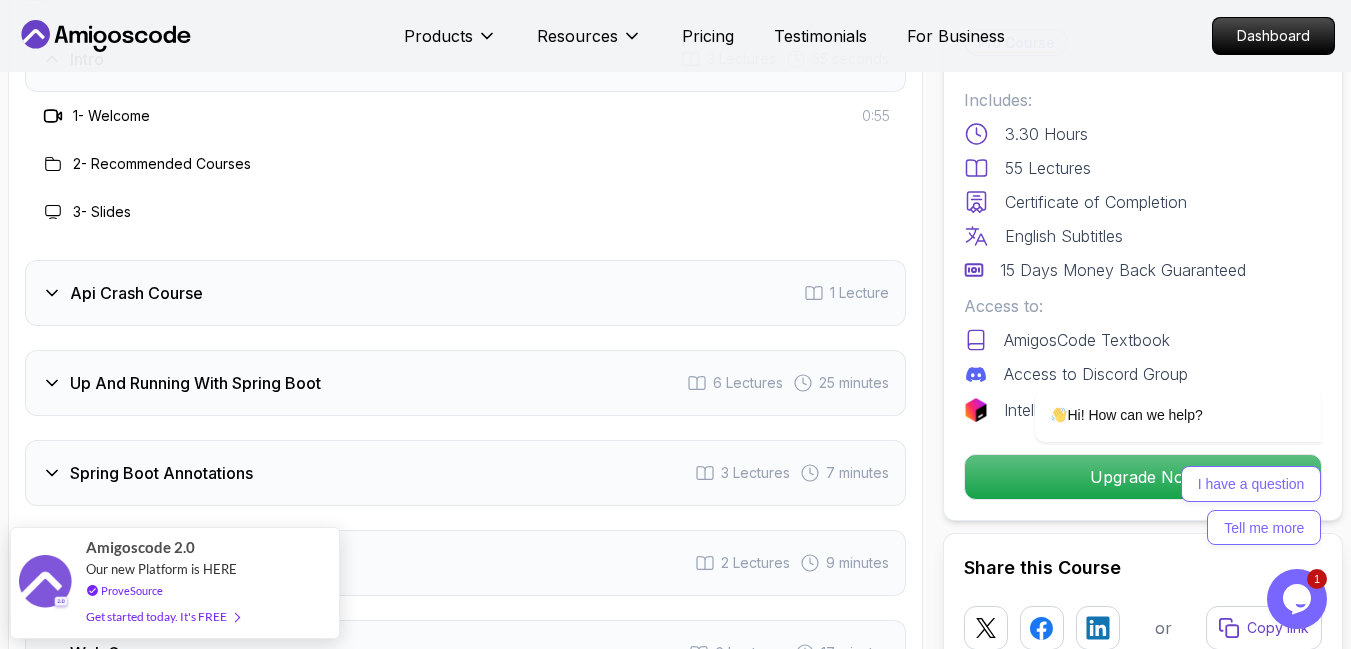 click on "Api Crash Course 1   Lecture" at bounding box center [465, 293] 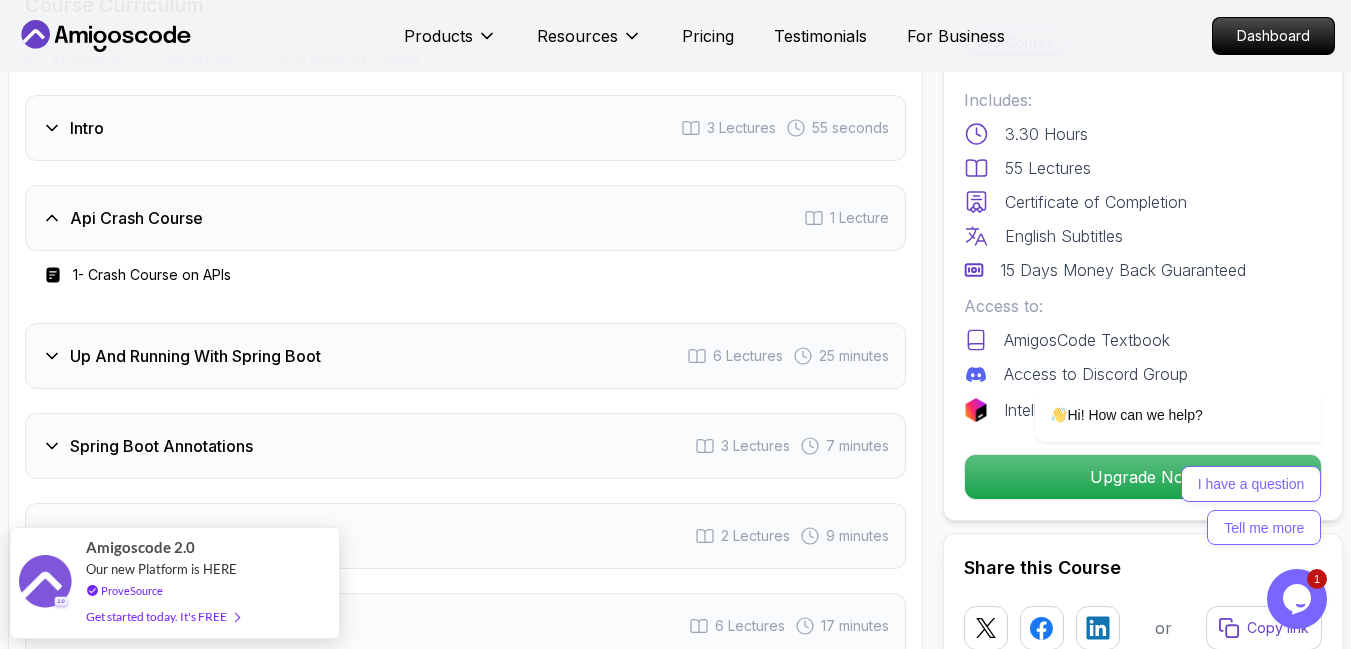 scroll, scrollTop: 3230, scrollLeft: 0, axis: vertical 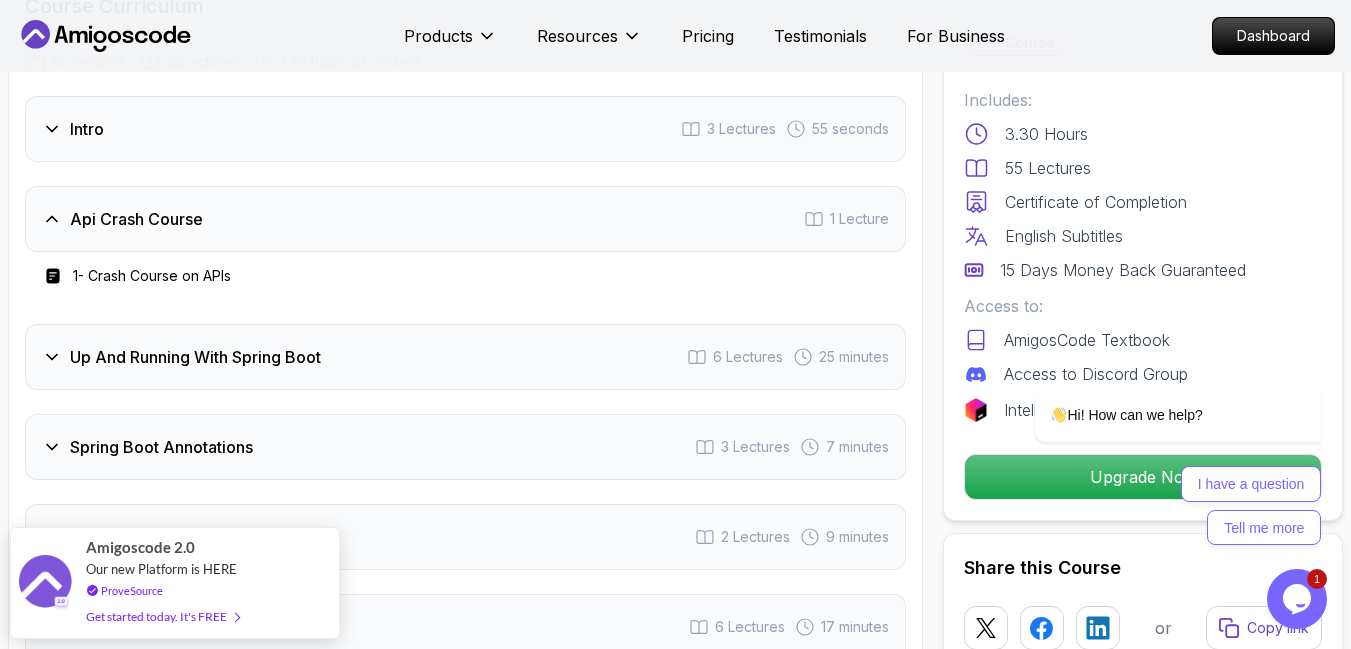 click on "Api Crash Course 1   Lecture" at bounding box center (465, 219) 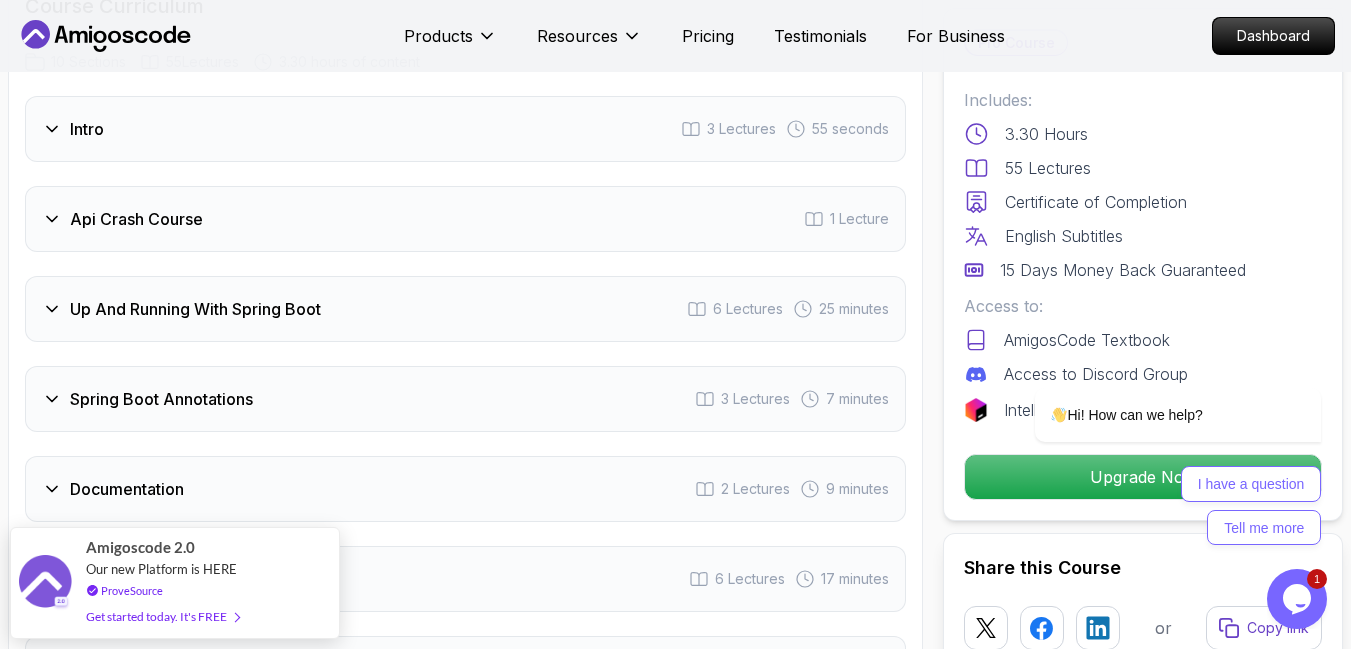 click on "Api Crash Course 1   Lecture" at bounding box center (465, 219) 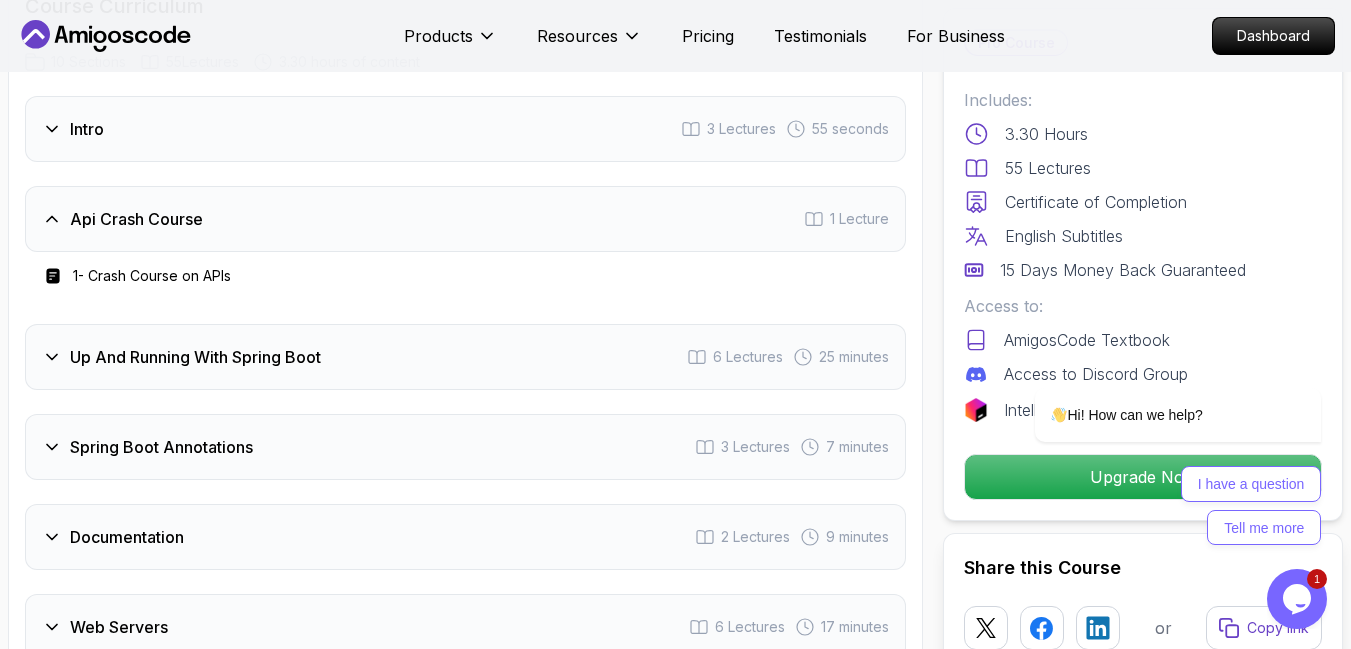 click on "Api Crash Course 1   Lecture" at bounding box center [465, 219] 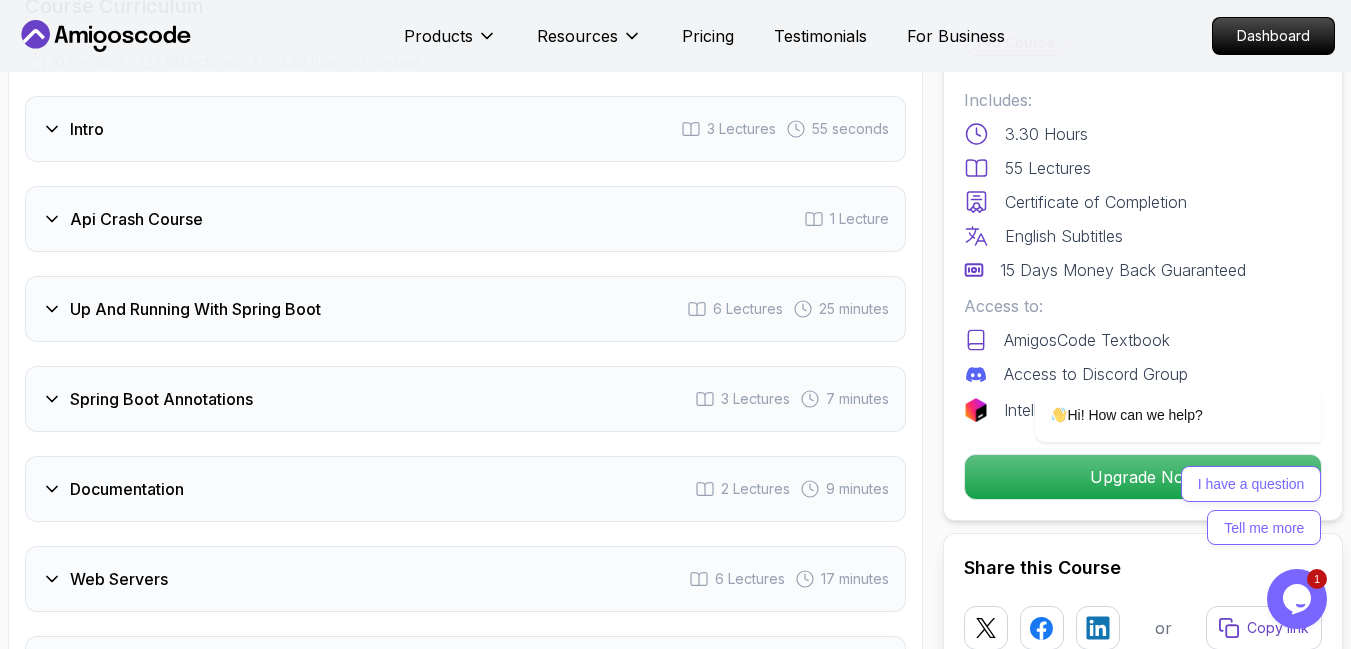 click on "Up And Running With Spring Boot 6   Lectures     25 minutes" at bounding box center [465, 309] 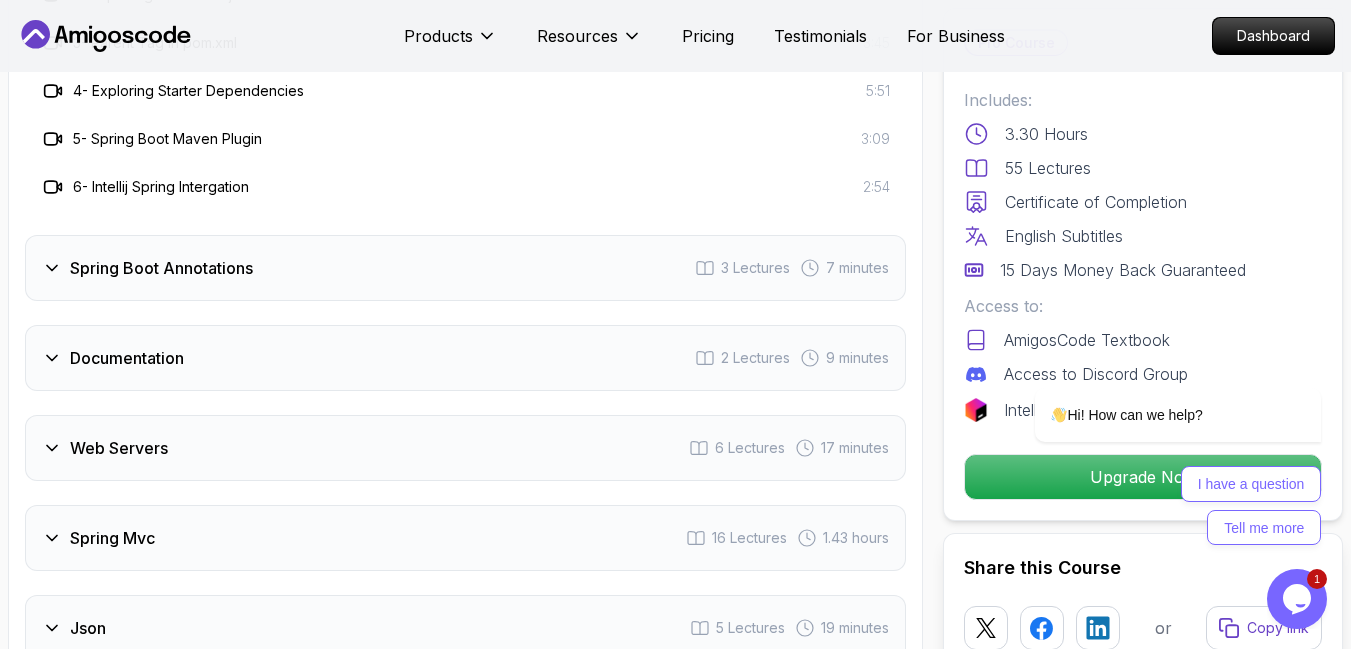 scroll, scrollTop: 3667, scrollLeft: 0, axis: vertical 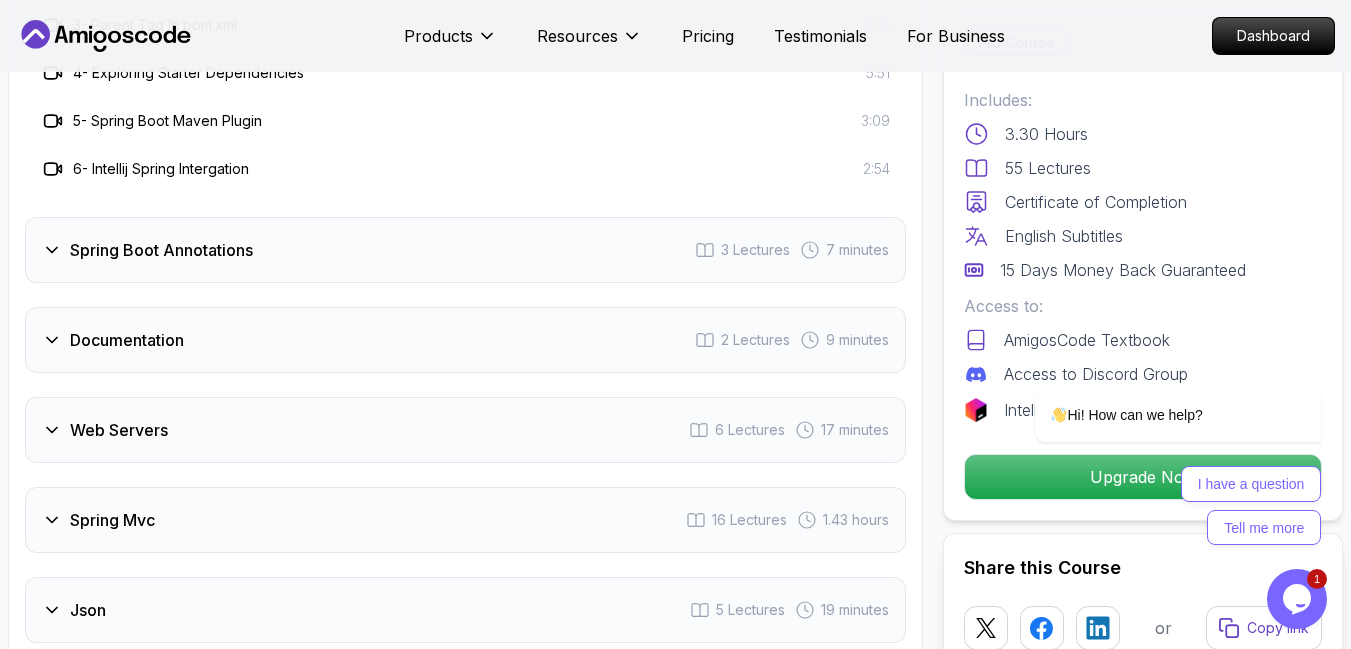 click on "Spring Boot Annotations 3   Lectures     7 minutes" at bounding box center (465, 250) 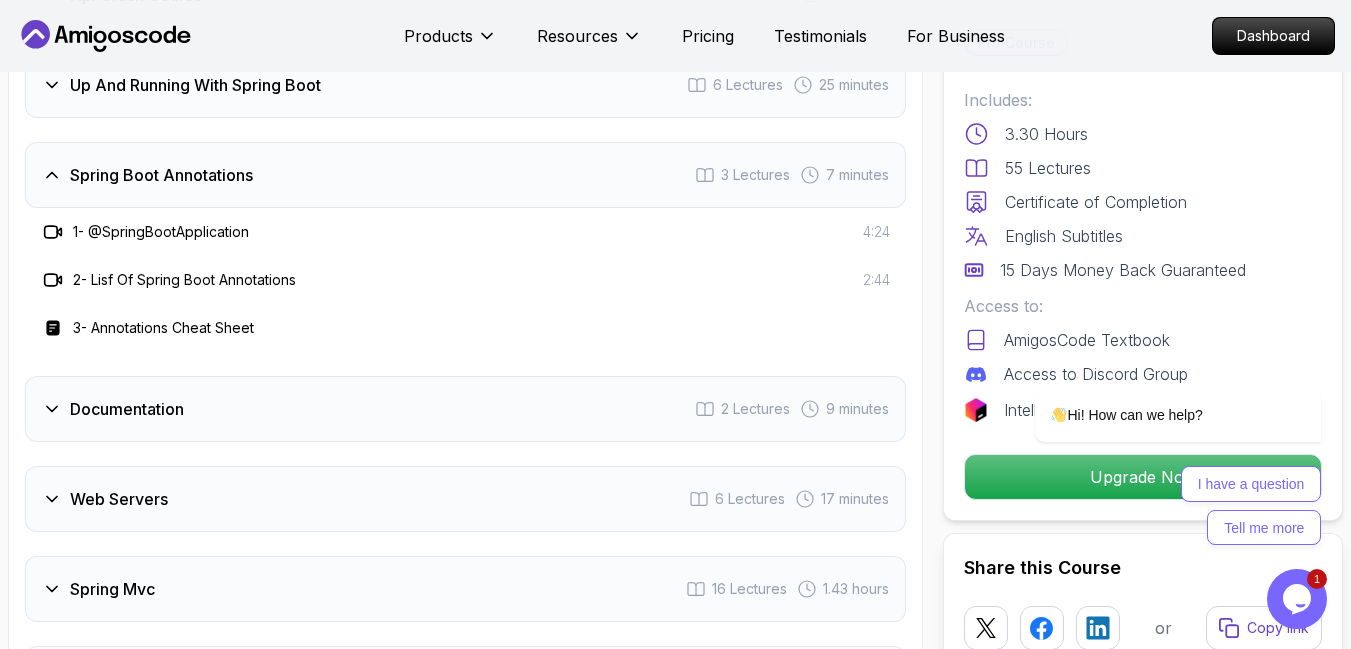 scroll, scrollTop: 3451, scrollLeft: 0, axis: vertical 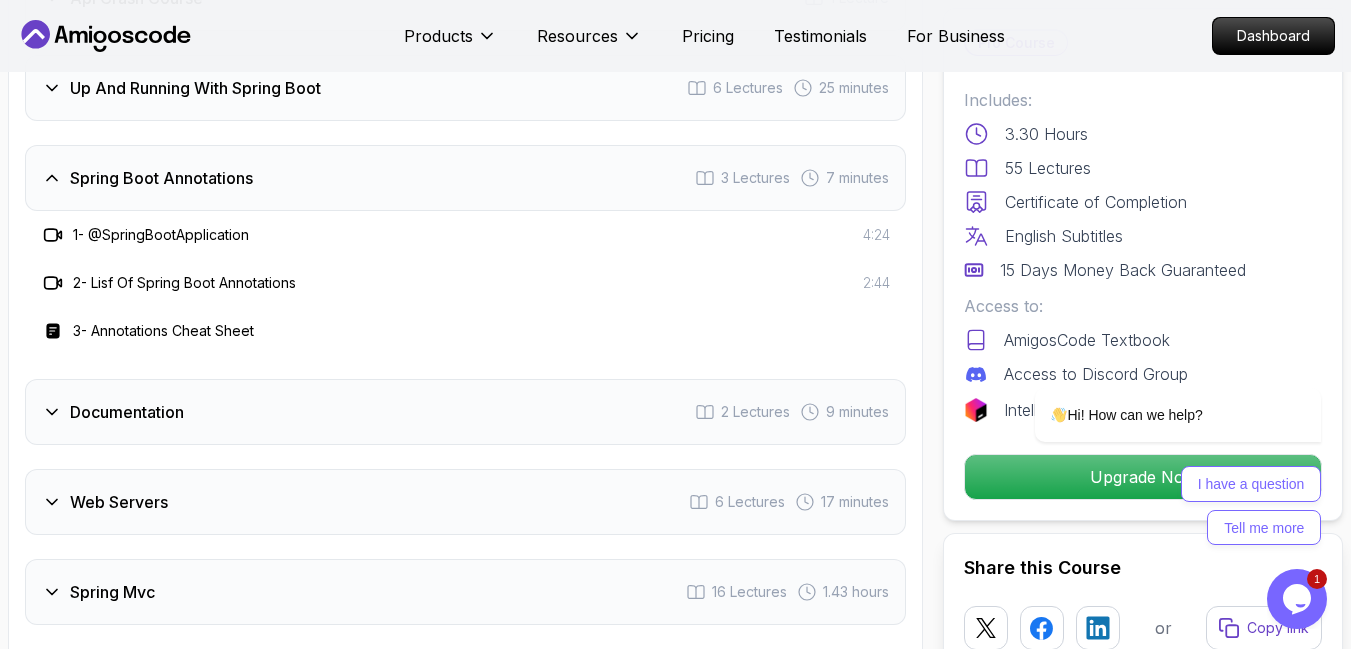 click on "Spring Boot Annotations 3   Lectures     7 minutes" at bounding box center [465, 178] 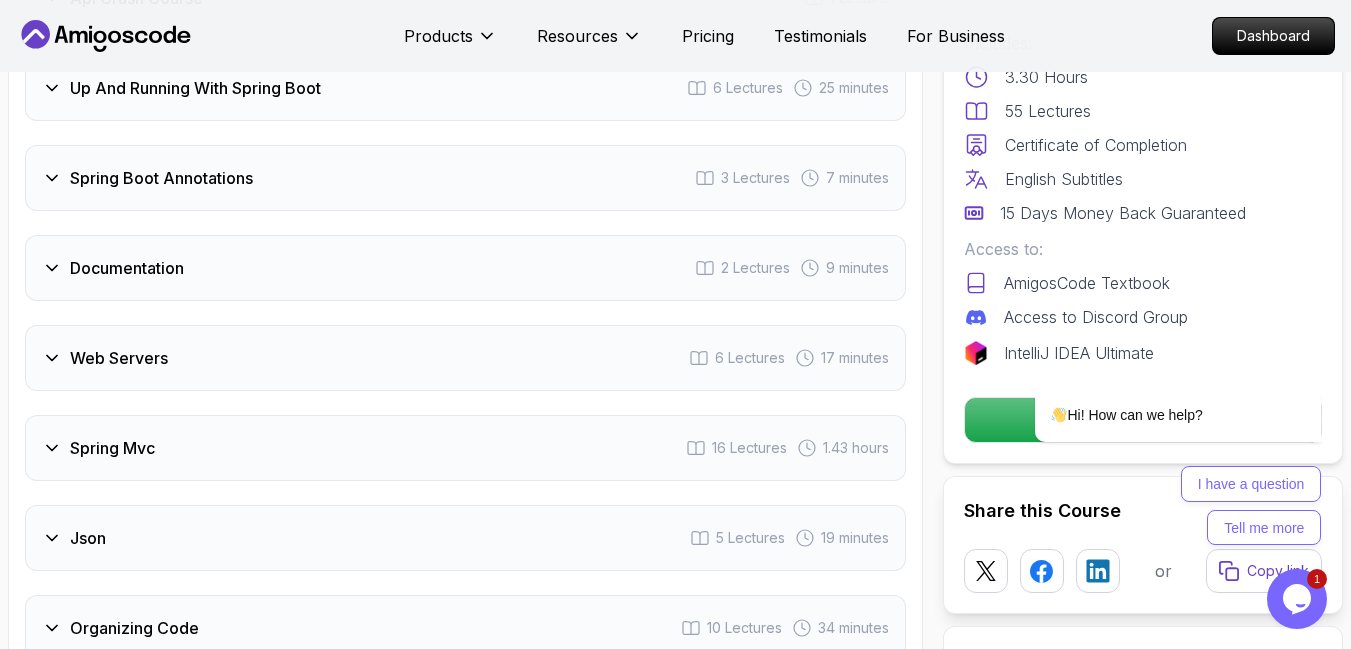 click on "Documentation 2   Lectures     9 minutes" at bounding box center (465, 268) 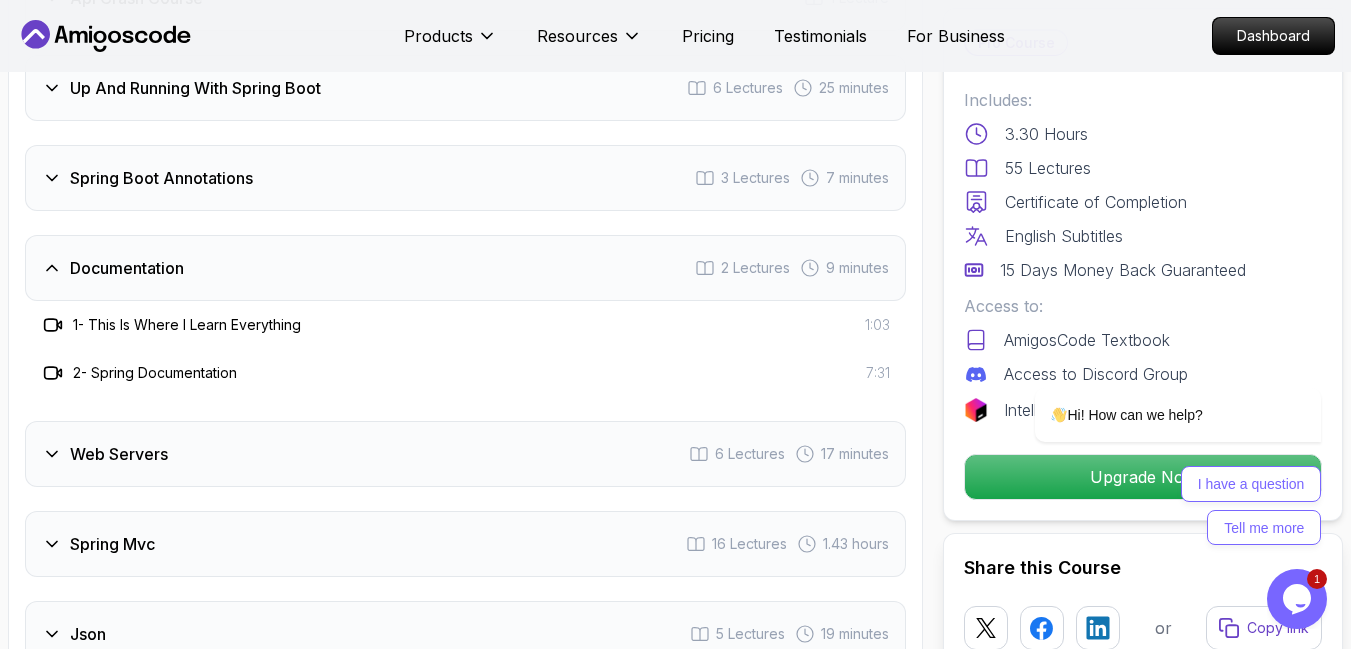 click on "Documentation 2   Lectures     9 minutes" at bounding box center [465, 268] 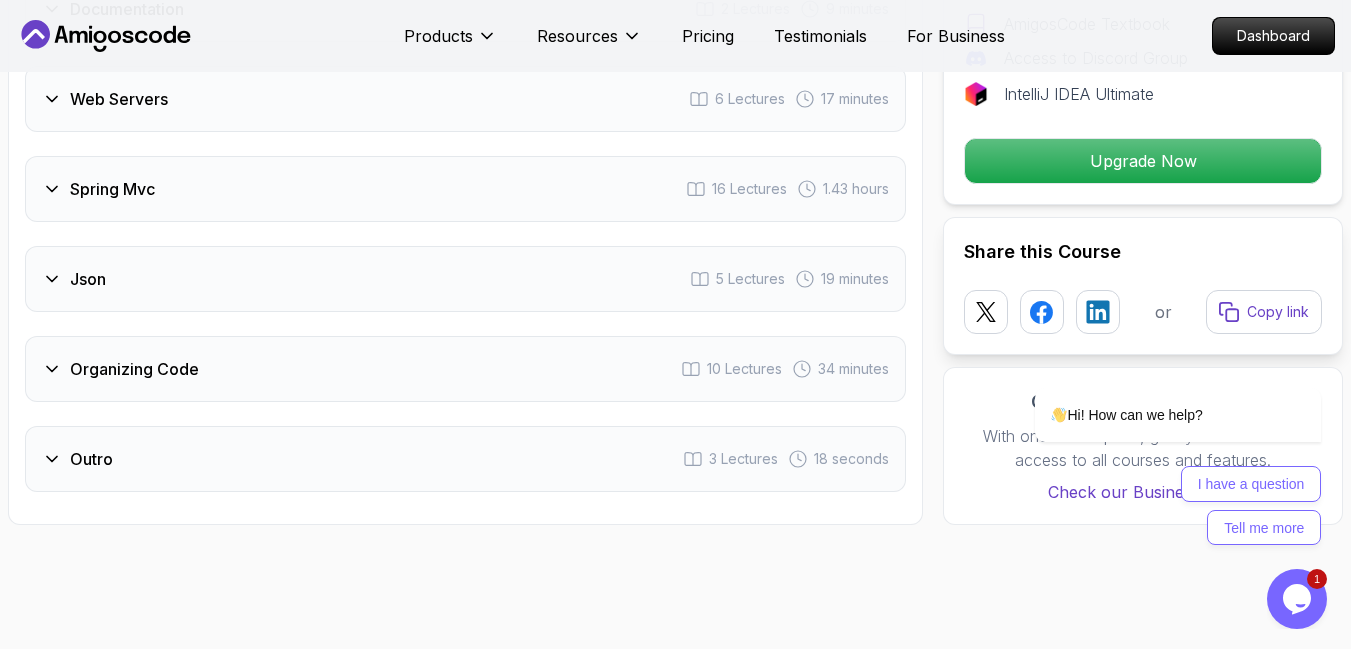 scroll, scrollTop: 3714, scrollLeft: 0, axis: vertical 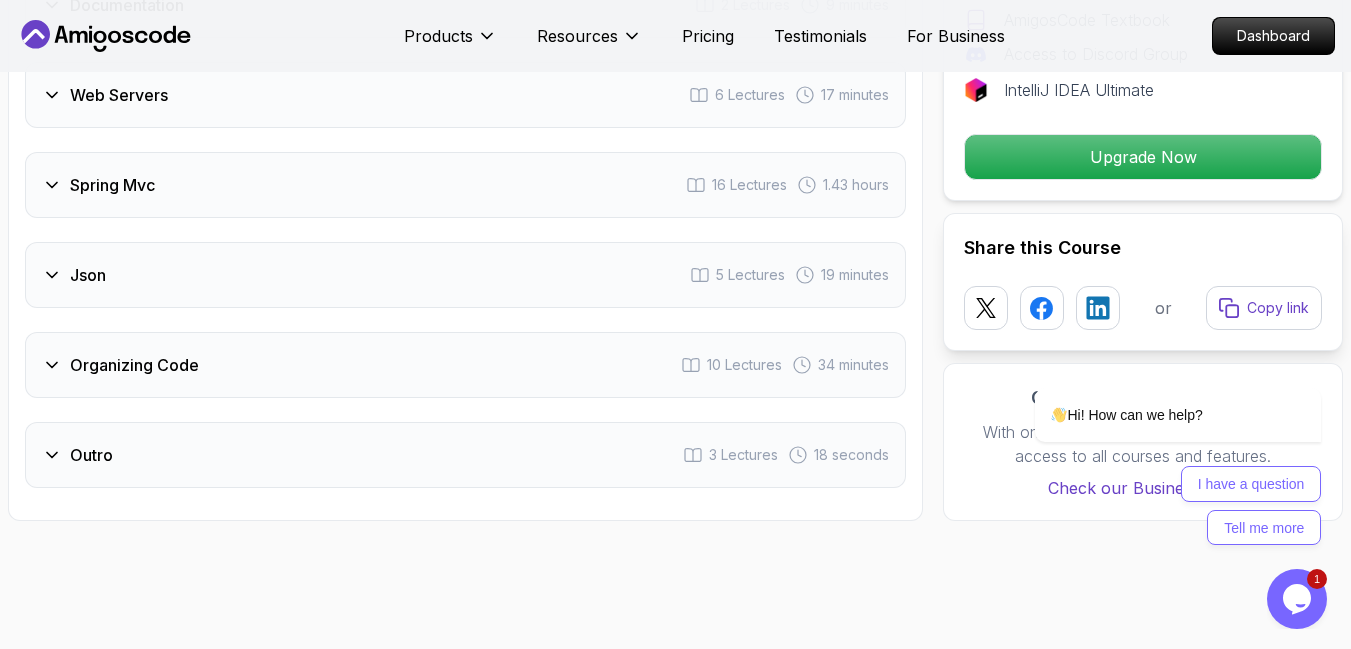 click on "Json 5   Lectures     19 minutes" at bounding box center [465, 275] 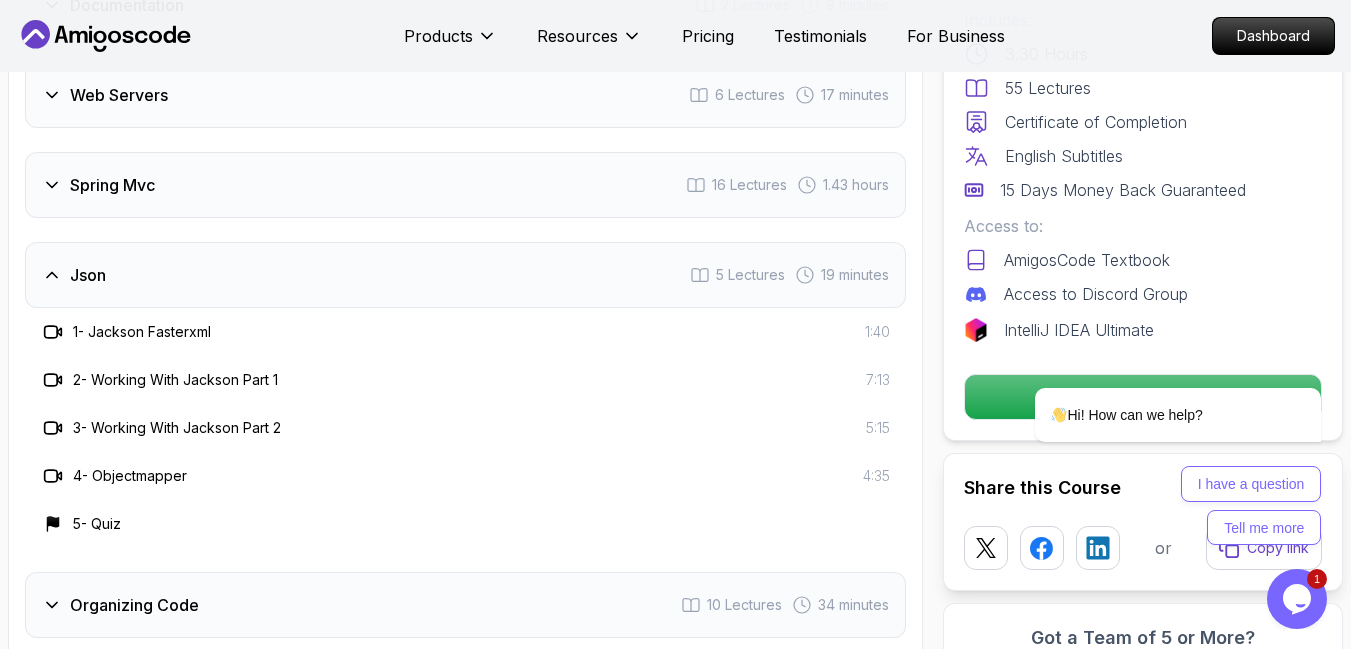 click on "Json 5   Lectures     19 minutes" at bounding box center (465, 275) 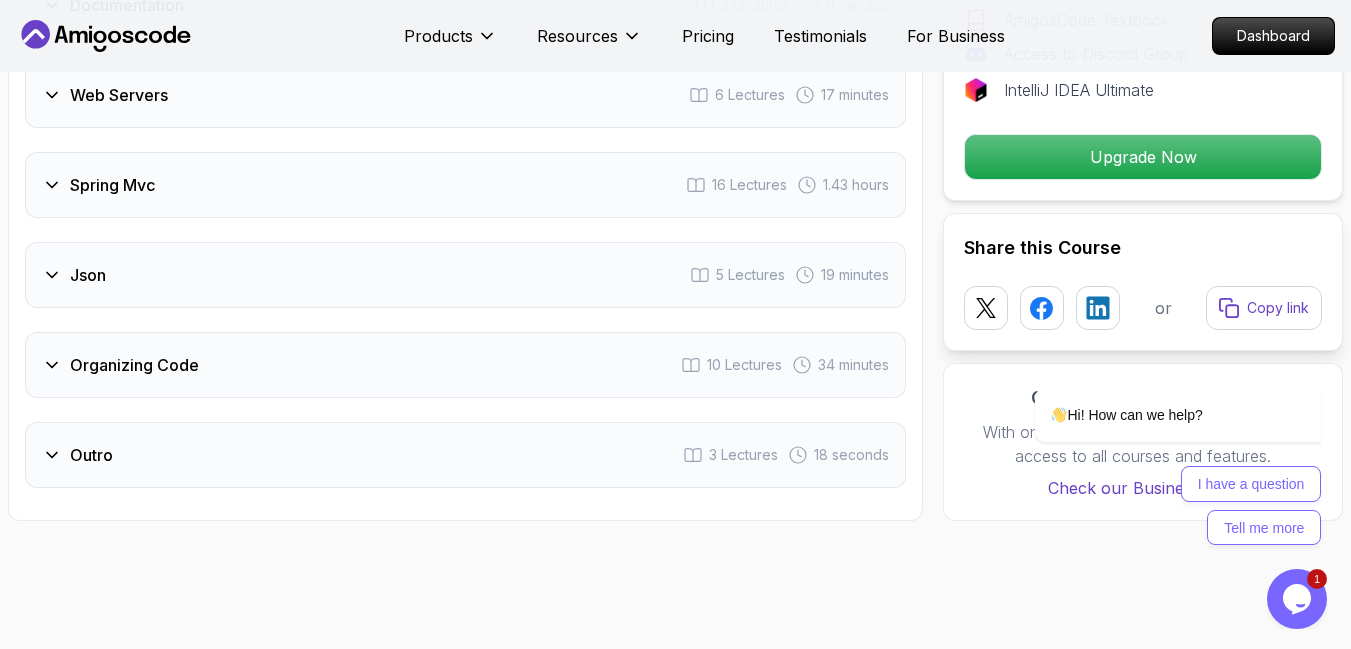 click on "Json 5   Lectures     19 minutes" at bounding box center (465, 275) 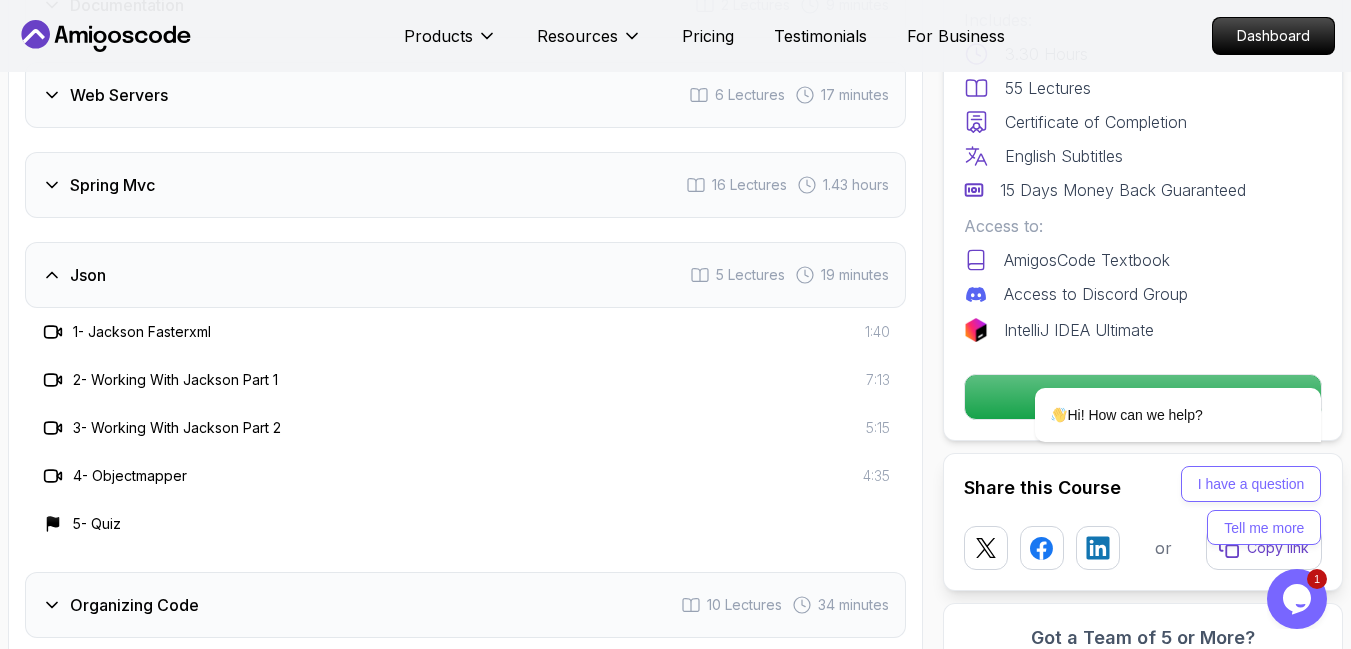 click on "Json 5   Lectures     19 minutes" at bounding box center [465, 275] 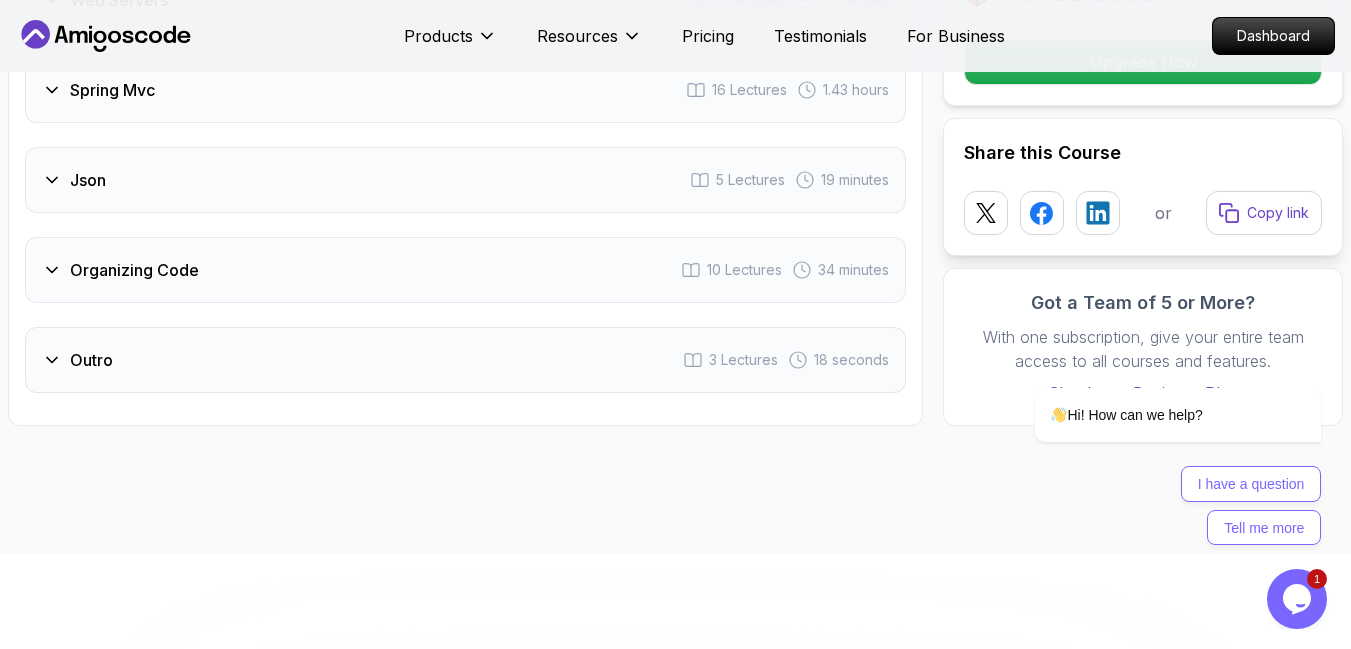 scroll, scrollTop: 3810, scrollLeft: 0, axis: vertical 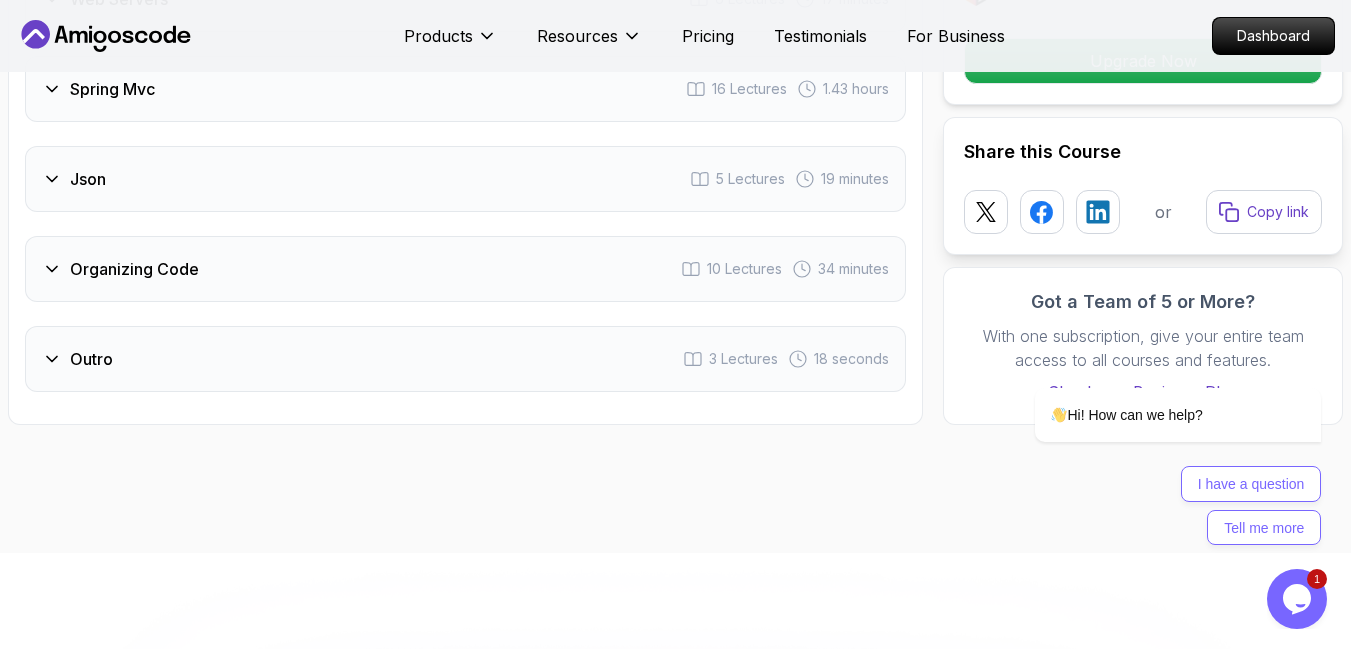 click on "Organizing Code 10   Lectures     34 minutes" at bounding box center (465, 269) 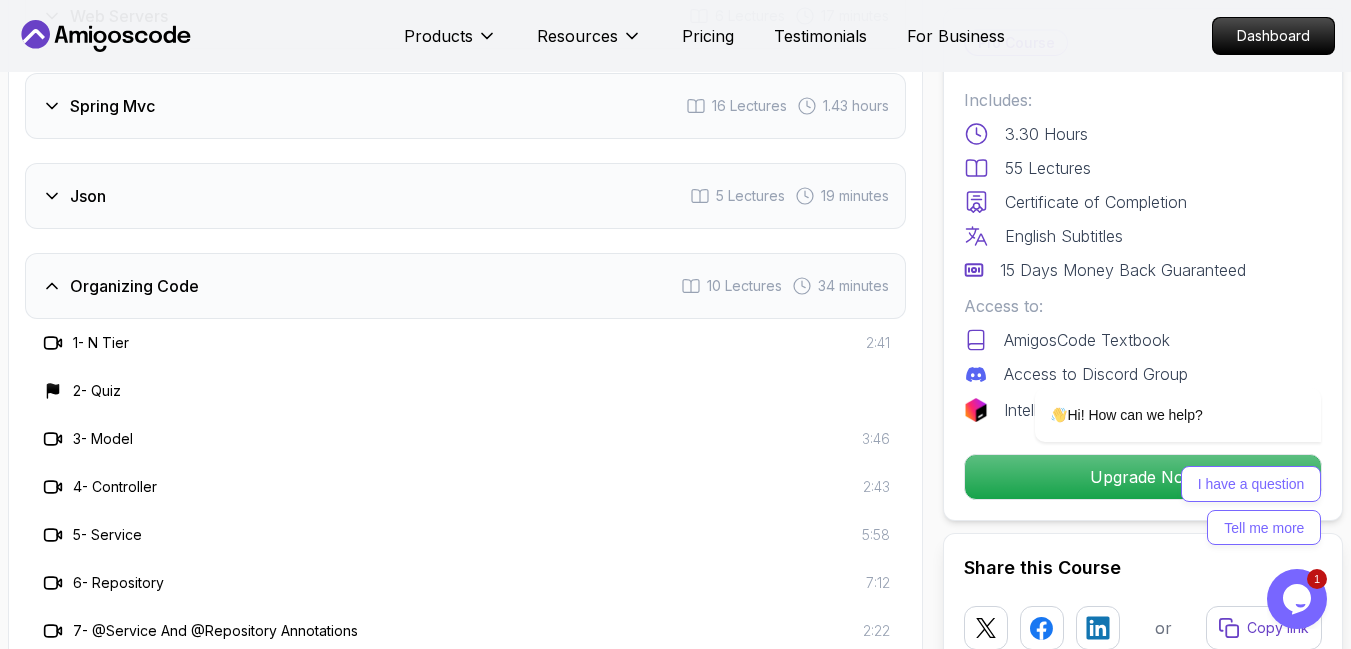 scroll, scrollTop: 3792, scrollLeft: 0, axis: vertical 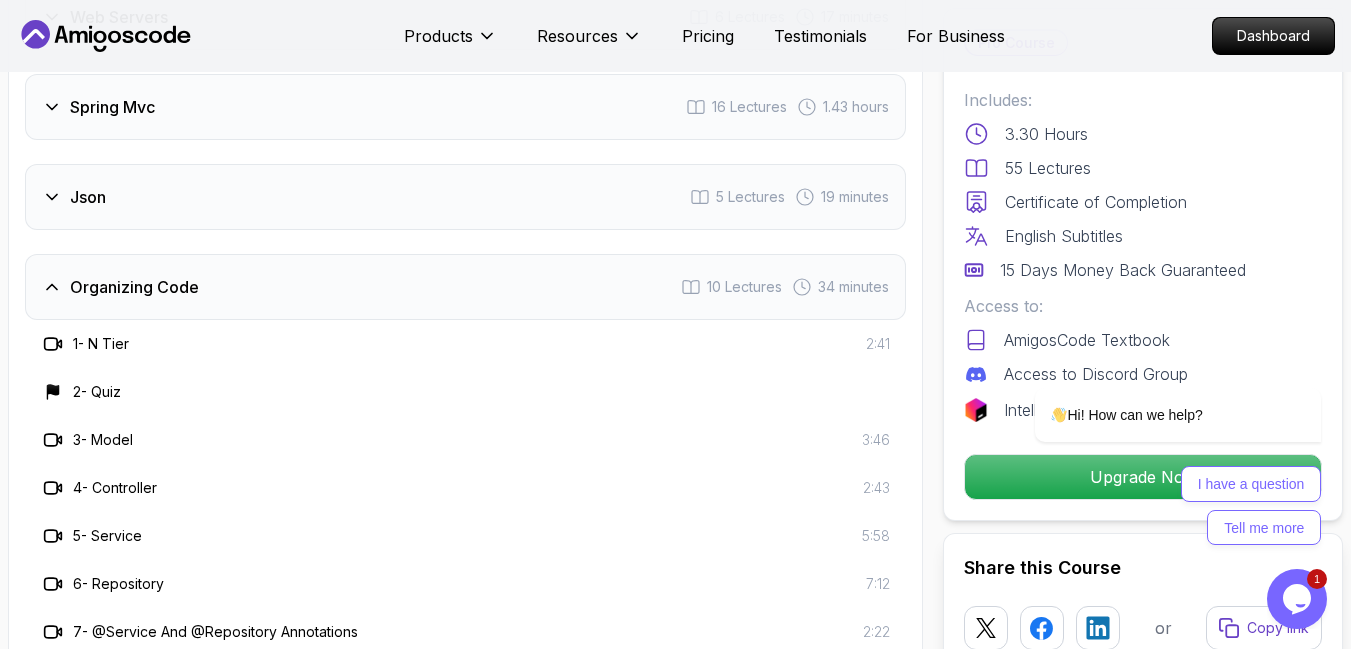click on "Organizing Code 10   Lectures     34 minutes" at bounding box center (465, 287) 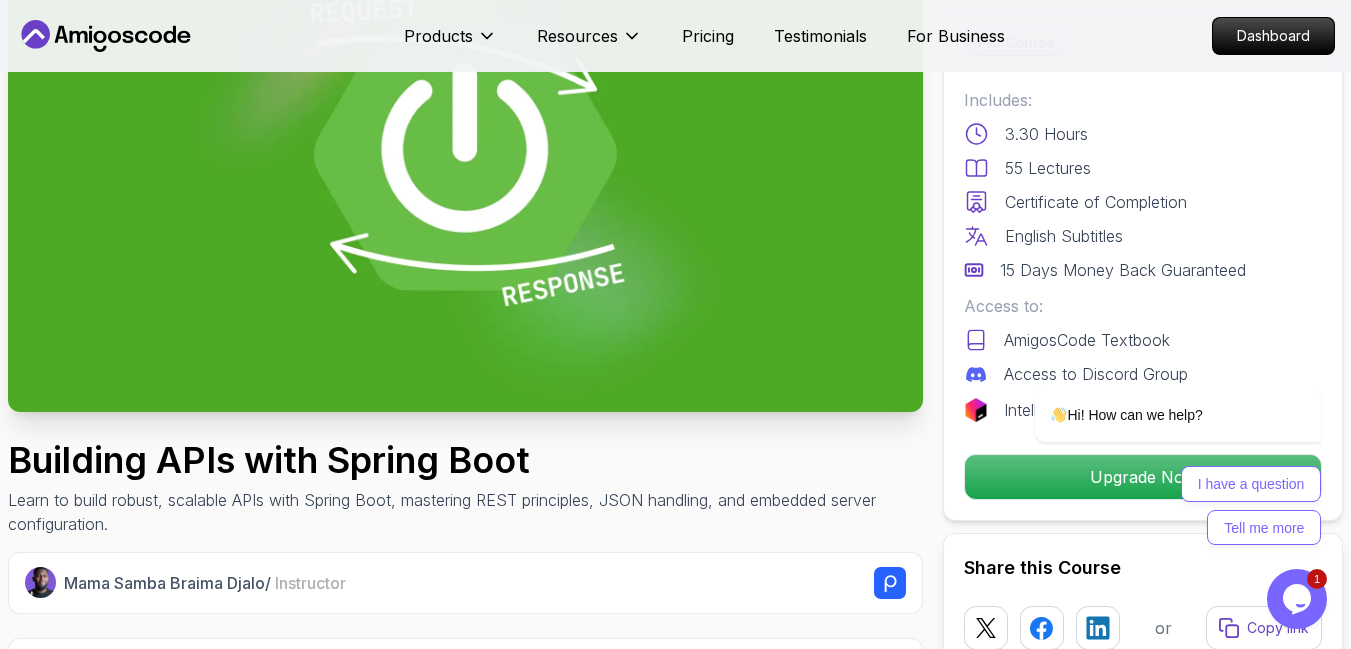 scroll, scrollTop: 0, scrollLeft: 0, axis: both 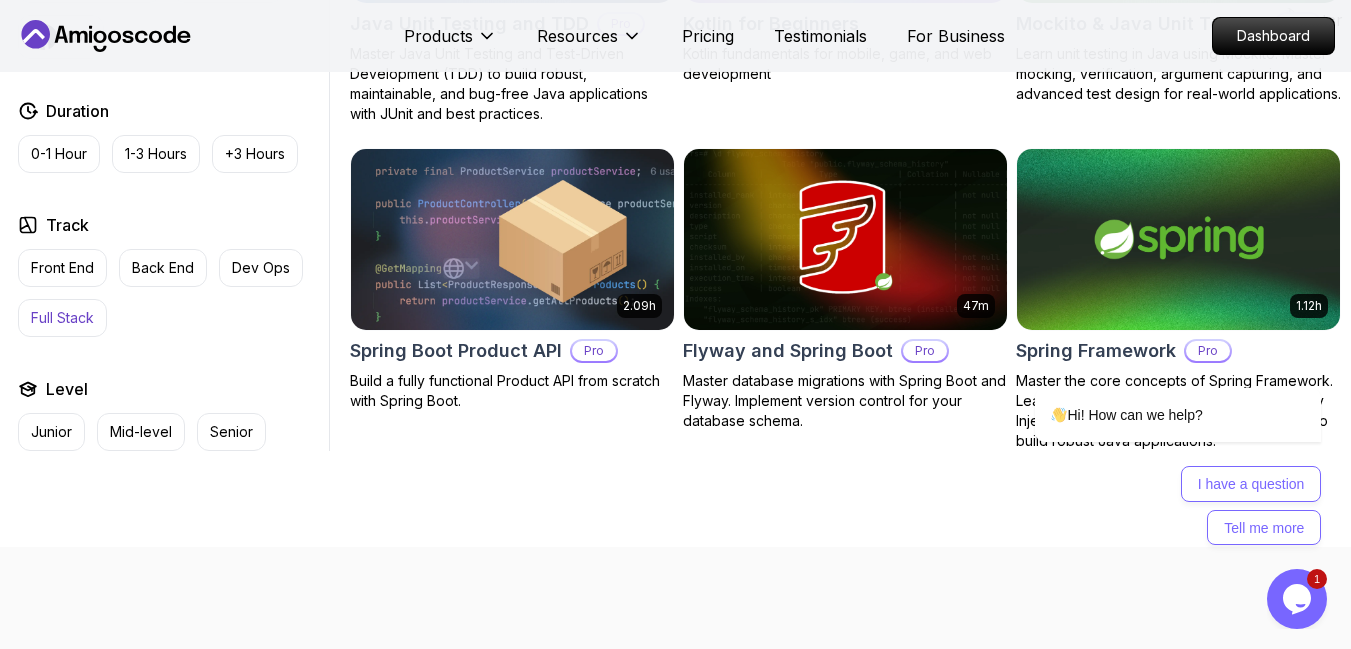 click on "Full Stack" at bounding box center (62, 318) 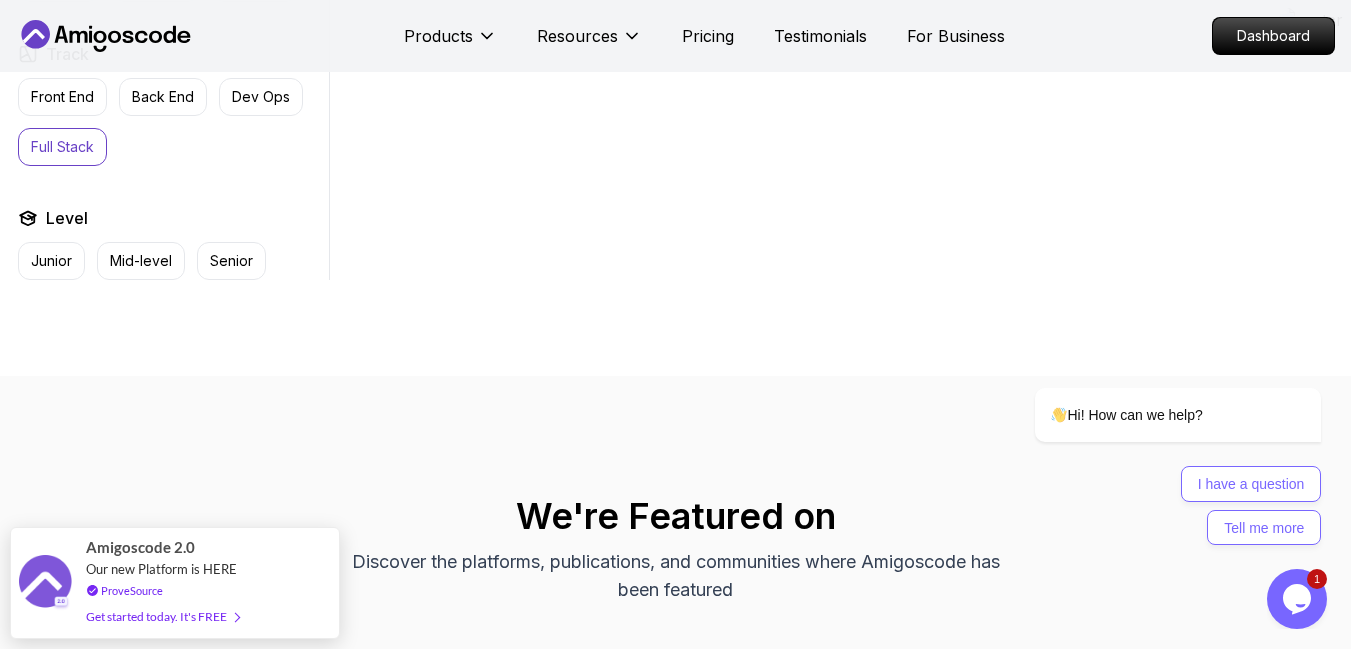 scroll, scrollTop: 1220, scrollLeft: 0, axis: vertical 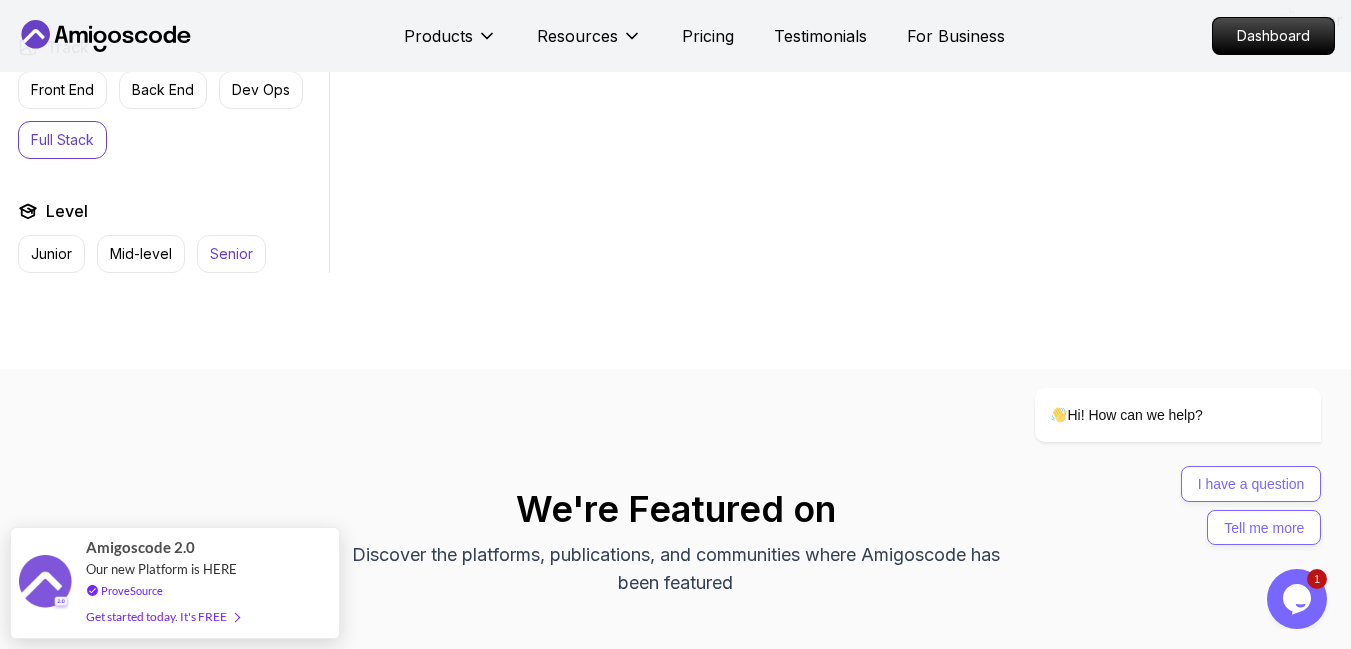 click on "Senior" at bounding box center (231, 254) 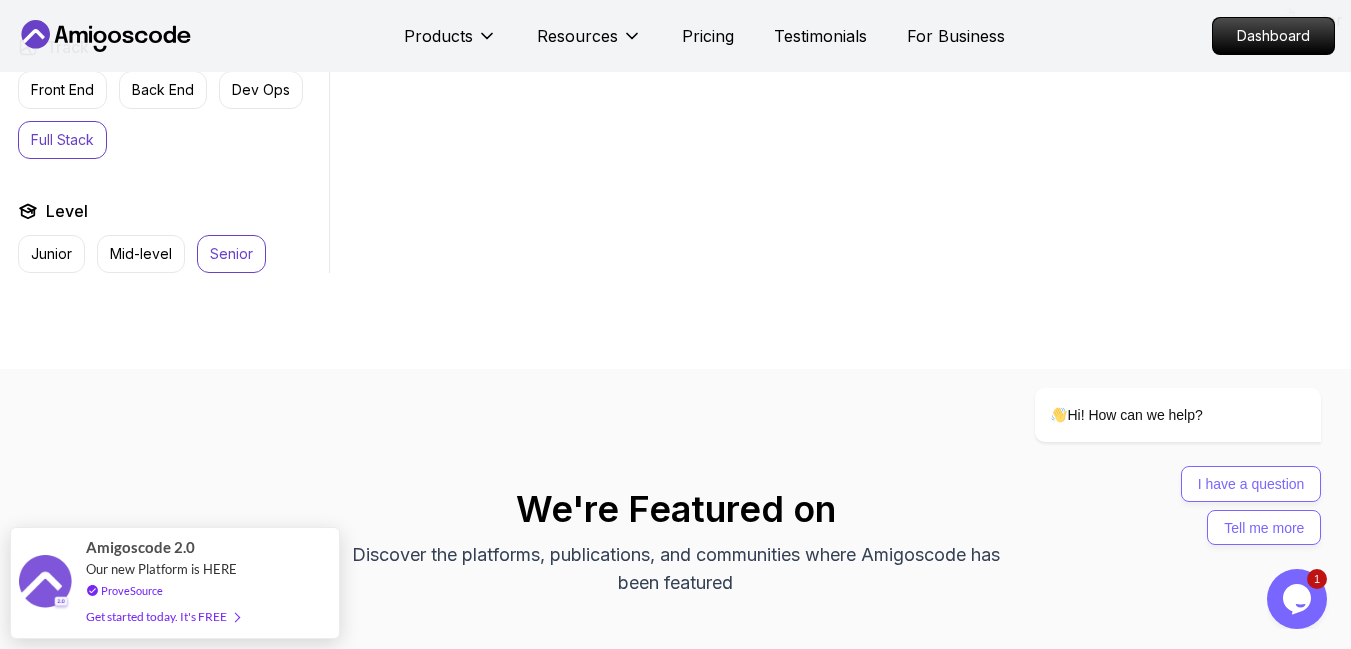 click on "Full Stack" at bounding box center (62, 140) 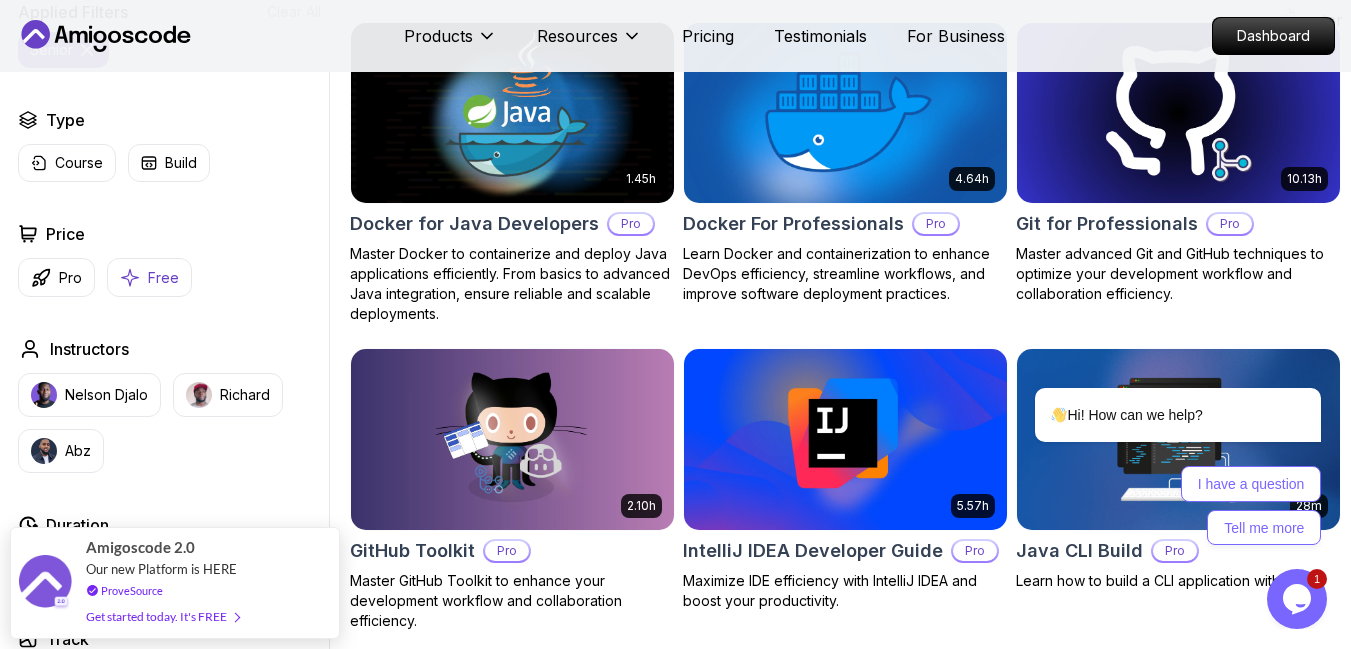 click on "Free" at bounding box center [163, 278] 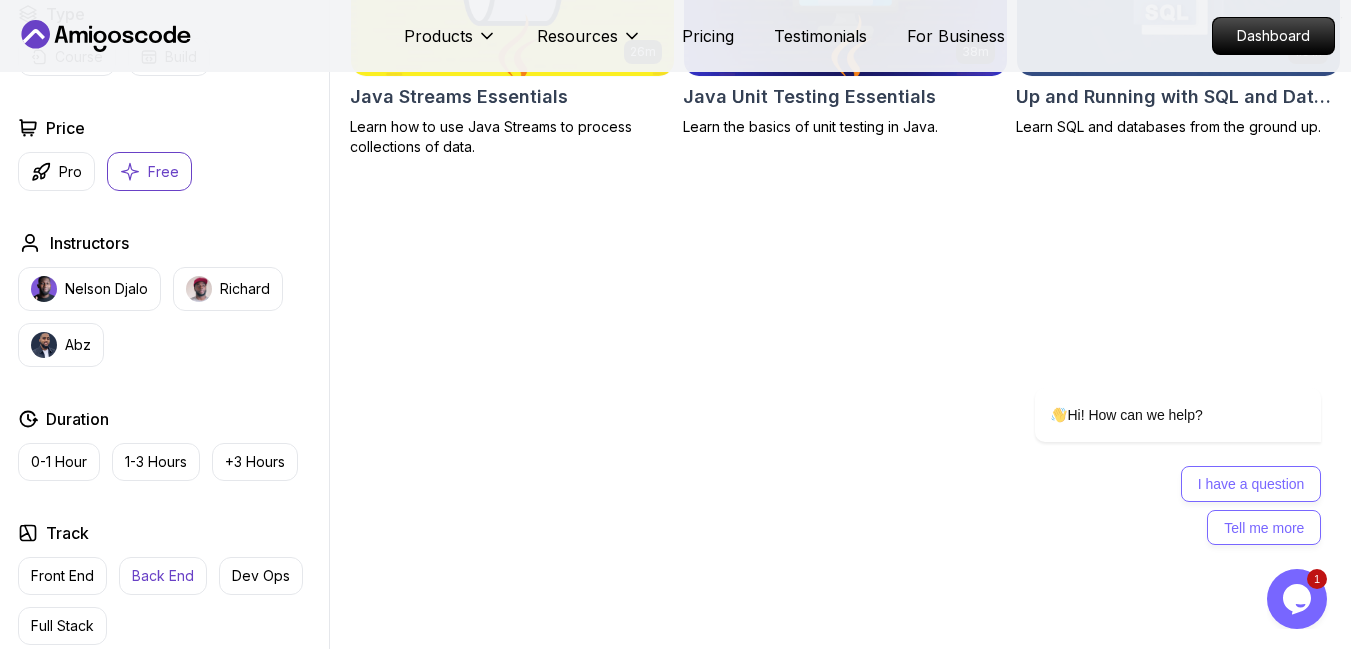 scroll, scrollTop: 732, scrollLeft: 0, axis: vertical 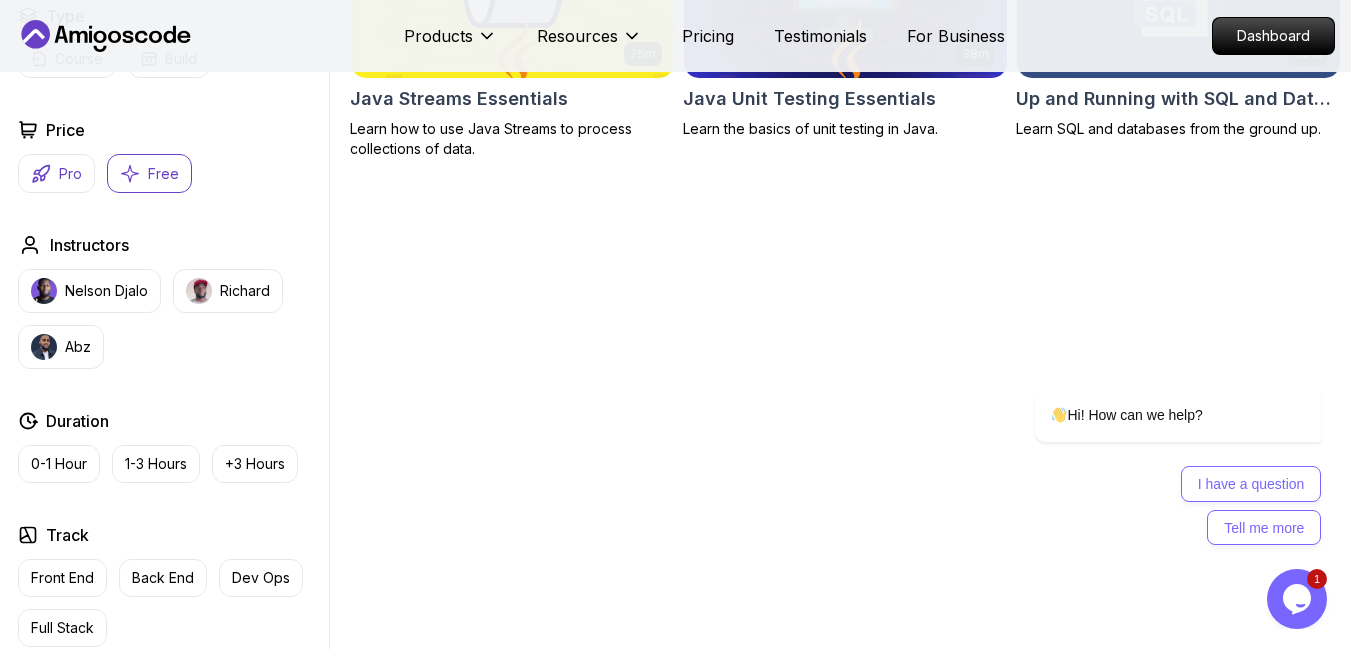 click 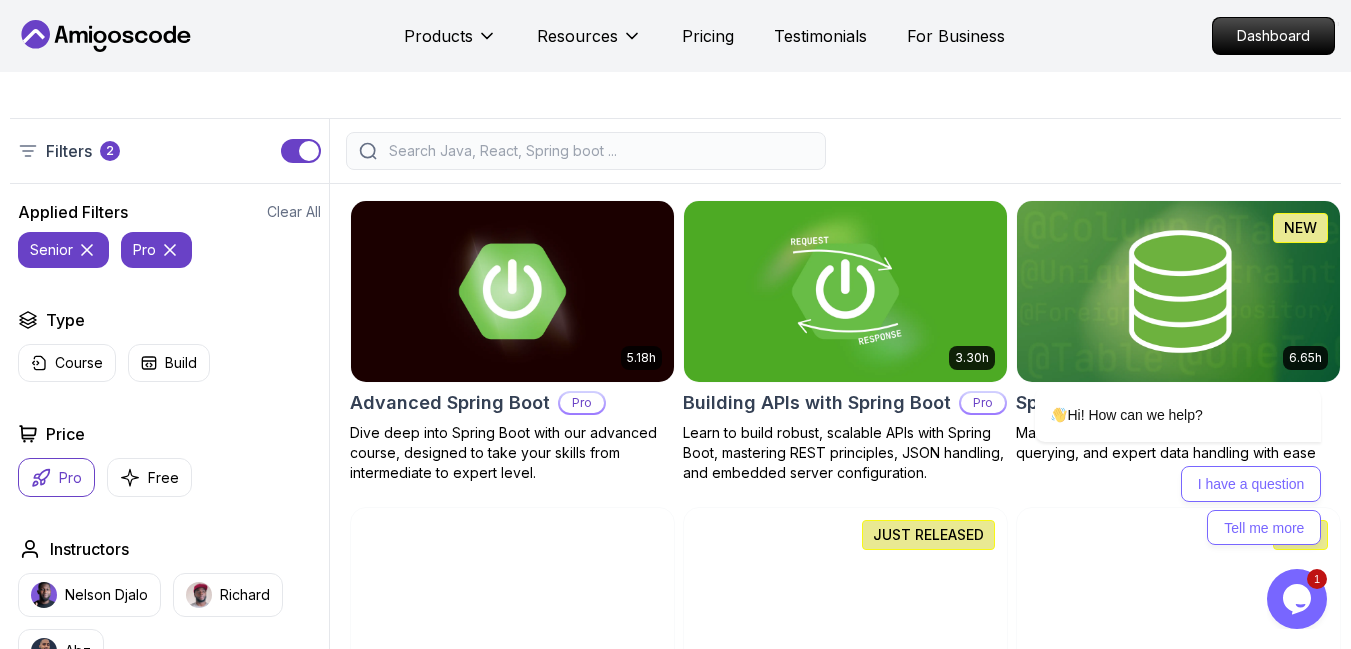 scroll, scrollTop: 427, scrollLeft: 0, axis: vertical 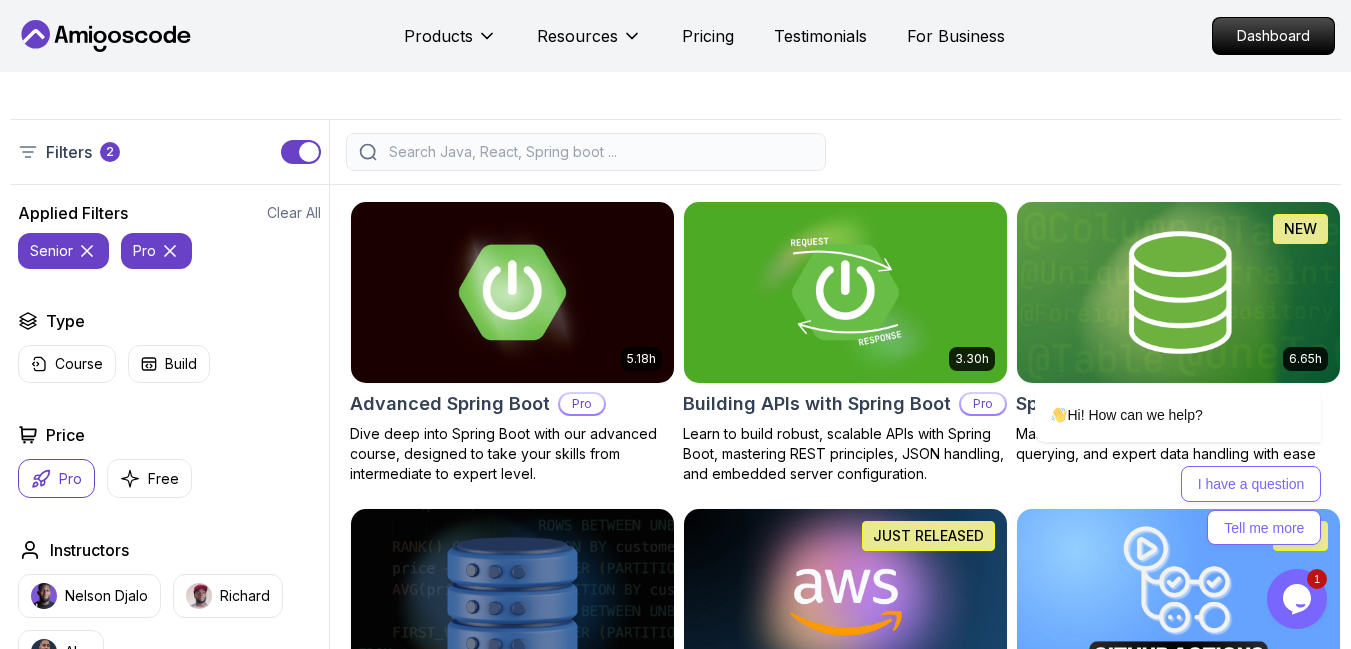 click 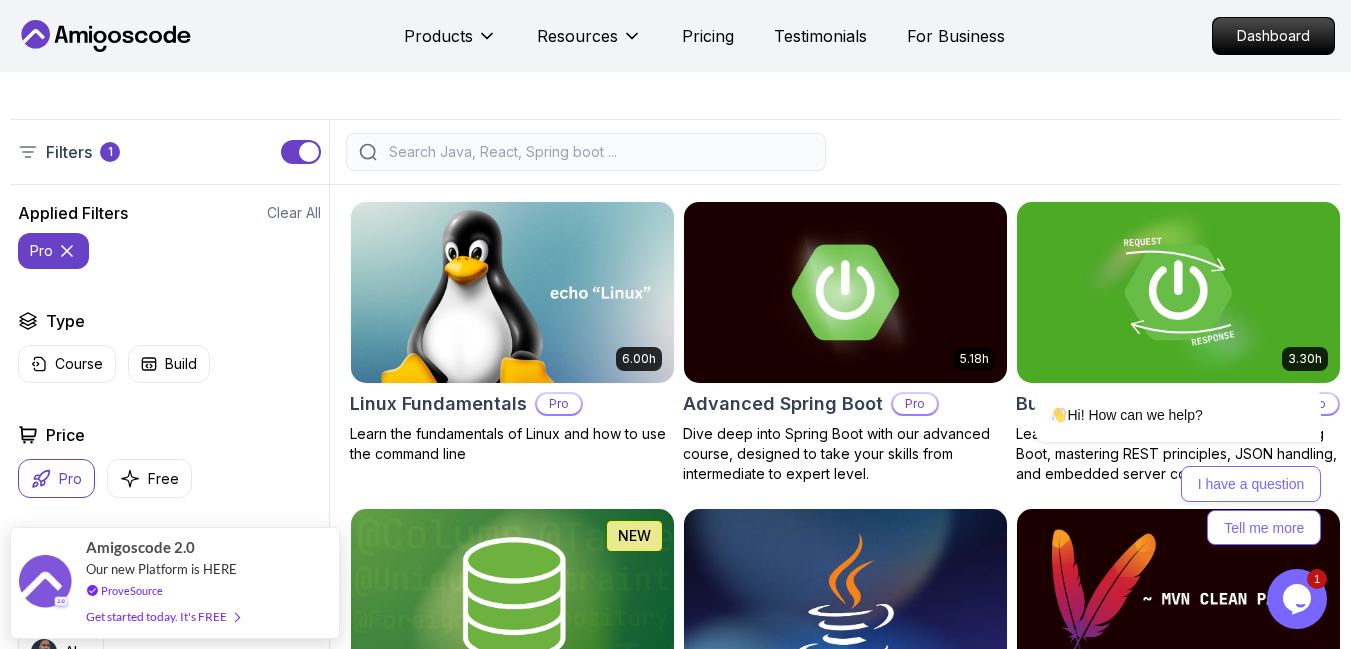 click 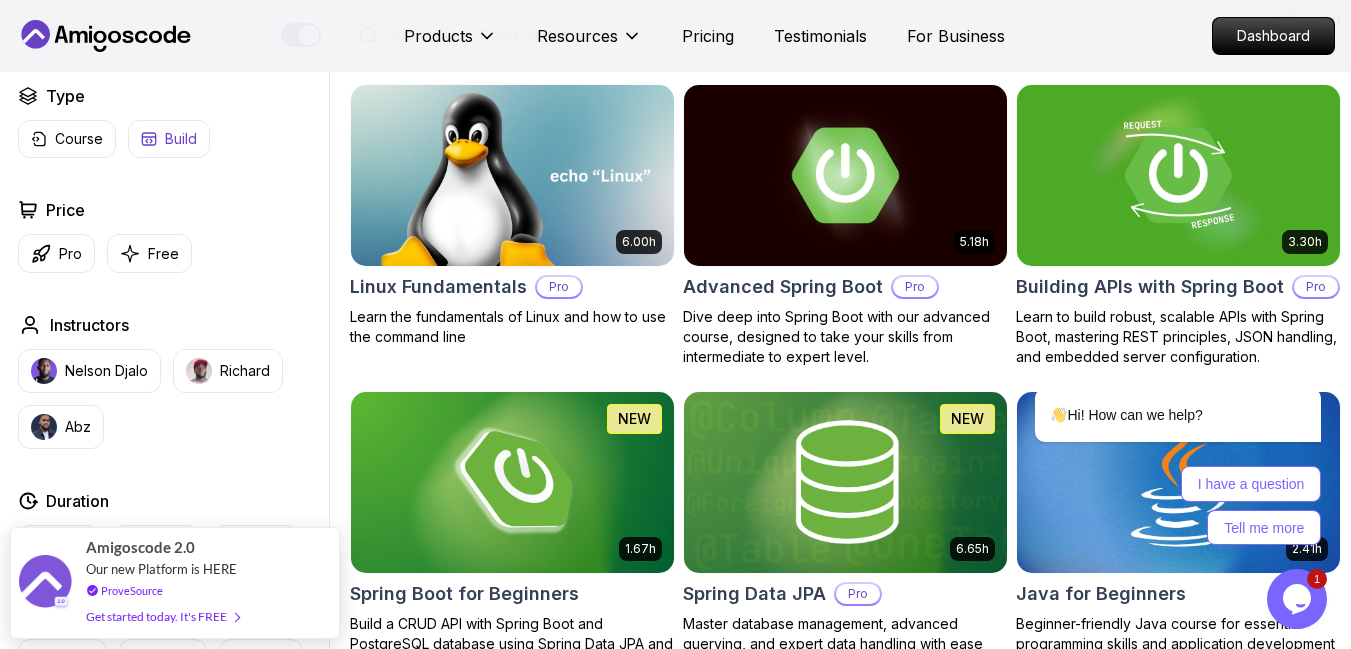scroll, scrollTop: 506, scrollLeft: 0, axis: vertical 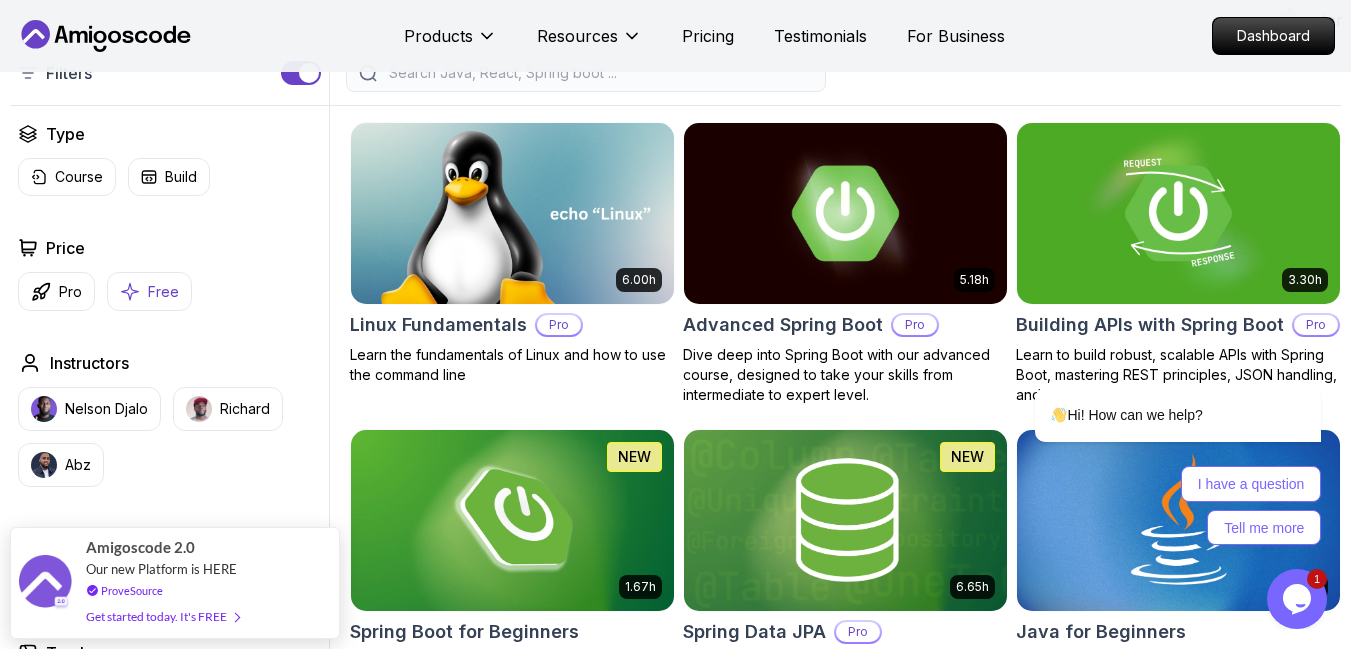 click on "Free" at bounding box center [163, 292] 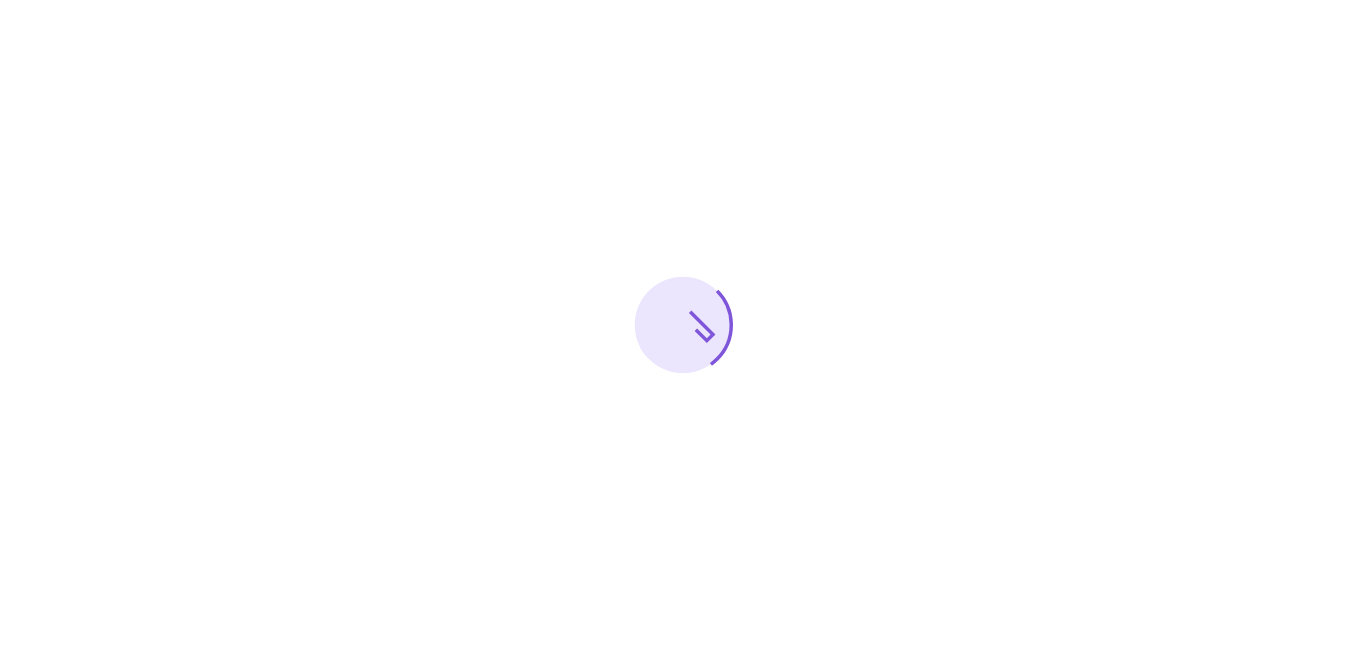 scroll, scrollTop: 0, scrollLeft: 0, axis: both 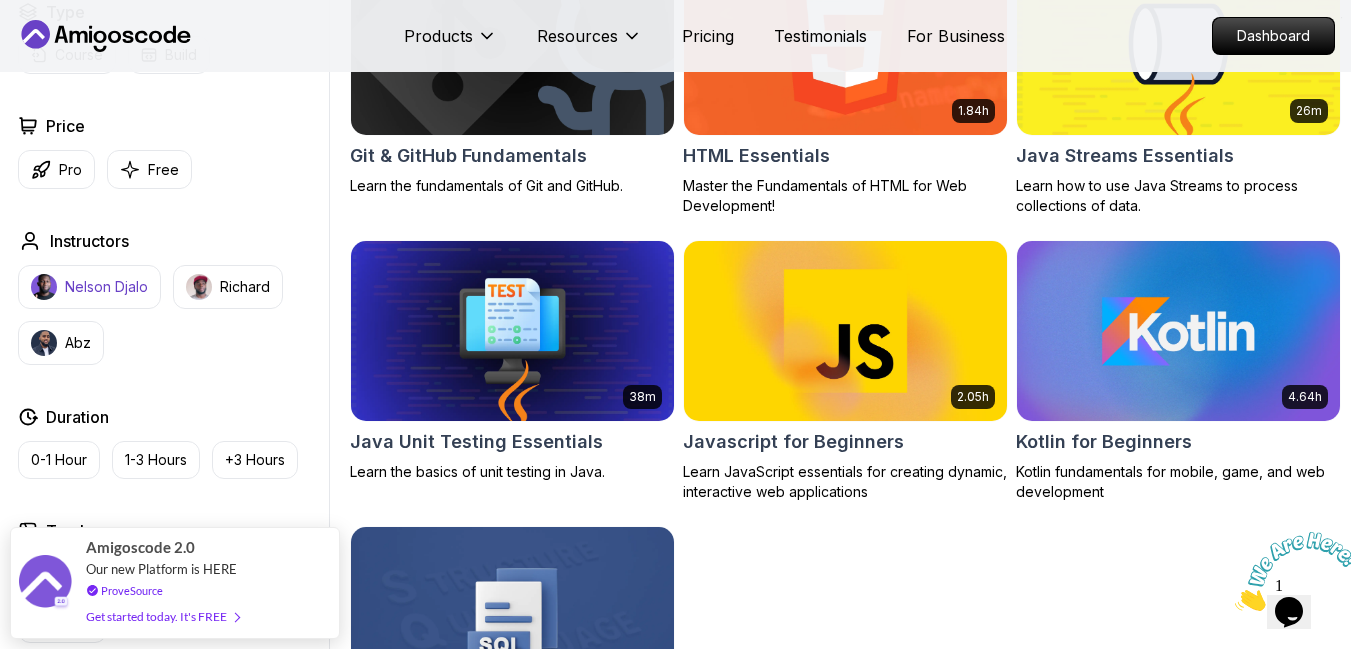 click on "Nelson Djalo" at bounding box center [89, 287] 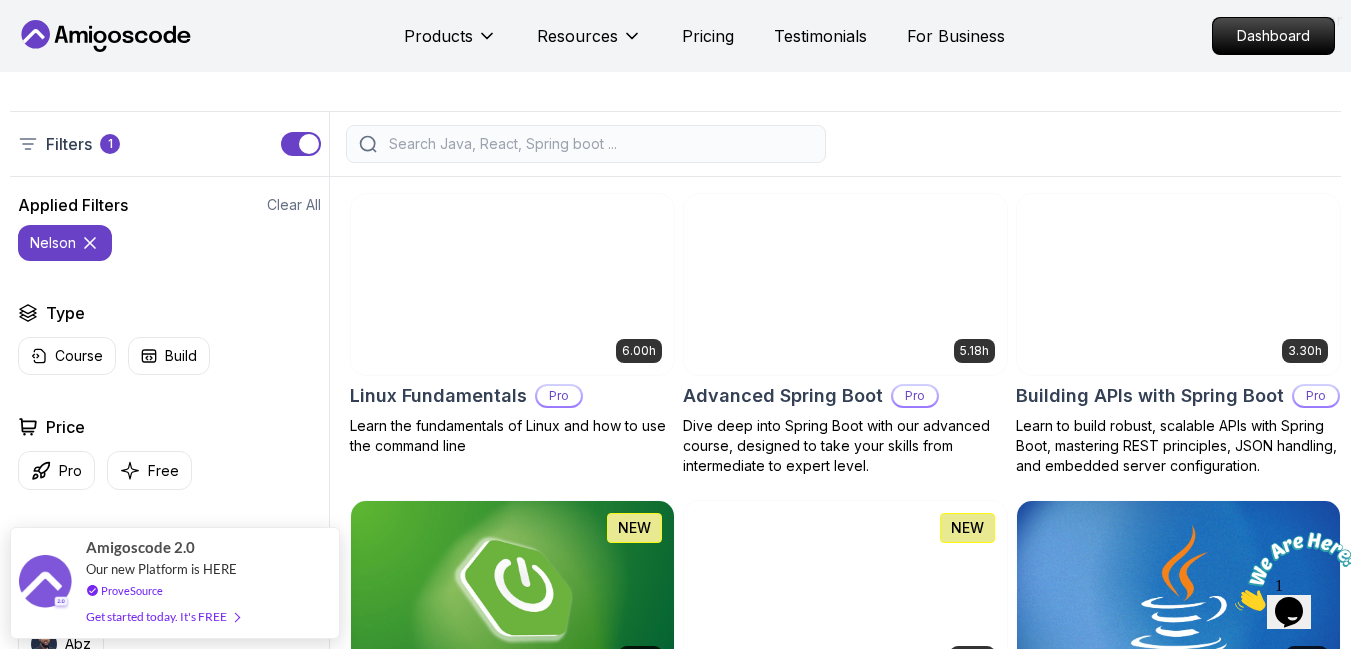 scroll, scrollTop: 434, scrollLeft: 0, axis: vertical 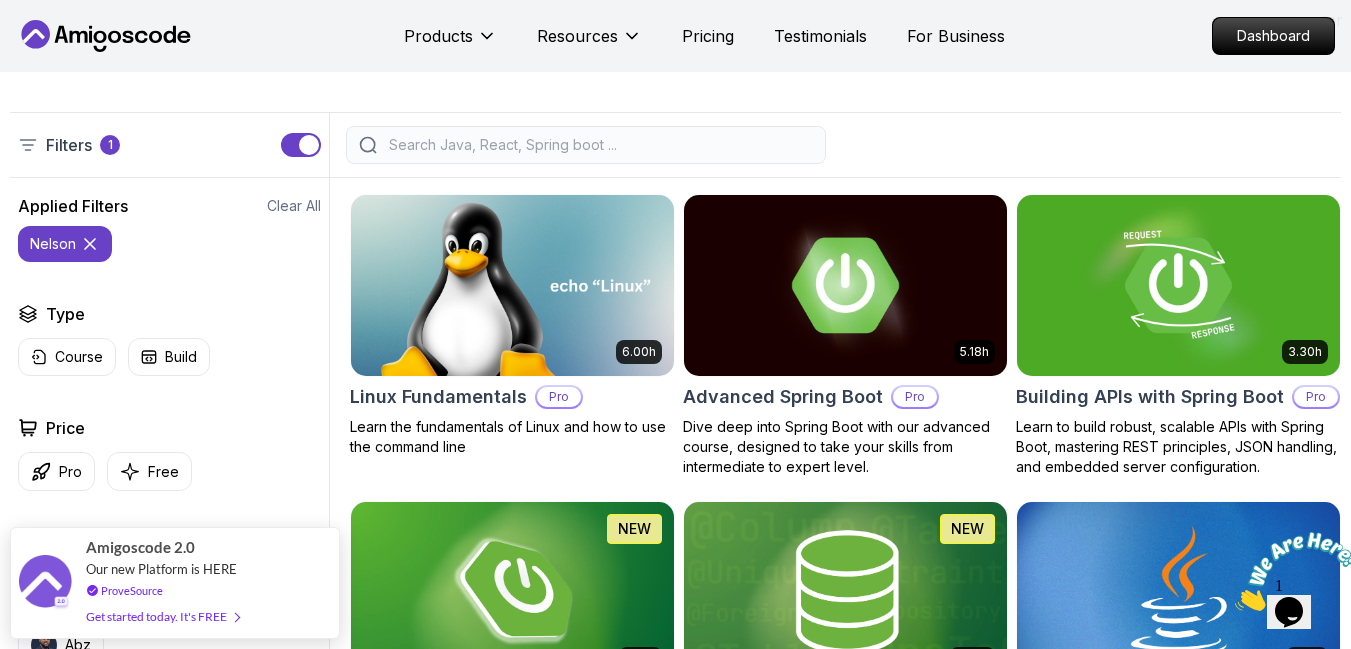 click 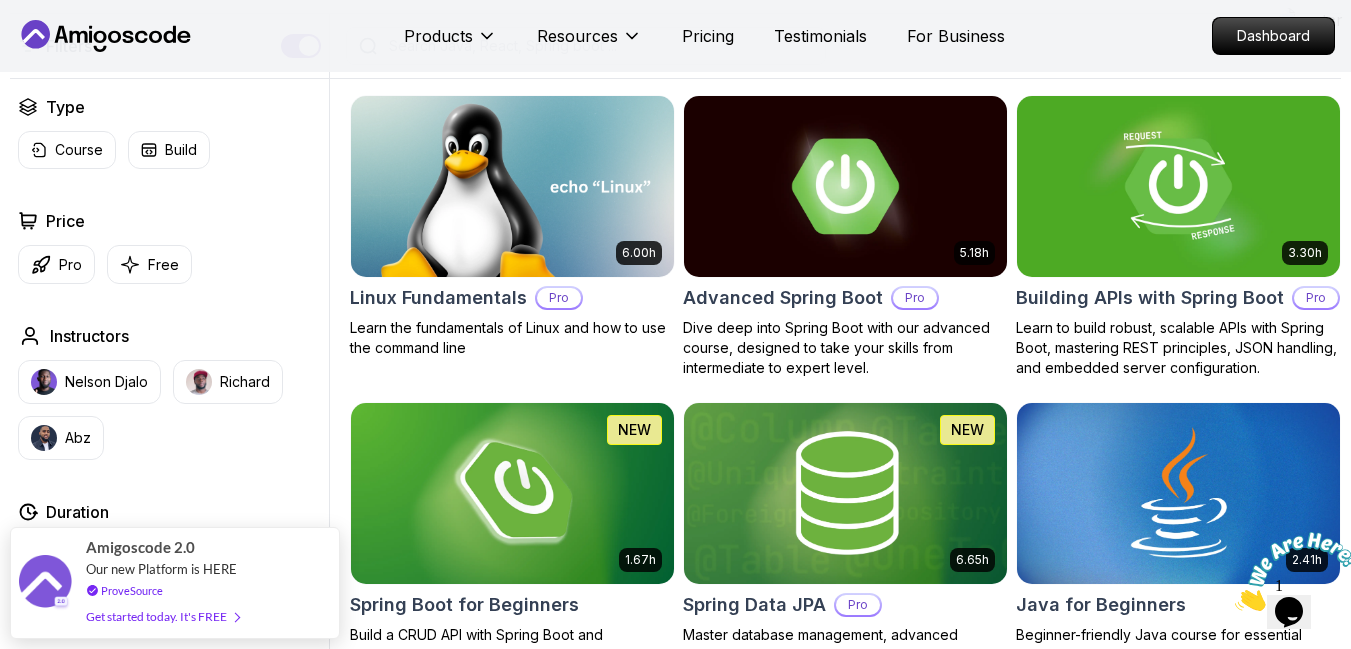 scroll, scrollTop: 534, scrollLeft: 0, axis: vertical 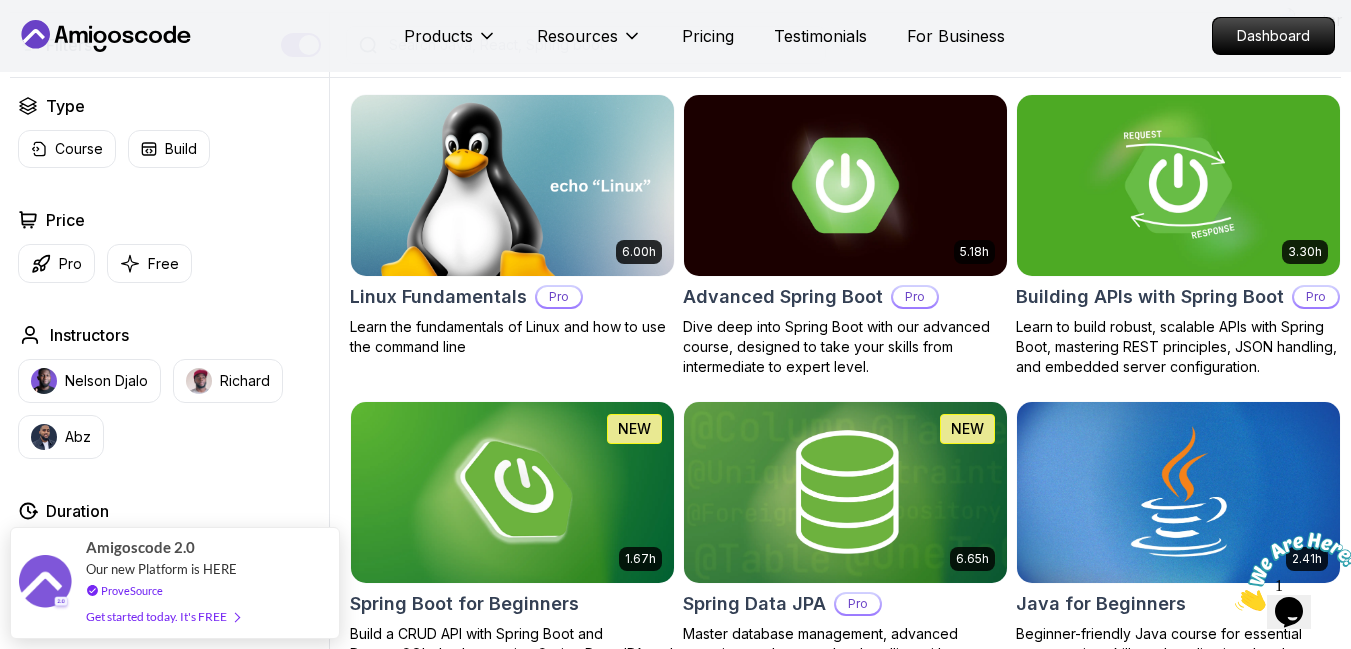 click on "Instructors" at bounding box center [89, 335] 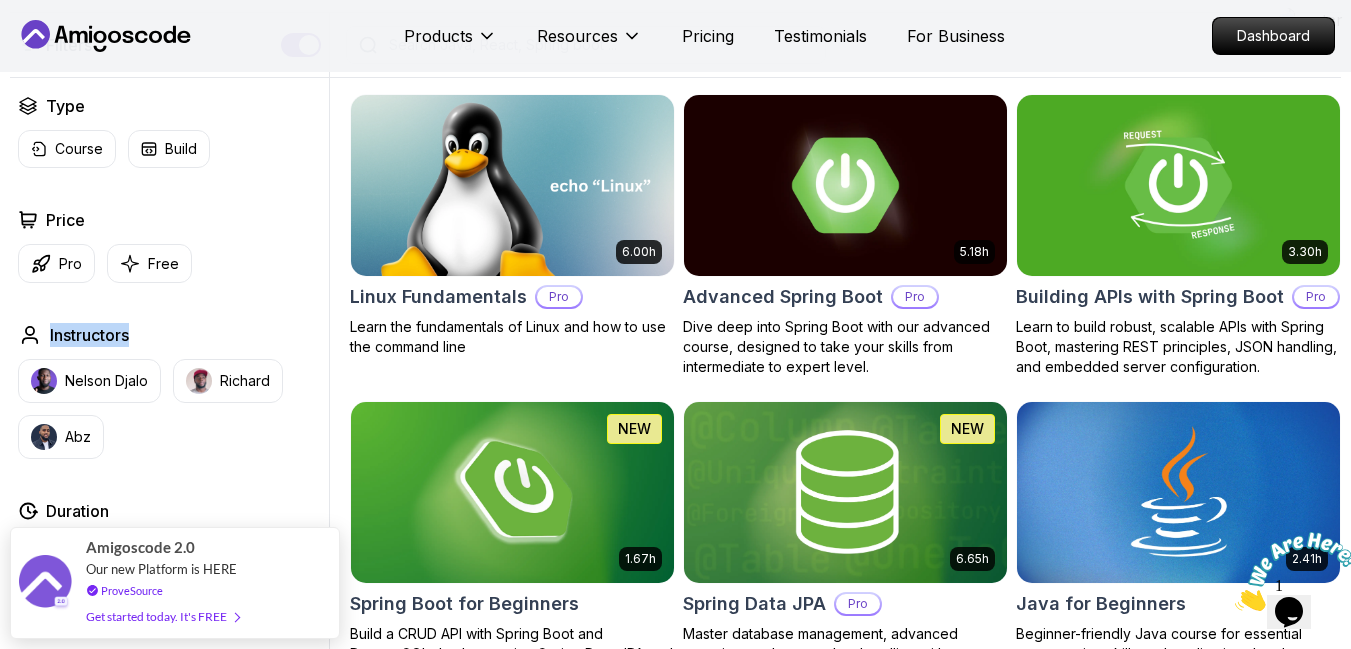 click on "Instructors" at bounding box center [89, 335] 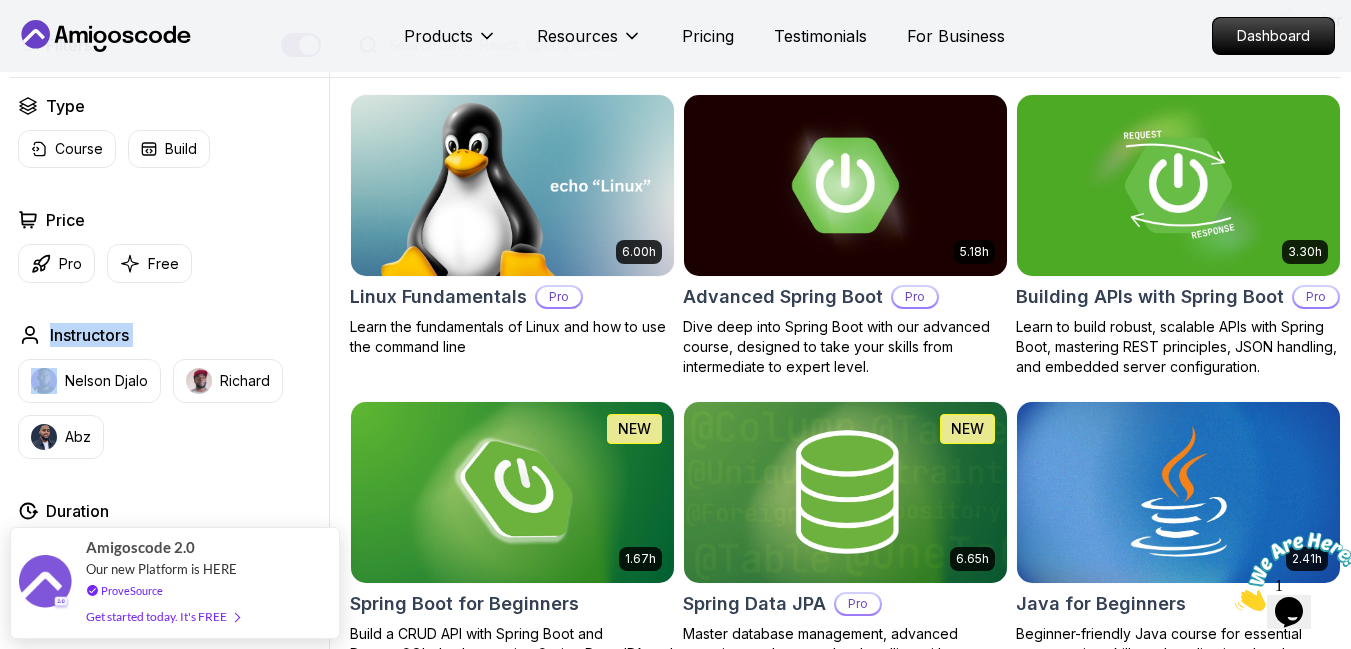 click on "Instructors" at bounding box center [89, 335] 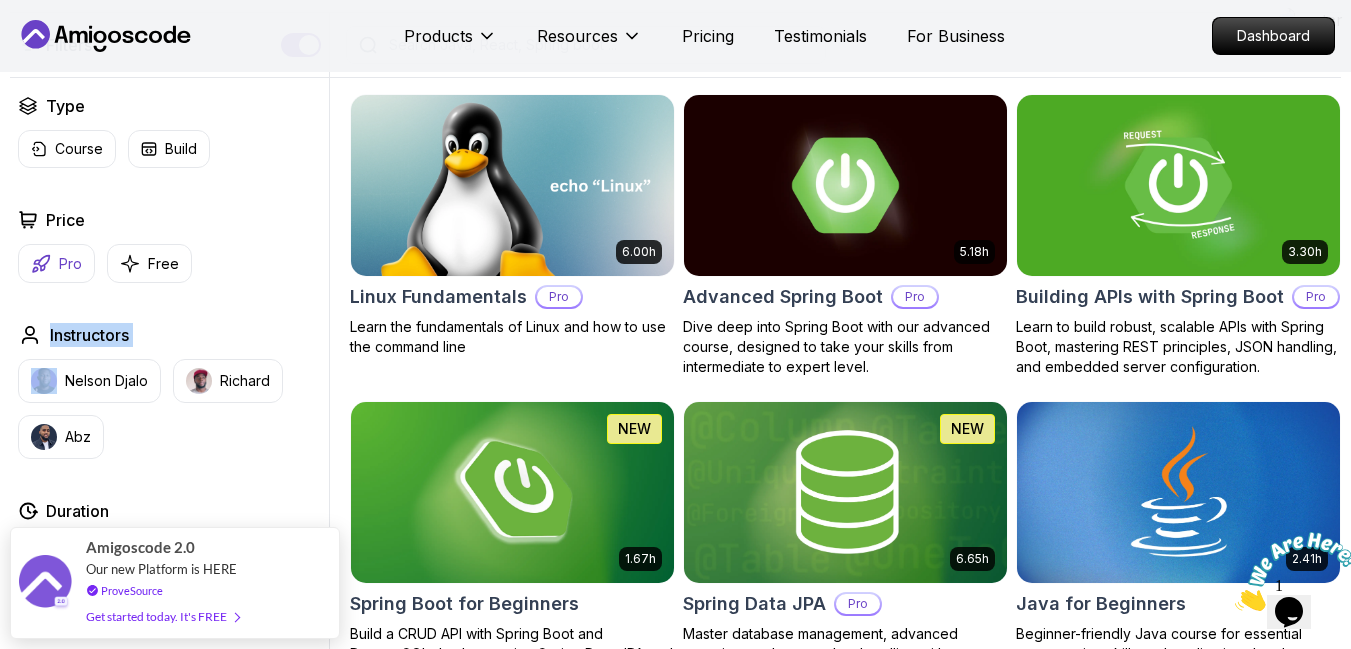 click on "Pro" at bounding box center [70, 264] 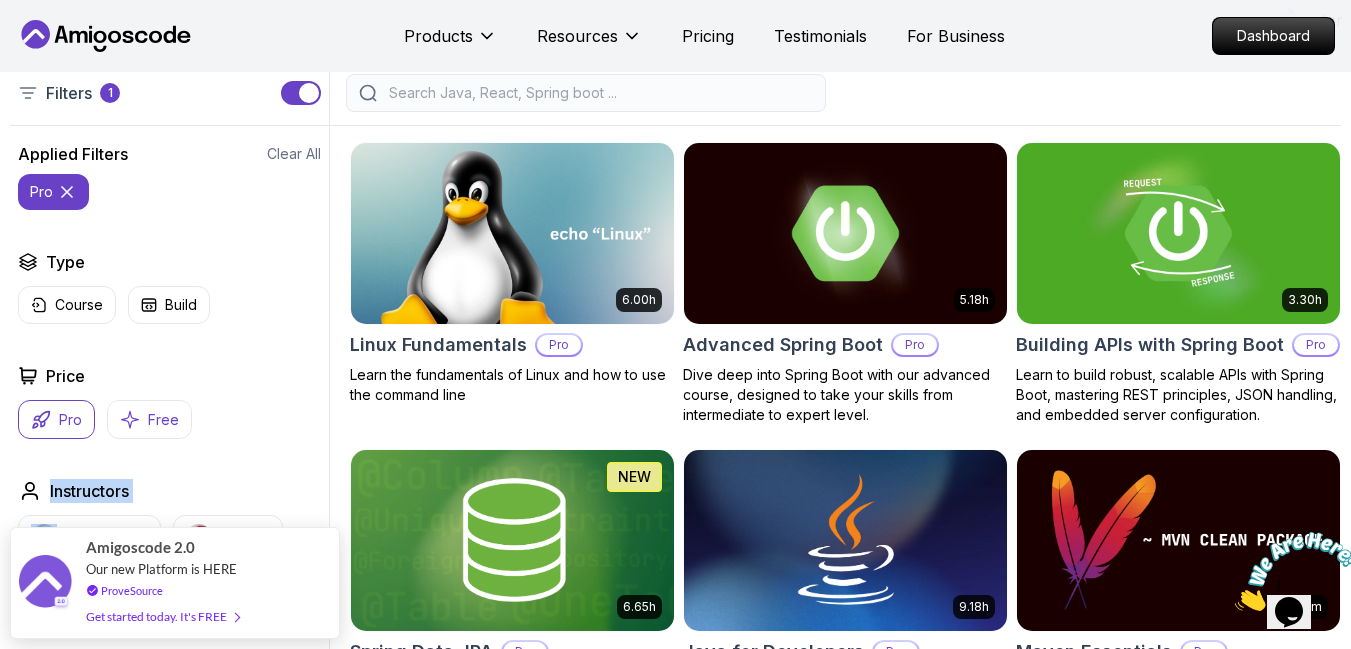 scroll, scrollTop: 483, scrollLeft: 0, axis: vertical 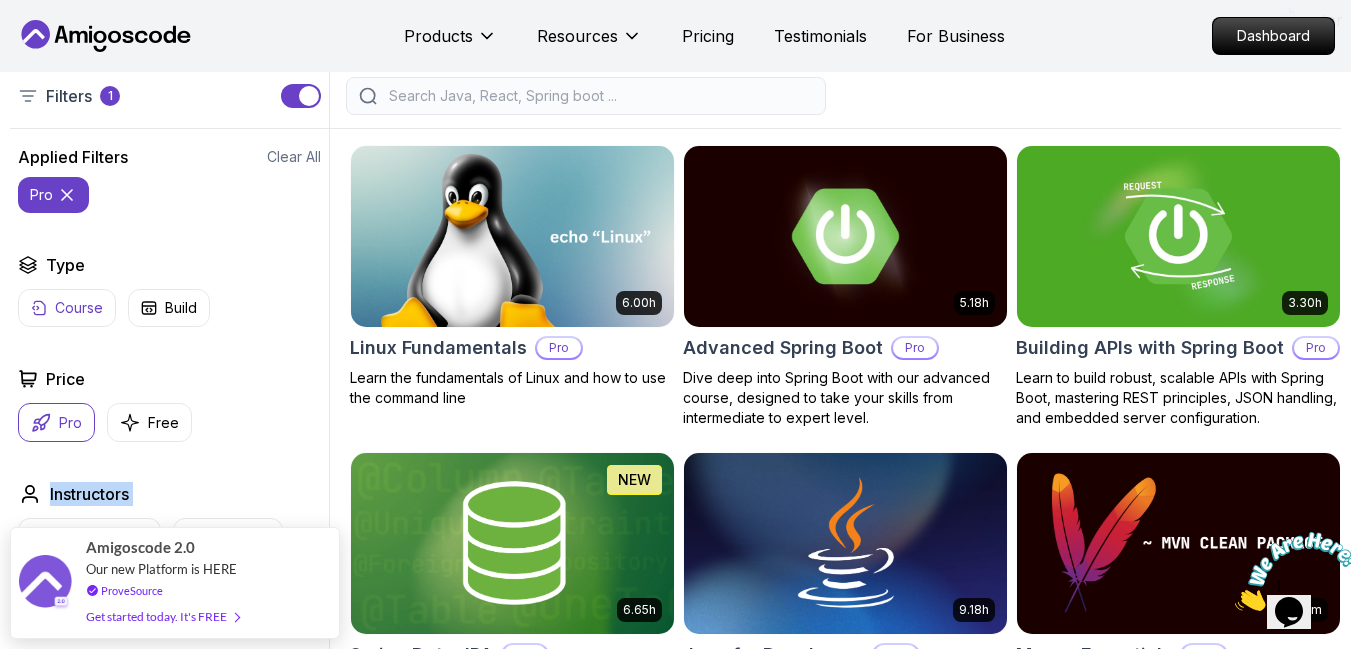 click on "Course" at bounding box center [79, 308] 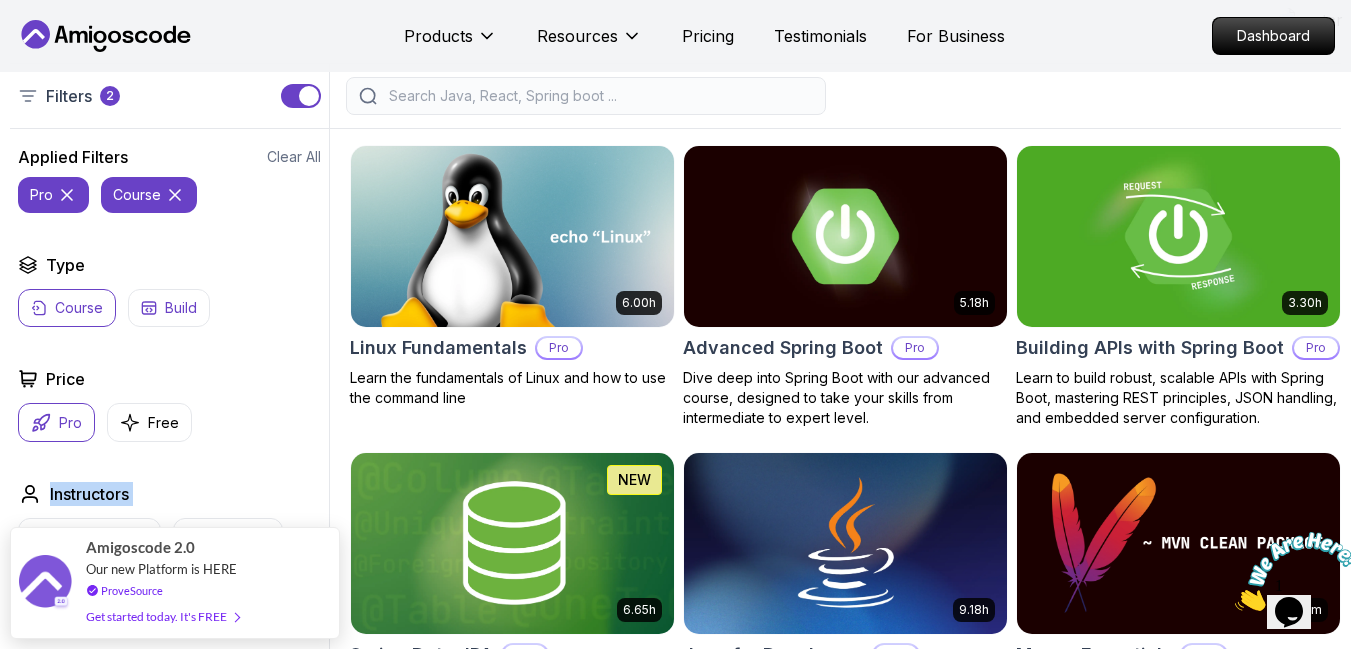 click on "Build" at bounding box center [169, 308] 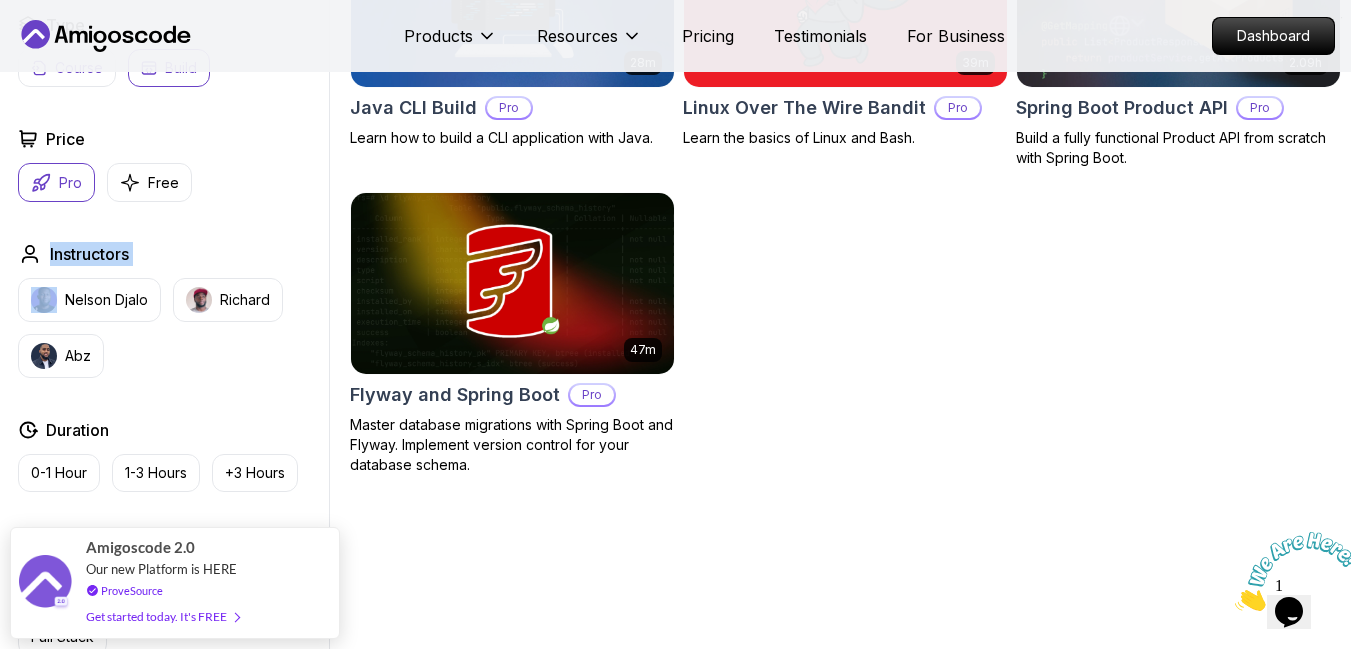 scroll, scrollTop: 724, scrollLeft: 0, axis: vertical 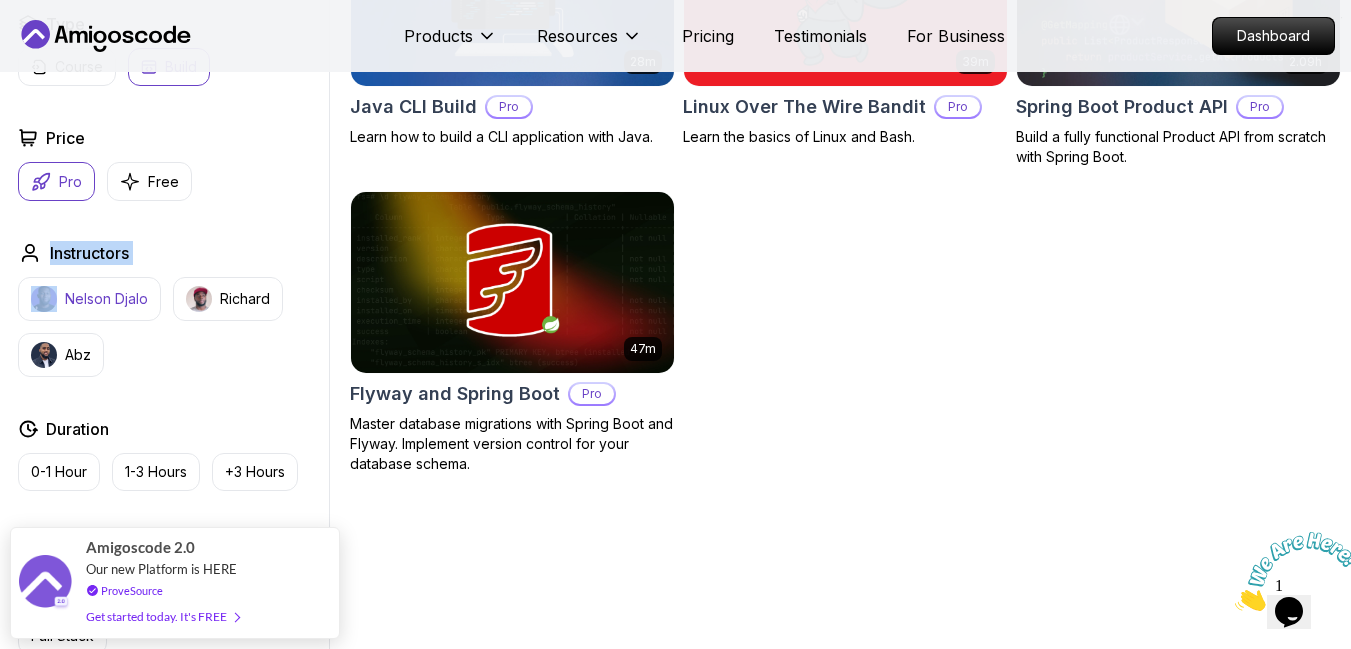 click on "Nelson Djalo" at bounding box center (106, 299) 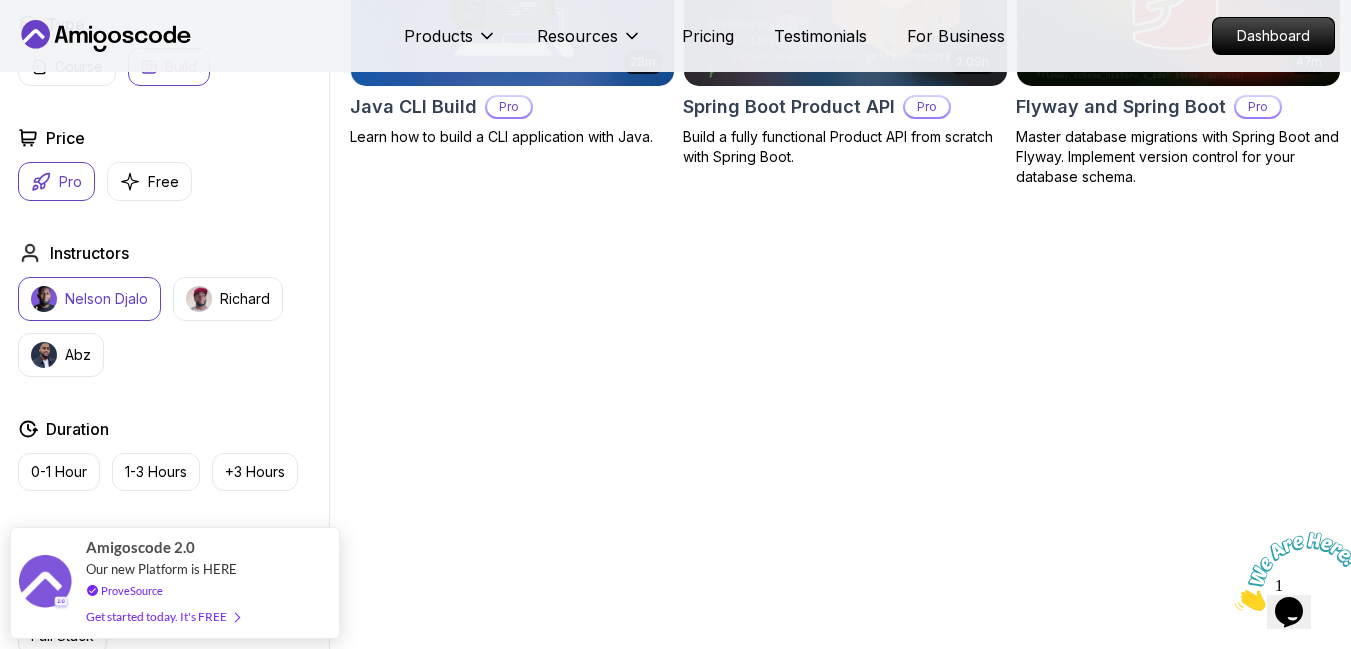 click on "[AGE]m Java CLI Build Pro Learn how to build a CLI application with Java. [DURATION]h Spring Boot Product API Pro Build a fully functional Product API from scratch with Spring Boot. [DURATION]m Flyway and Spring Boot Pro Master database migrations with Spring Boot and Flyway. Implement version control for your database schema." at bounding box center (845, 328) 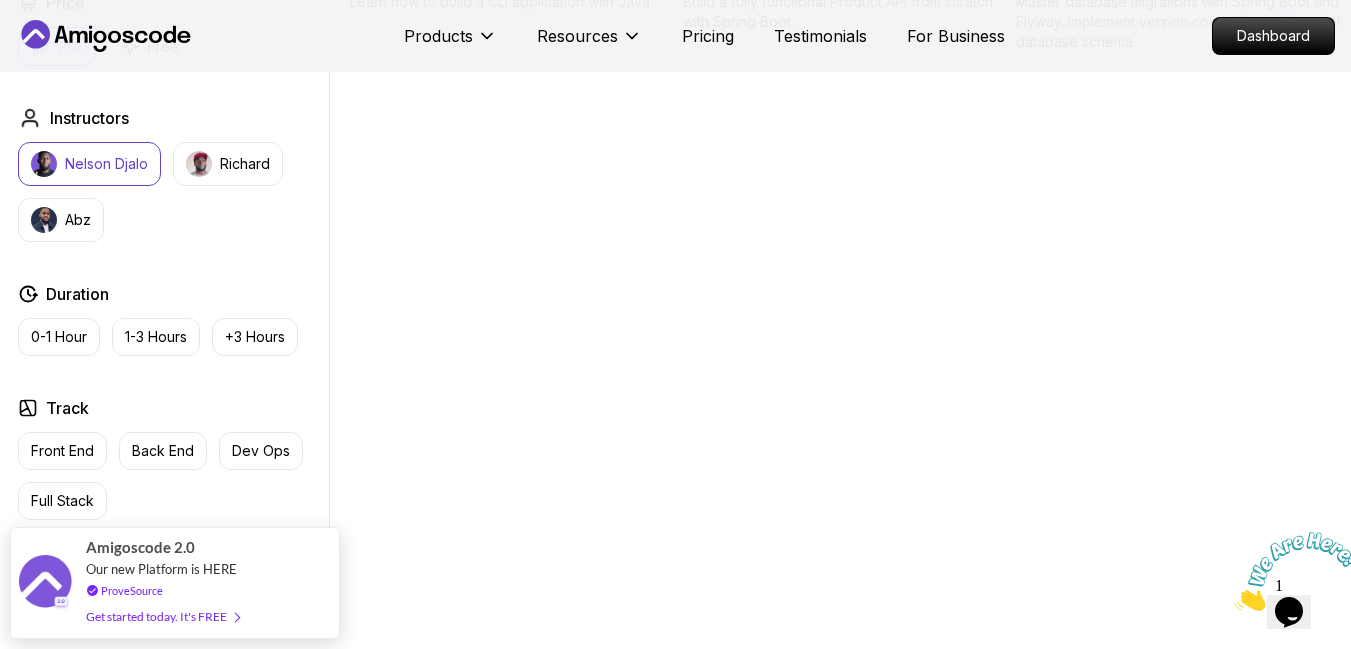 scroll, scrollTop: 862, scrollLeft: 0, axis: vertical 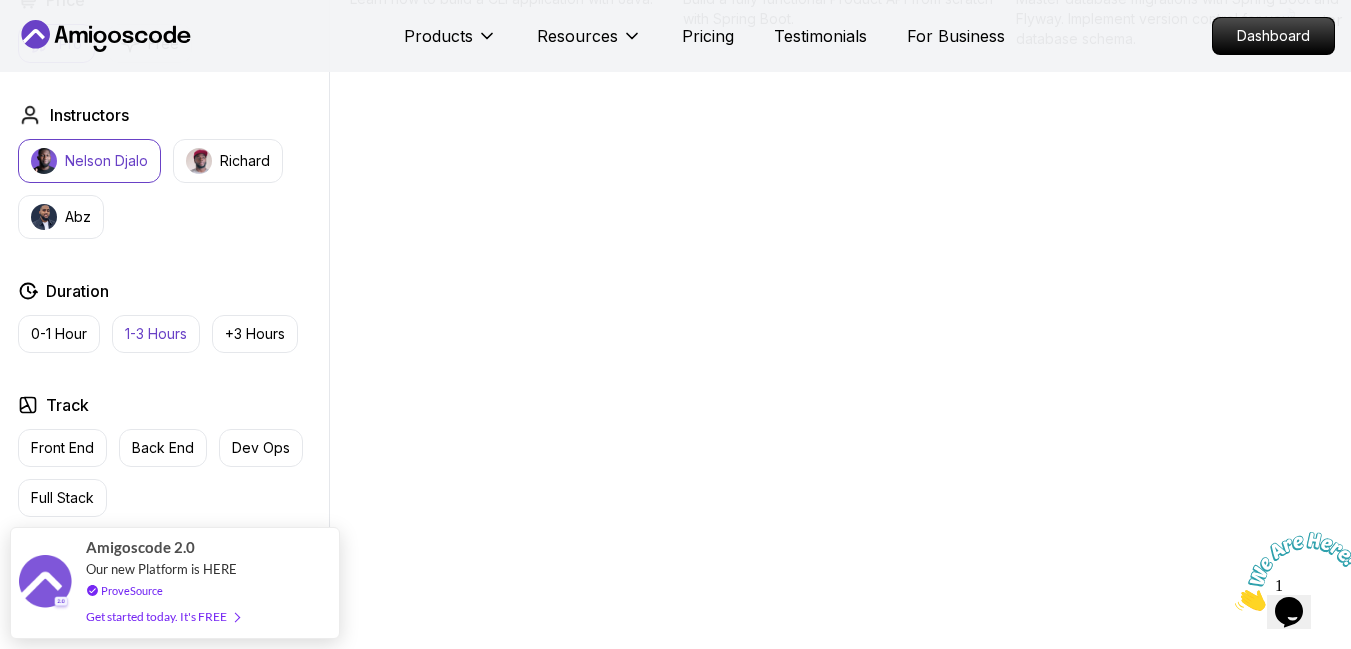 click on "1-3 Hours" at bounding box center [156, 334] 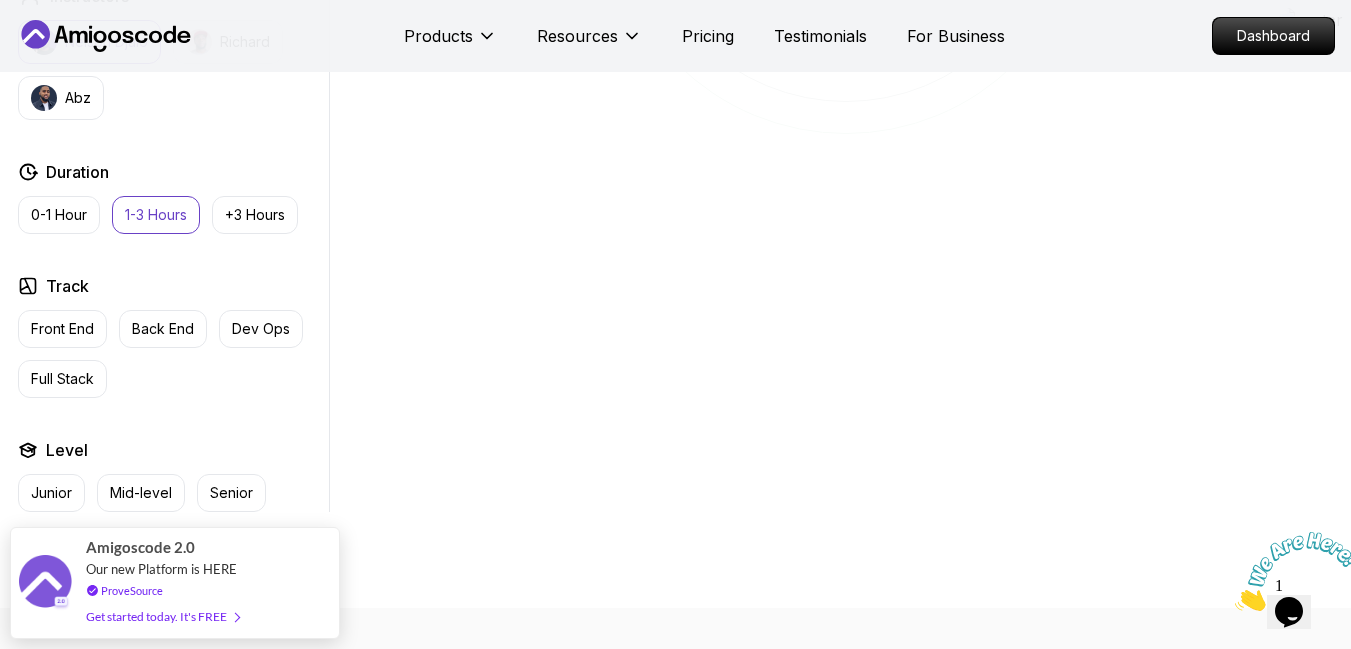 scroll, scrollTop: 1030, scrollLeft: 0, axis: vertical 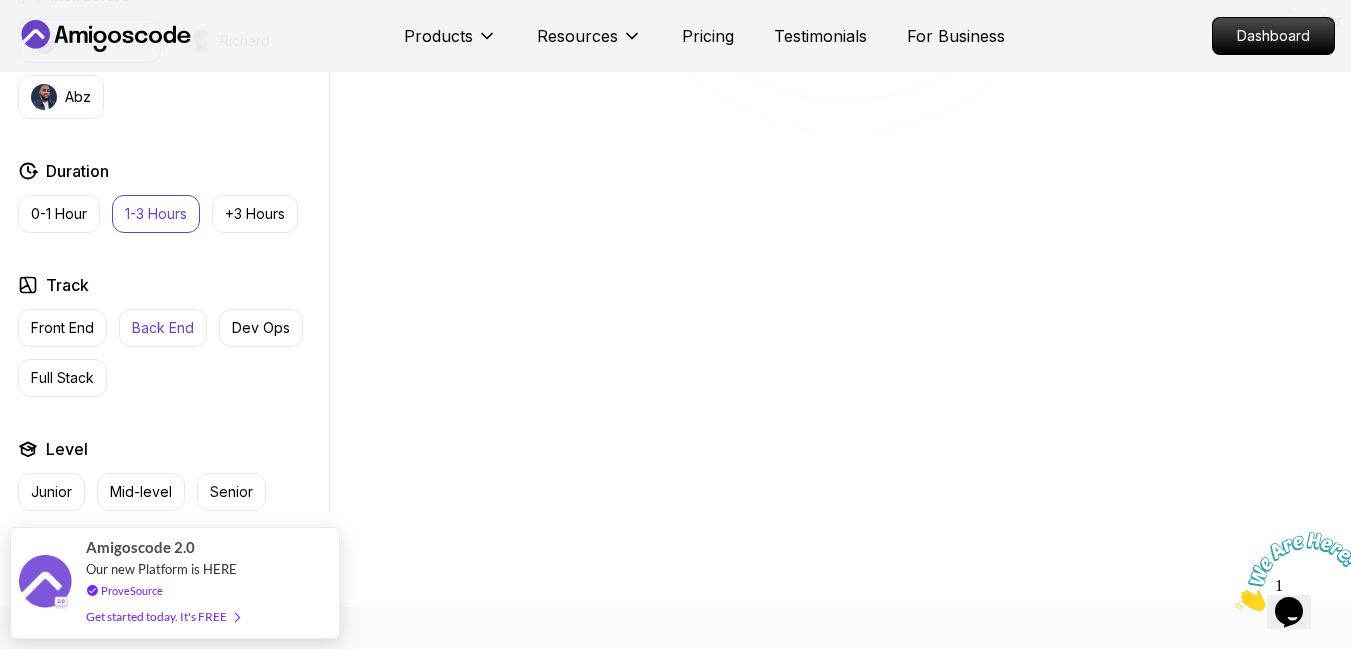 click on "Back End" at bounding box center (163, 328) 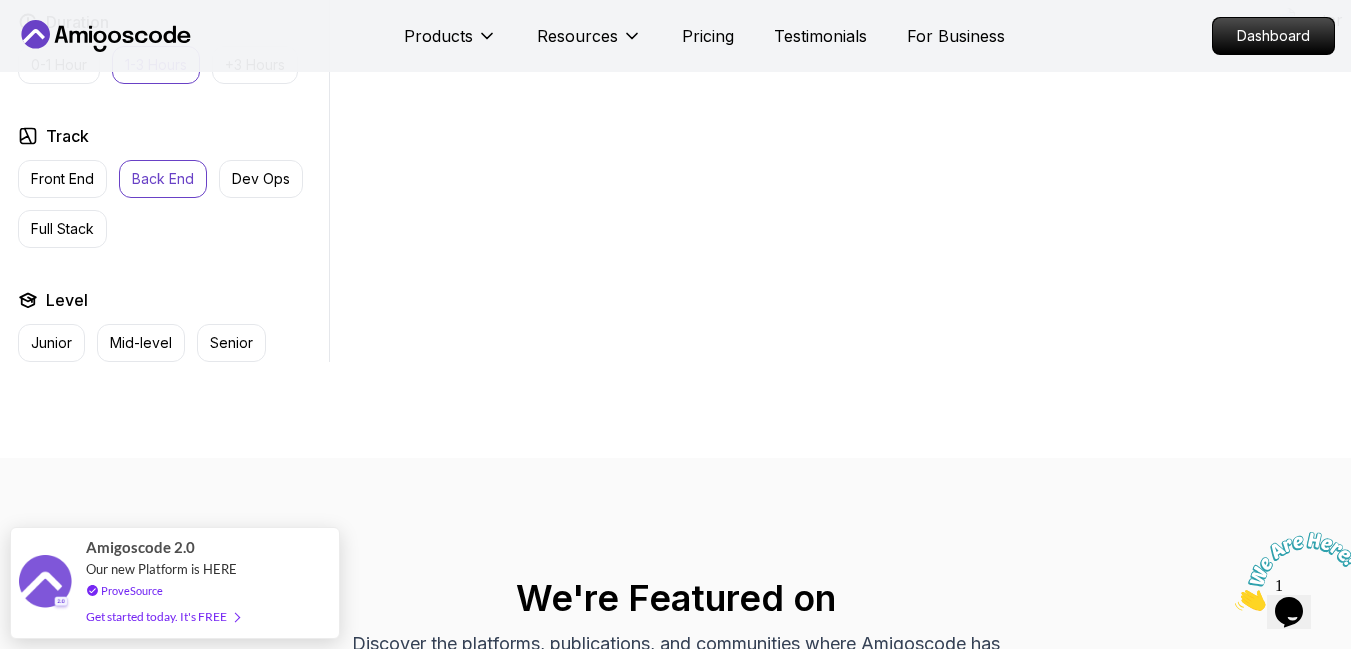 scroll, scrollTop: 1181, scrollLeft: 0, axis: vertical 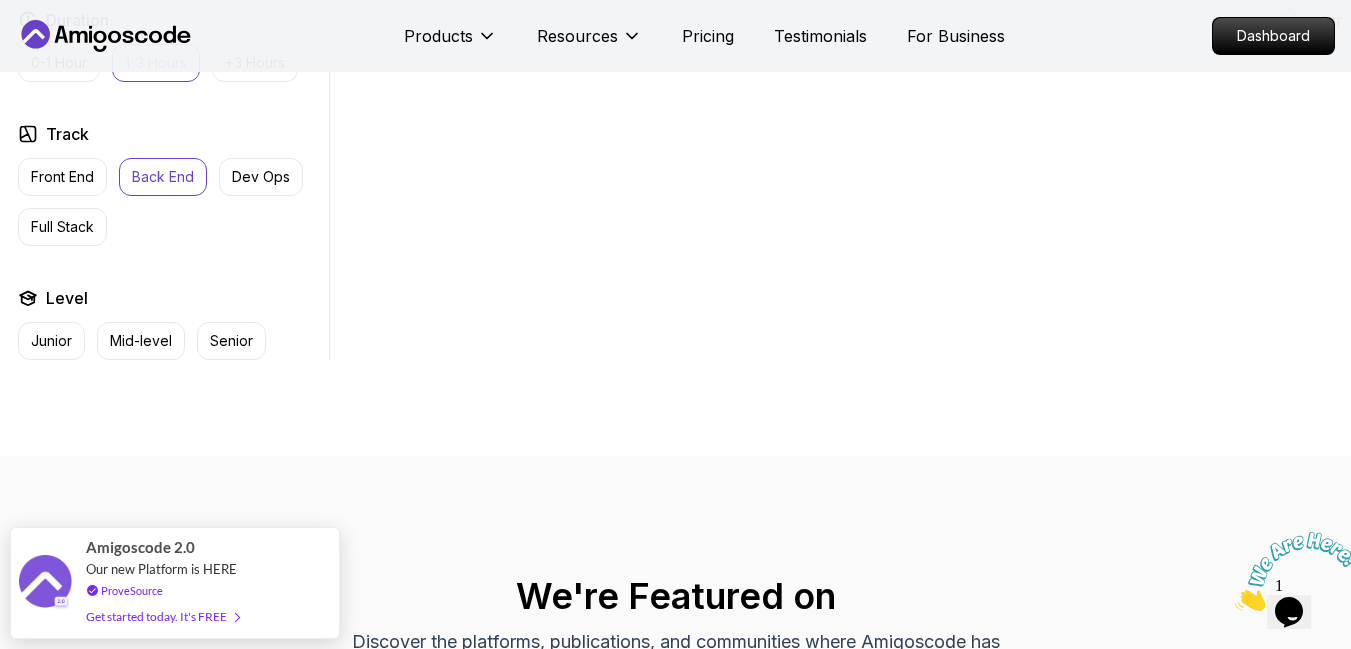 click on "Mid-level" at bounding box center (141, 341) 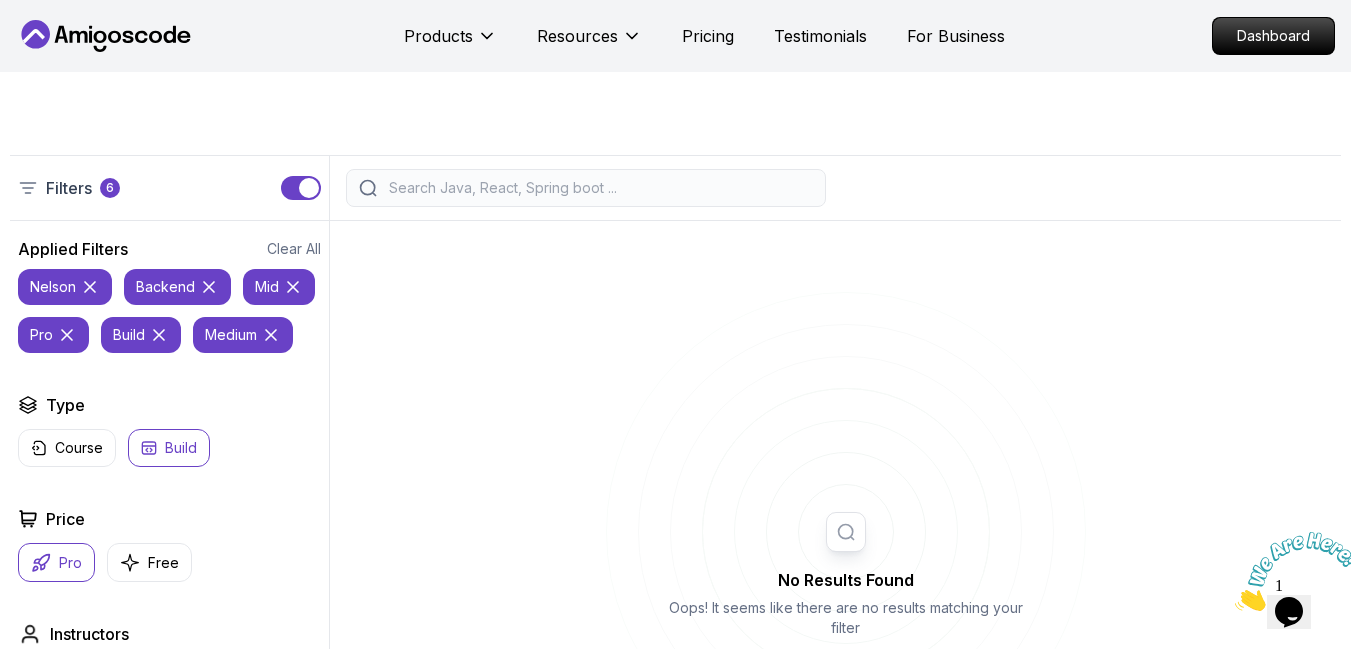 scroll, scrollTop: 392, scrollLeft: 0, axis: vertical 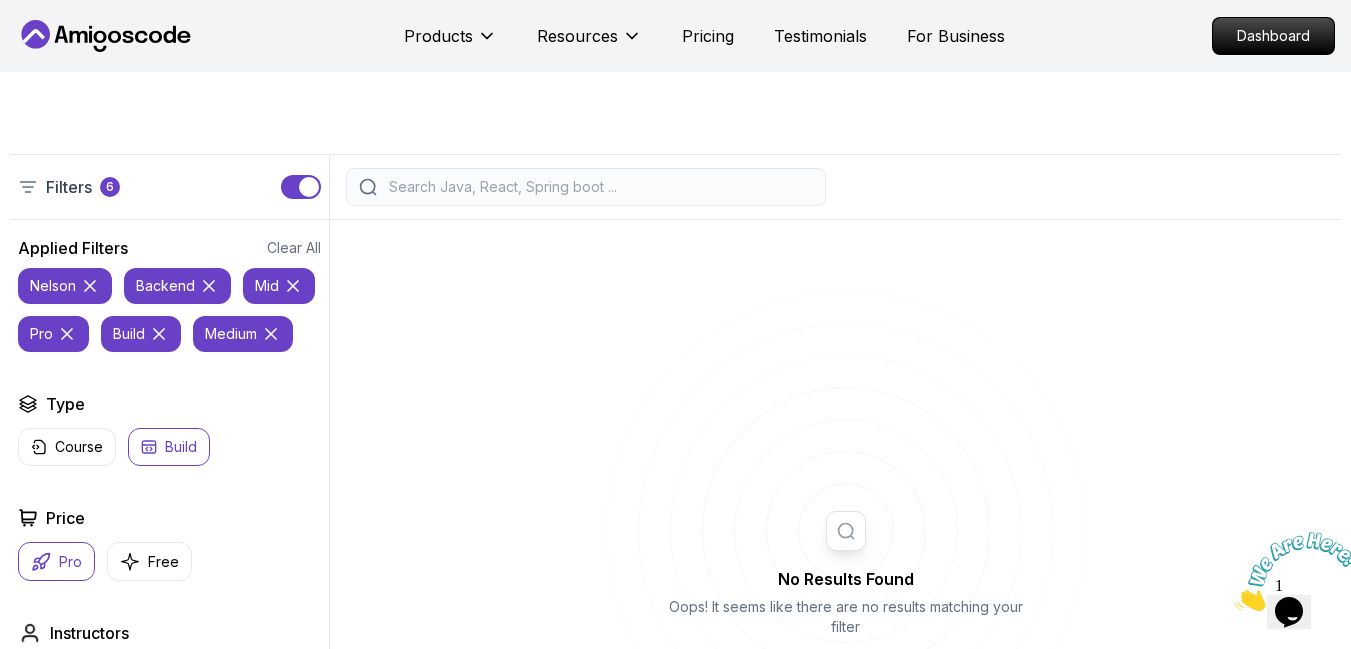 click at bounding box center [301, 187] 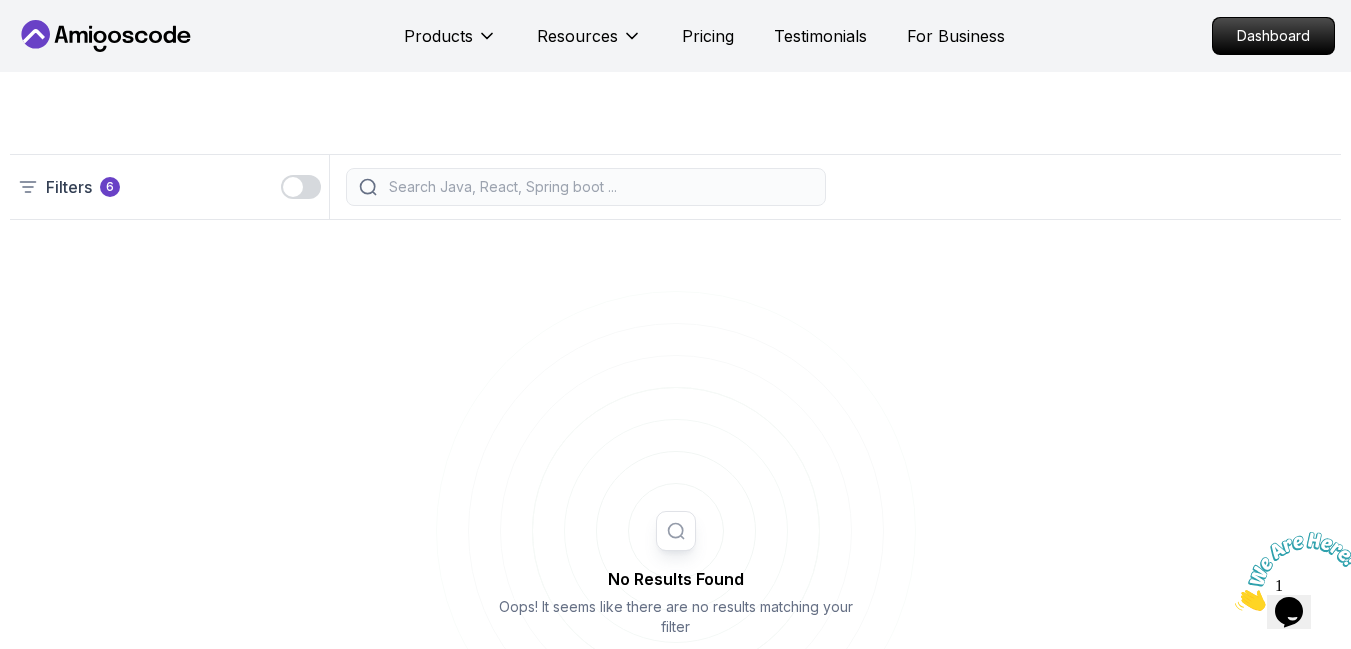 click at bounding box center (293, 187) 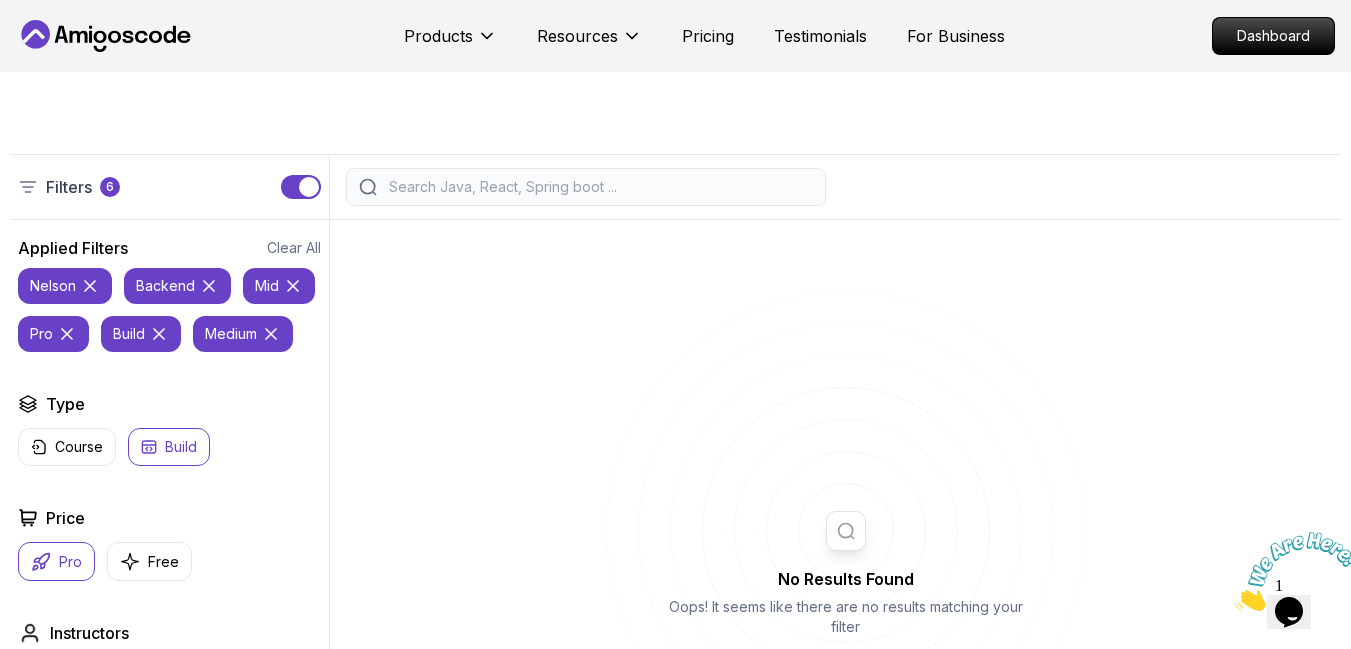 click at bounding box center [301, 187] 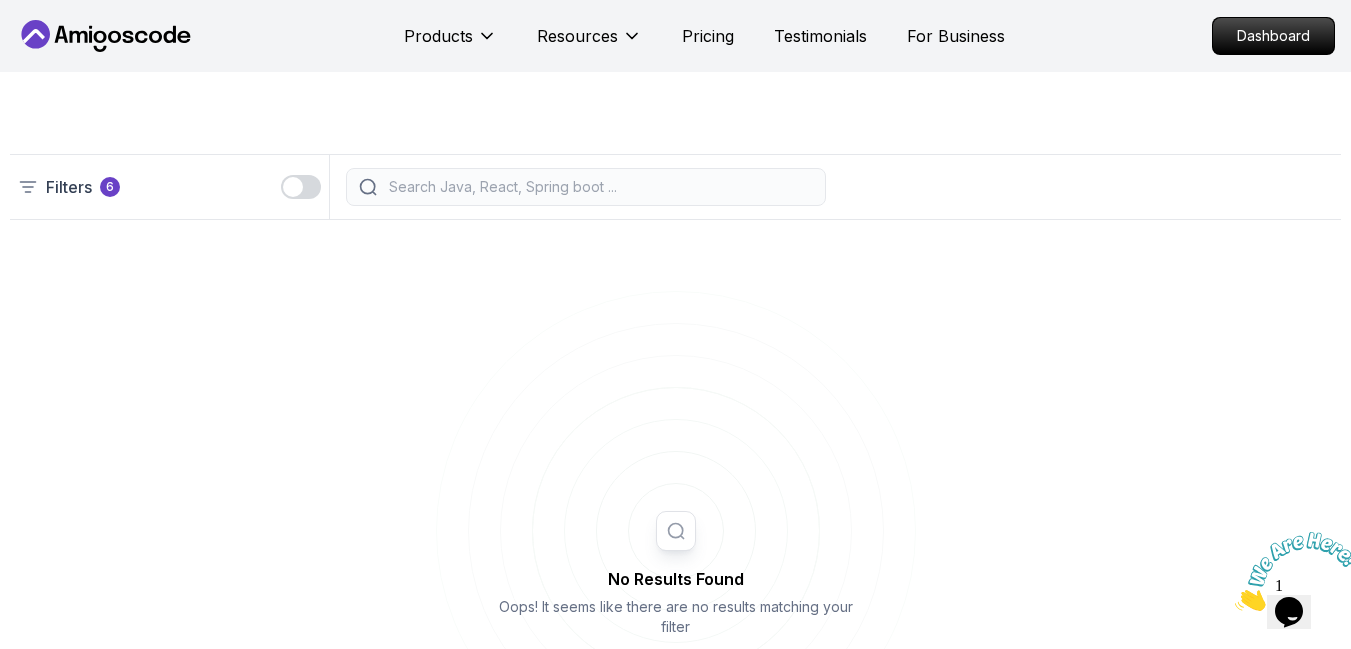 click at bounding box center (293, 187) 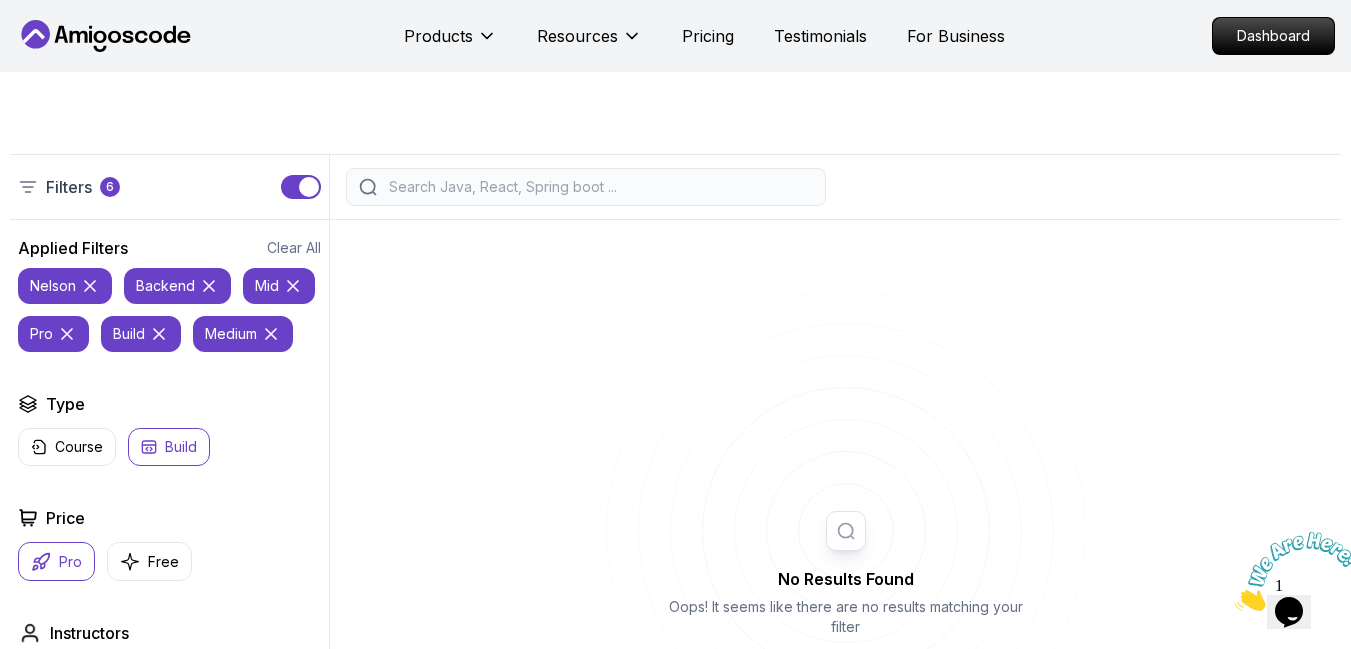click at bounding box center [301, 187] 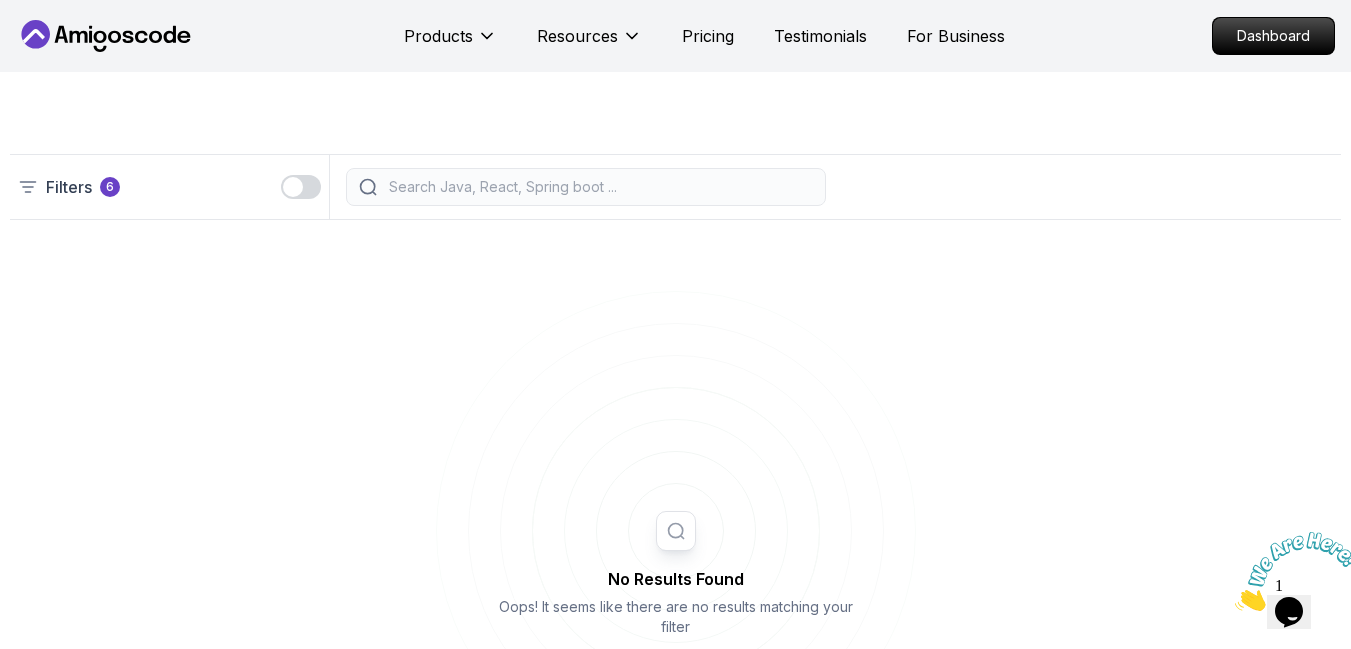 click at bounding box center [293, 187] 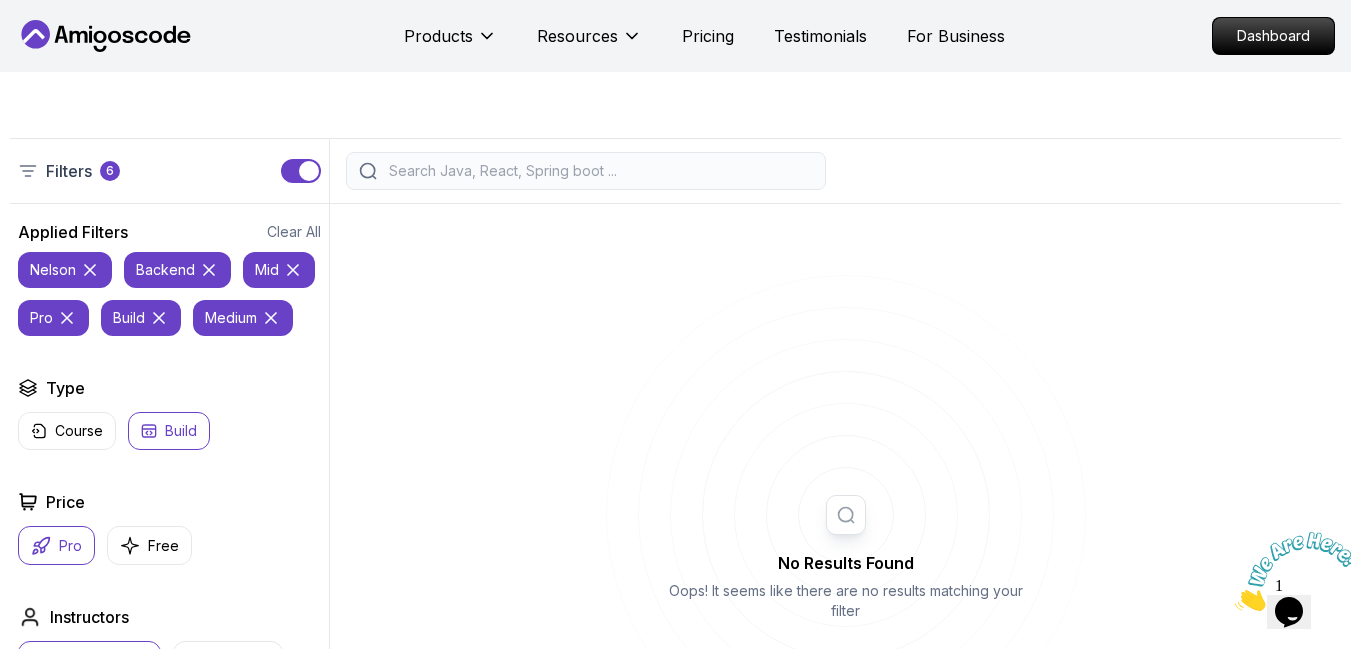 scroll, scrollTop: 404, scrollLeft: 0, axis: vertical 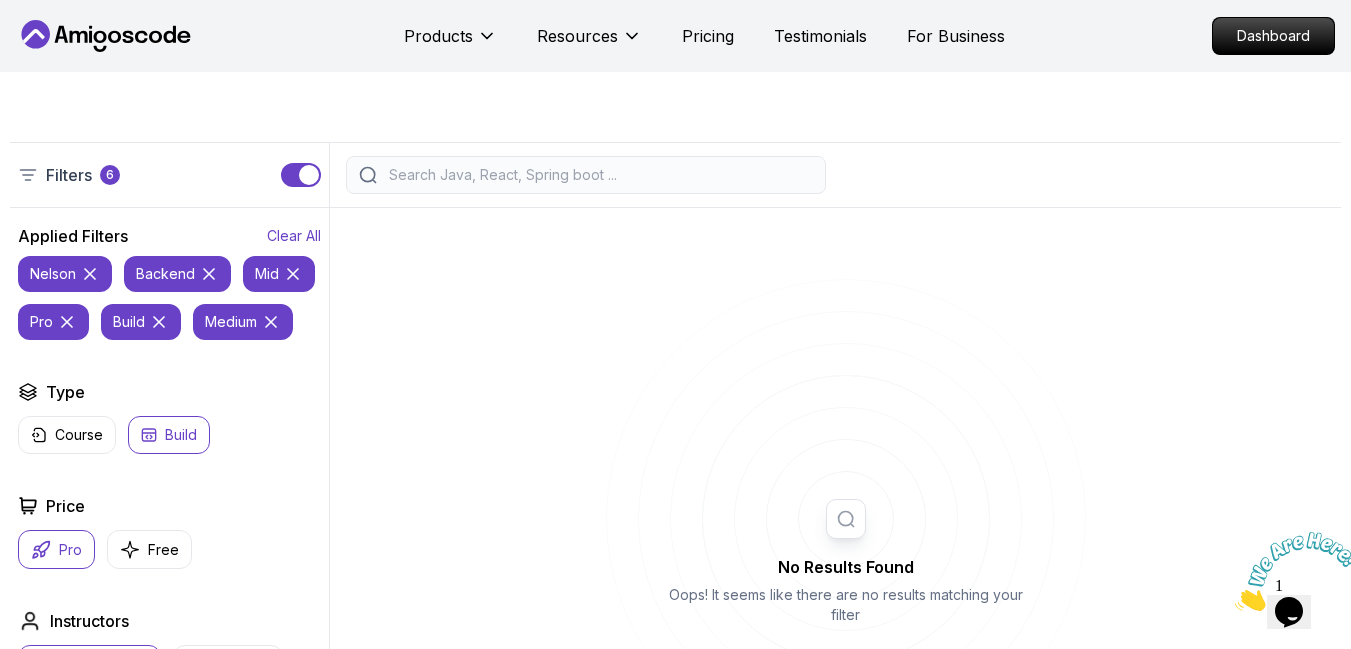 click on "Clear All" at bounding box center [294, 236] 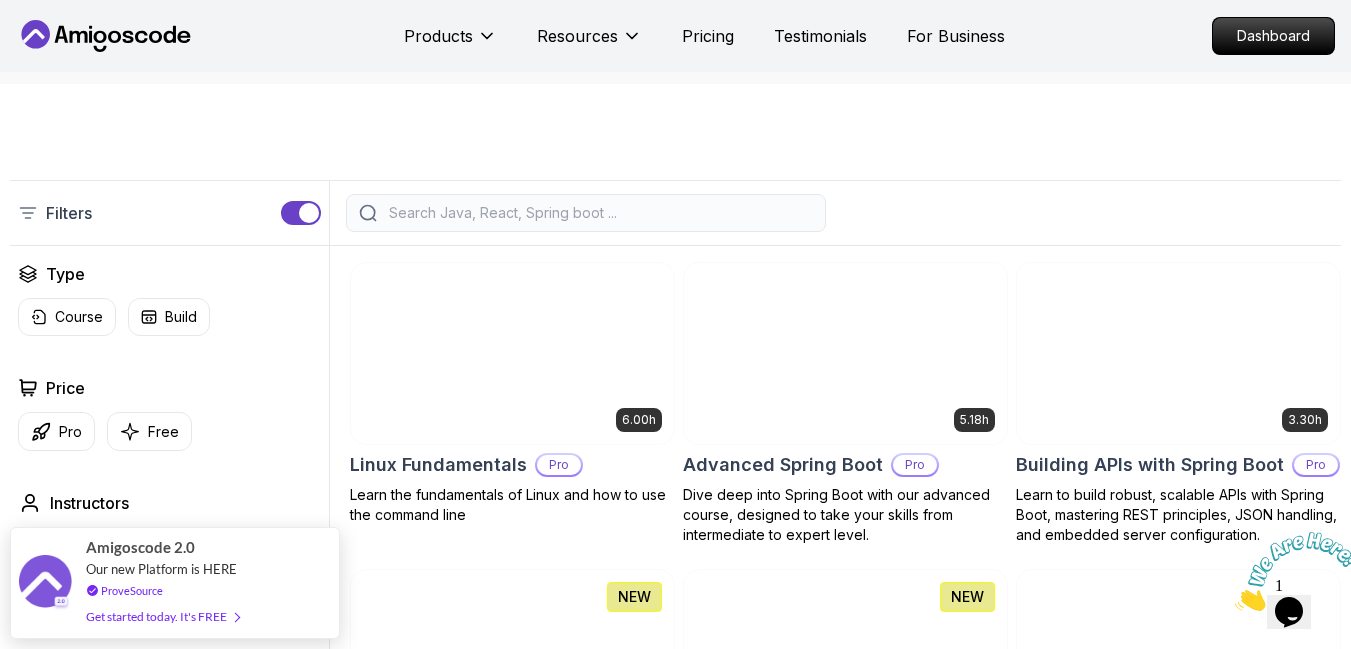 scroll, scrollTop: 289, scrollLeft: 0, axis: vertical 